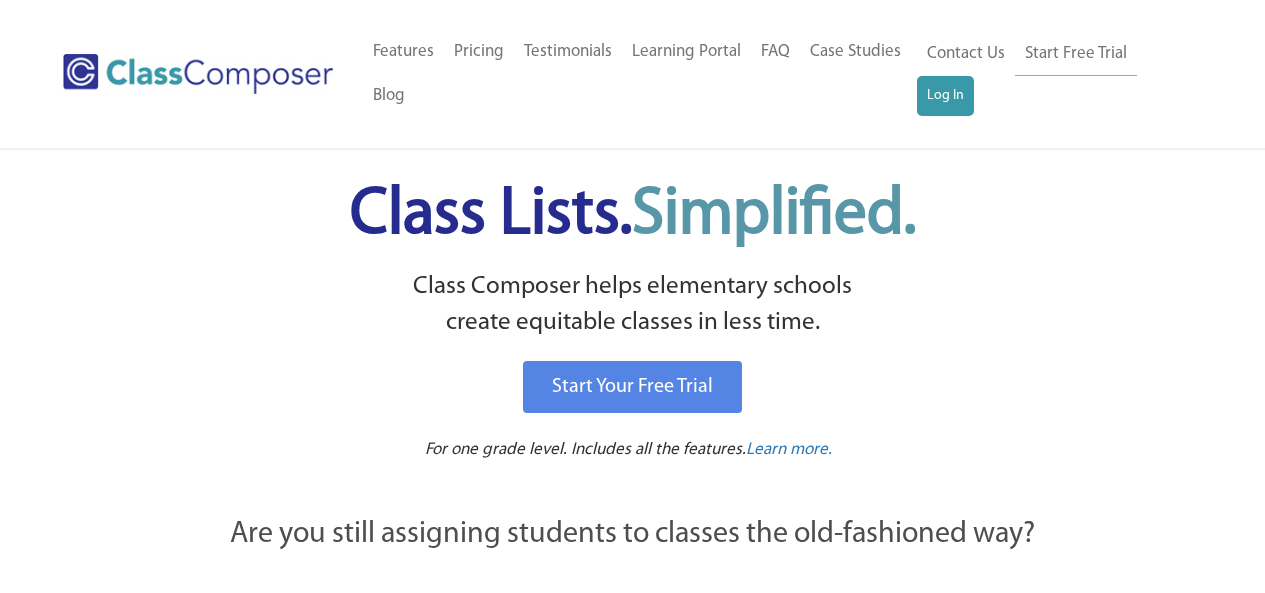 scroll, scrollTop: 0, scrollLeft: 0, axis: both 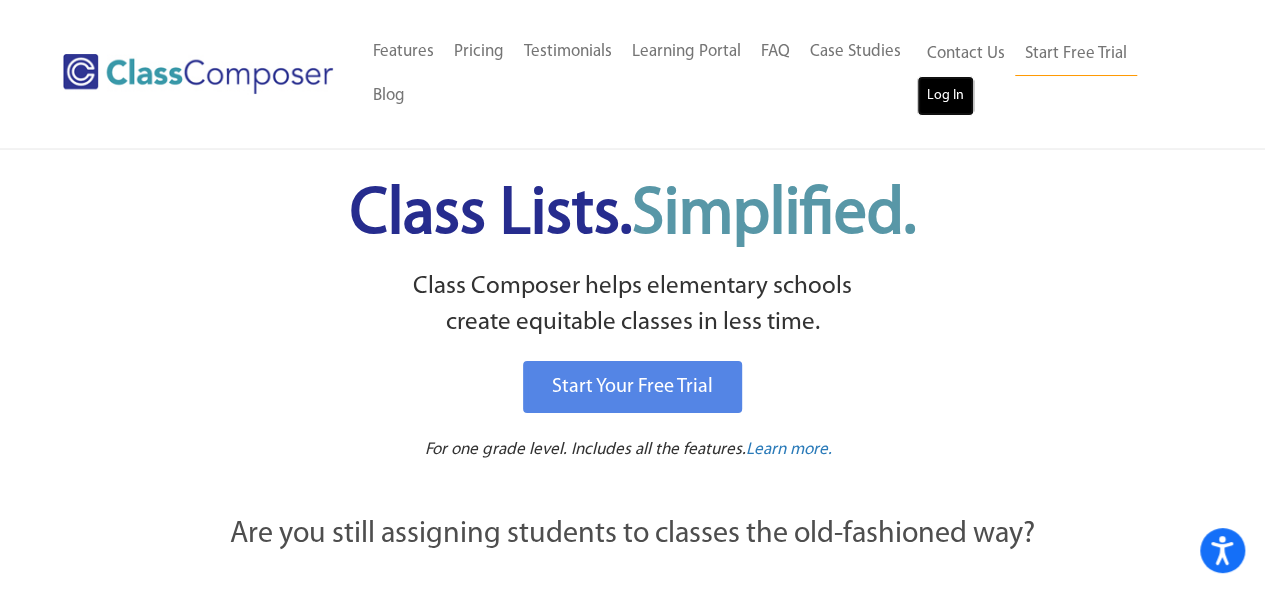 click on "Log In" at bounding box center (945, 96) 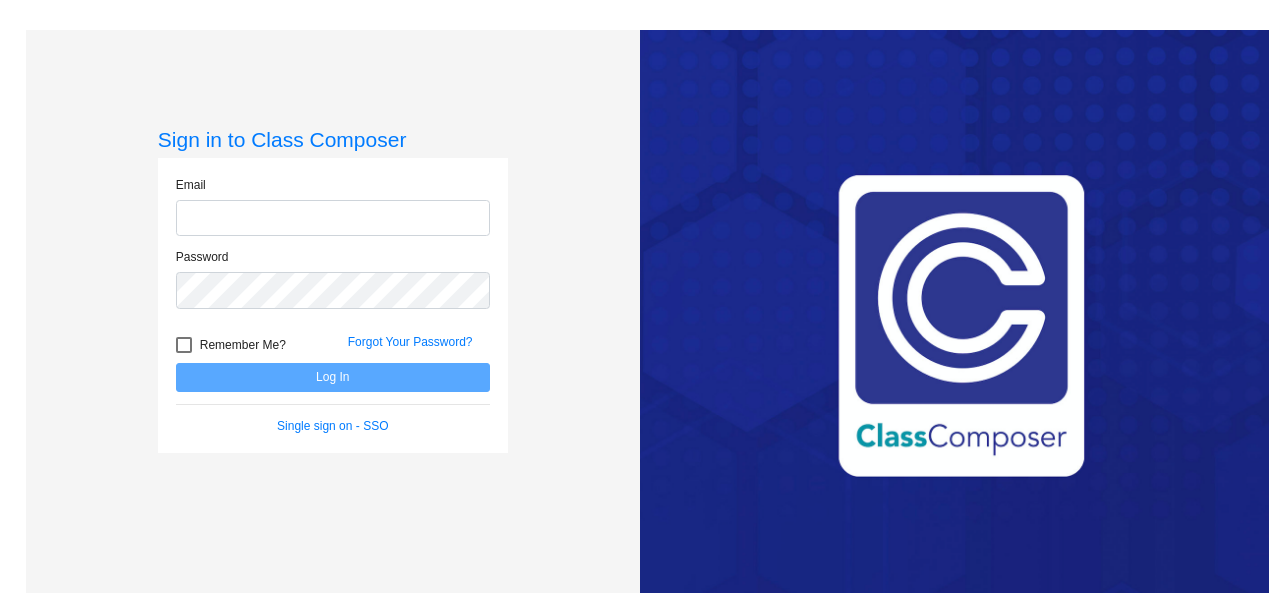 scroll, scrollTop: 0, scrollLeft: 0, axis: both 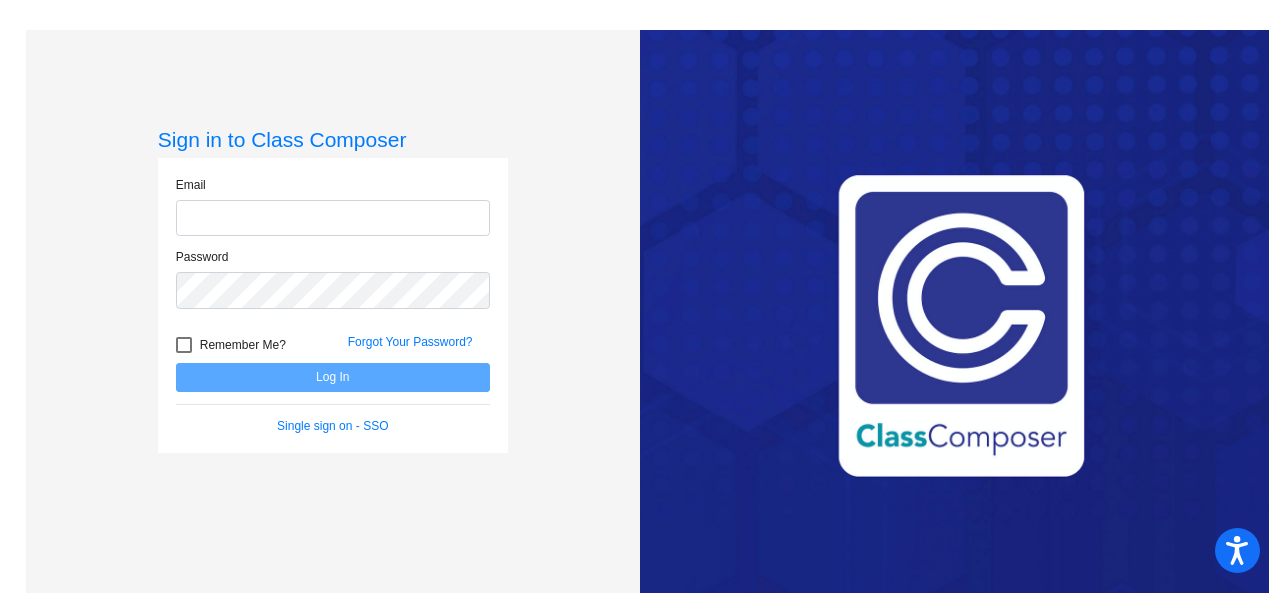 type on "[EMAIL_ADDRESS][DOMAIN_NAME]" 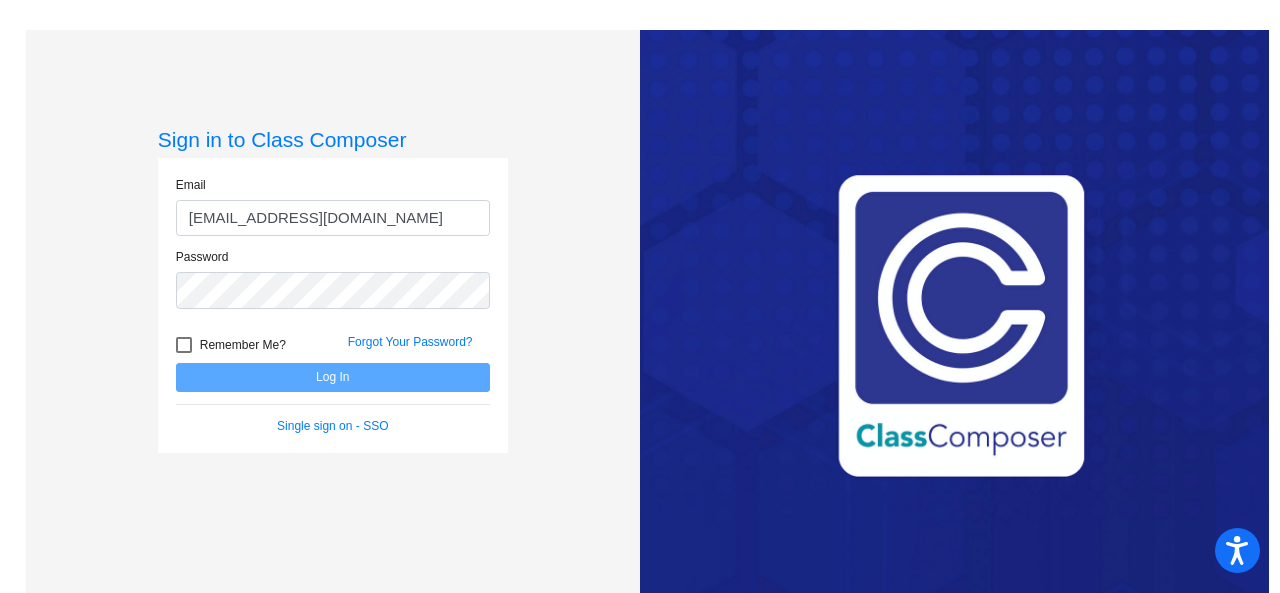 click at bounding box center [184, 345] 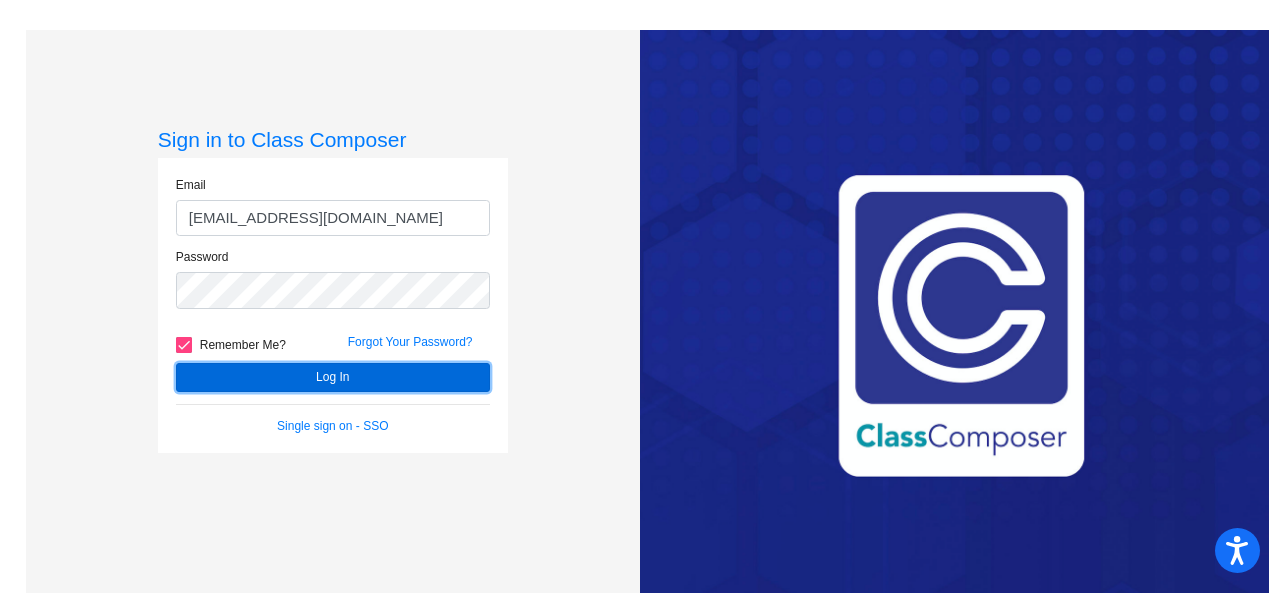 click on "Log In" 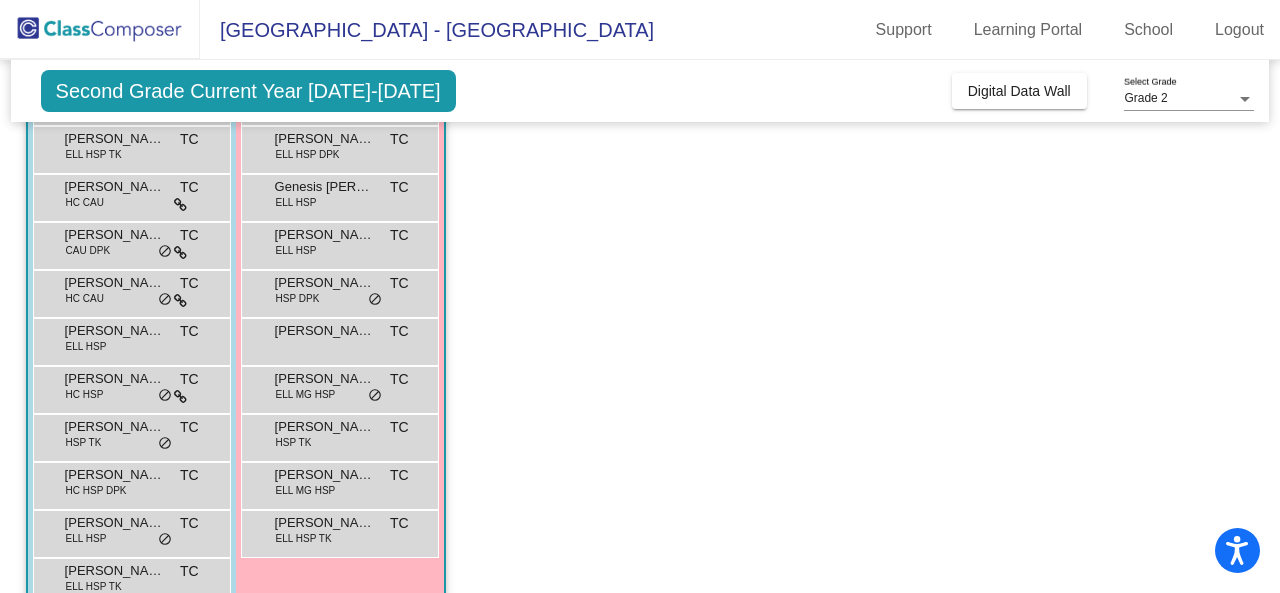 scroll, scrollTop: 260, scrollLeft: 0, axis: vertical 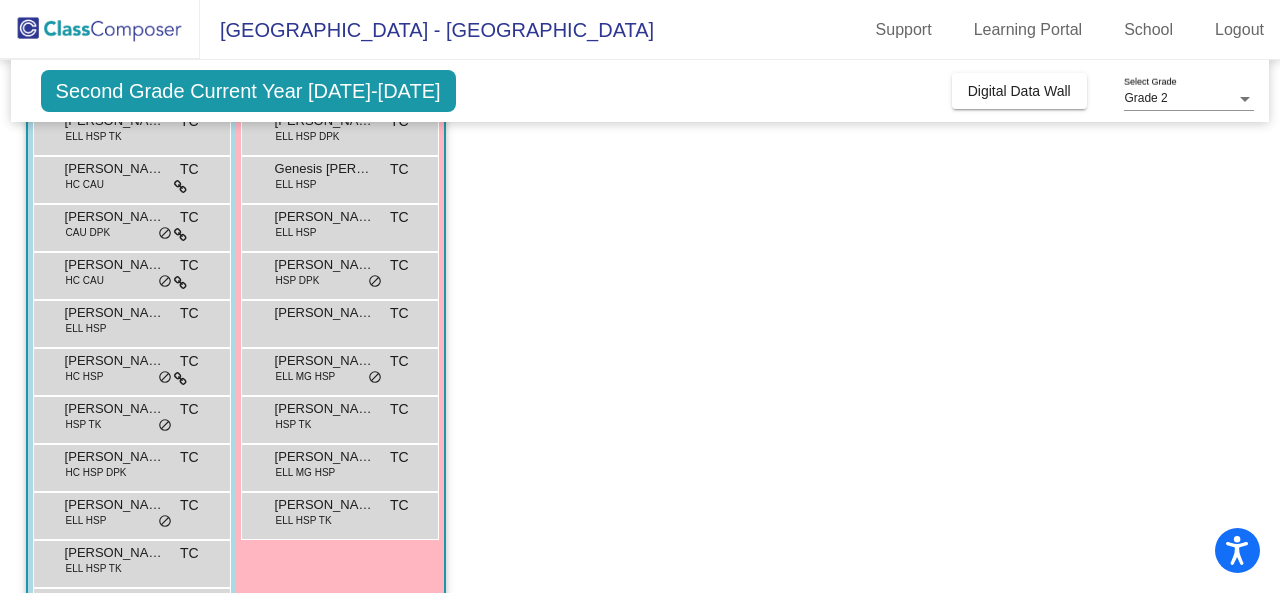 click on "Class 5   - [PERSON_NAME]  picture_as_pdf [PERSON_NAME]  Add Student  First Name Last Name Student Id  (Recommended)   Boy   Girl   [DEMOGRAPHIC_DATA] Add Close  Boys : 12  [PERSON_NAME] [PERSON_NAME] ELL MG HSP TC lock do_not_disturb_alt [PERSON_NAME] [PERSON_NAME] HSP TK TC lock do_not_disturb_alt [PERSON_NAME] [PERSON_NAME] CAU TC lock do_not_disturb_alt [PERSON_NAME] CAU DPK TC lock do_not_disturb_alt [PERSON_NAME] Dex [PERSON_NAME] CAU TC lock do_not_disturb_alt [PERSON_NAME] ELL HSP TC lock do_not_disturb_alt [PERSON_NAME] [PERSON_NAME] HSP TC lock do_not_disturb_alt Ledger Myrick HSP TK TC lock do_not_disturb_alt [PERSON_NAME] HC HSP DPK TC lock do_not_disturb_alt [PERSON_NAME] De La [PERSON_NAME] HSP TC lock do_not_disturb_alt [PERSON_NAME] [PERSON_NAME] ELL HSP TK TC lock do_not_disturb_alt [PERSON_NAME] HC CAU DPK TC lock do_not_disturb_alt Girls: 10 [PERSON_NAME] Cumpl ELL HSP TC lock do_not_disturb_alt [PERSON_NAME] [PERSON_NAME] HSP DPK TC lock do_not_disturb_alt Genesis [PERSON_NAME] ELL HSP TC lock do_not_disturb_alt" 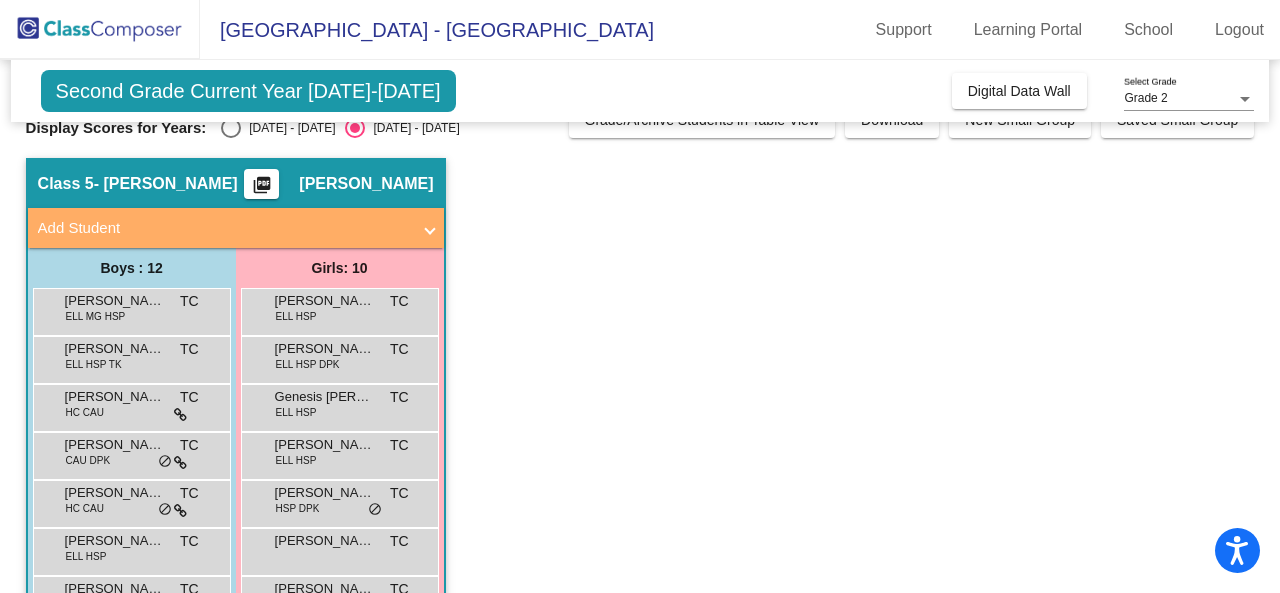 scroll, scrollTop: 28, scrollLeft: 0, axis: vertical 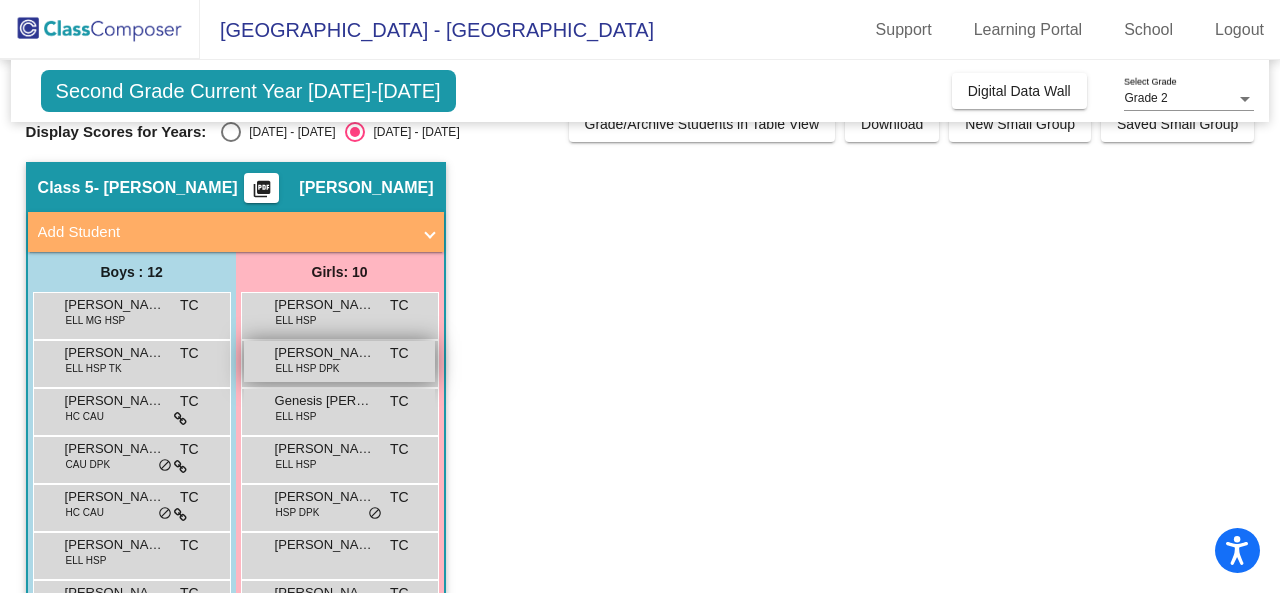 click on "[PERSON_NAME]" at bounding box center [325, 353] 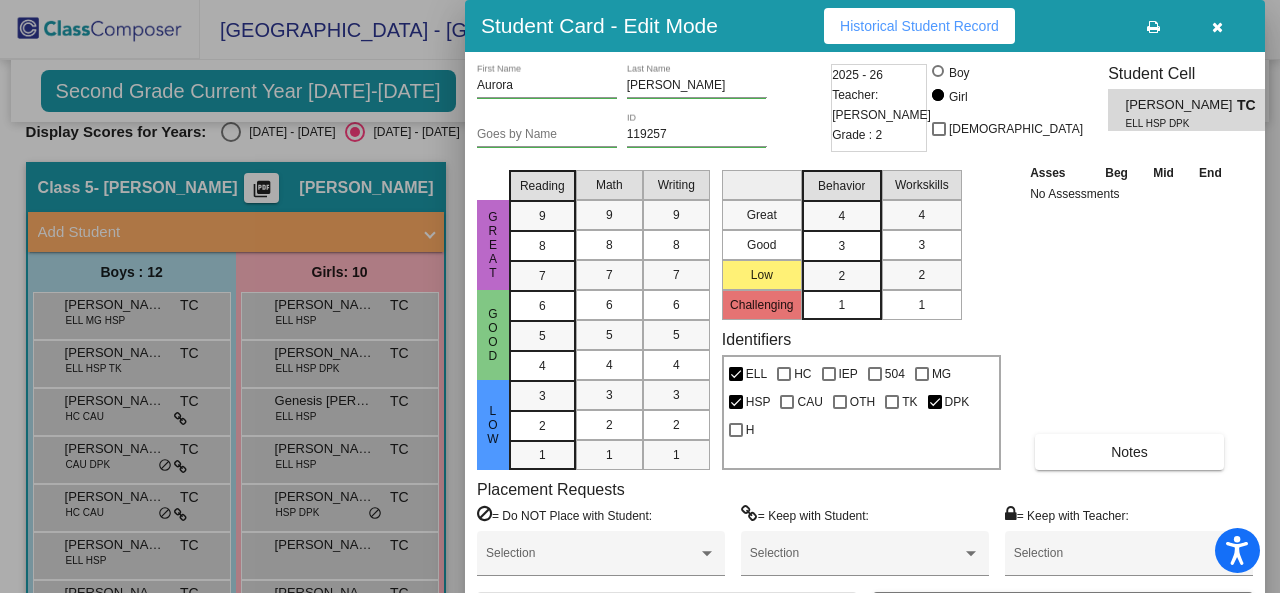 click at bounding box center [640, 296] 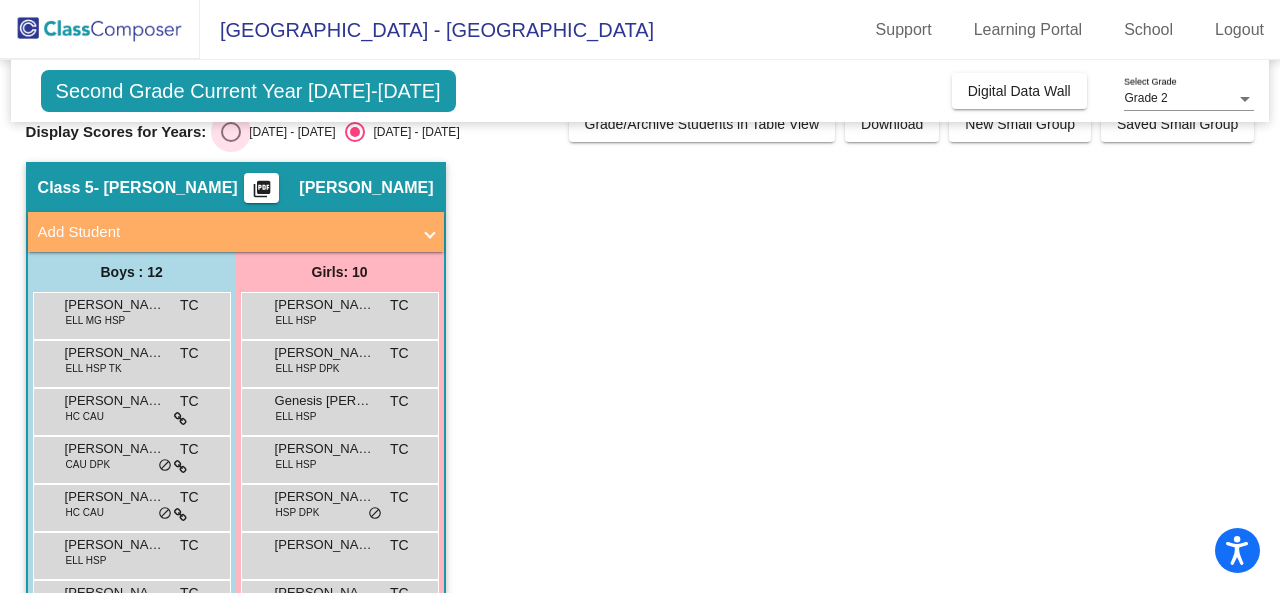 click at bounding box center [231, 132] 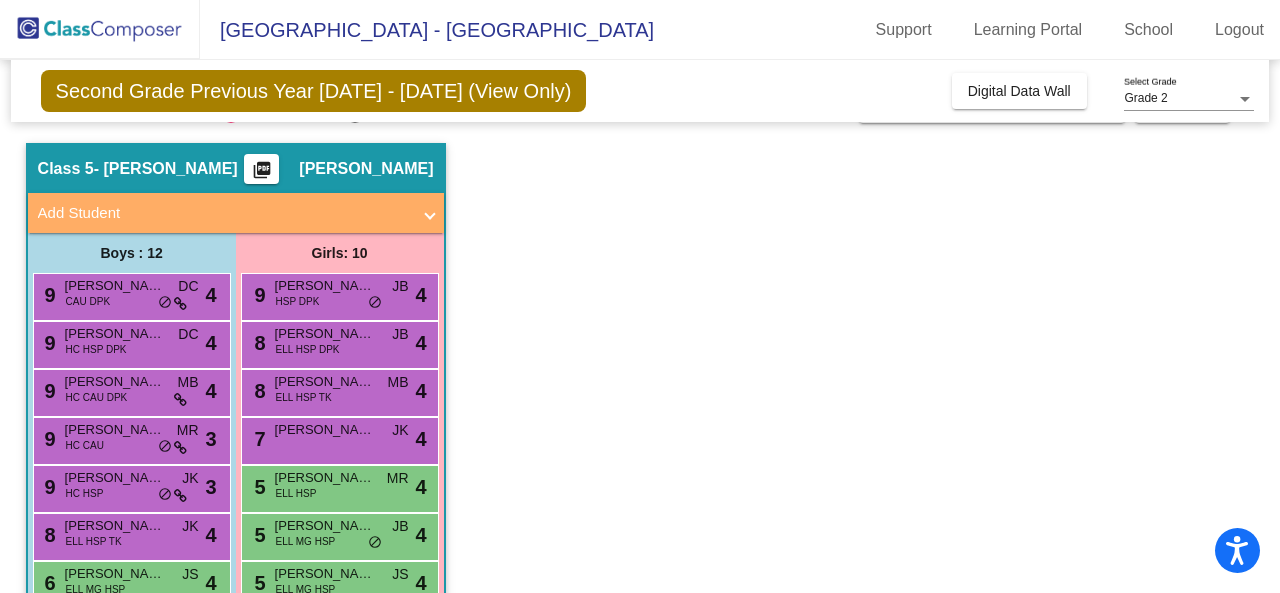 scroll, scrollTop: 46, scrollLeft: 0, axis: vertical 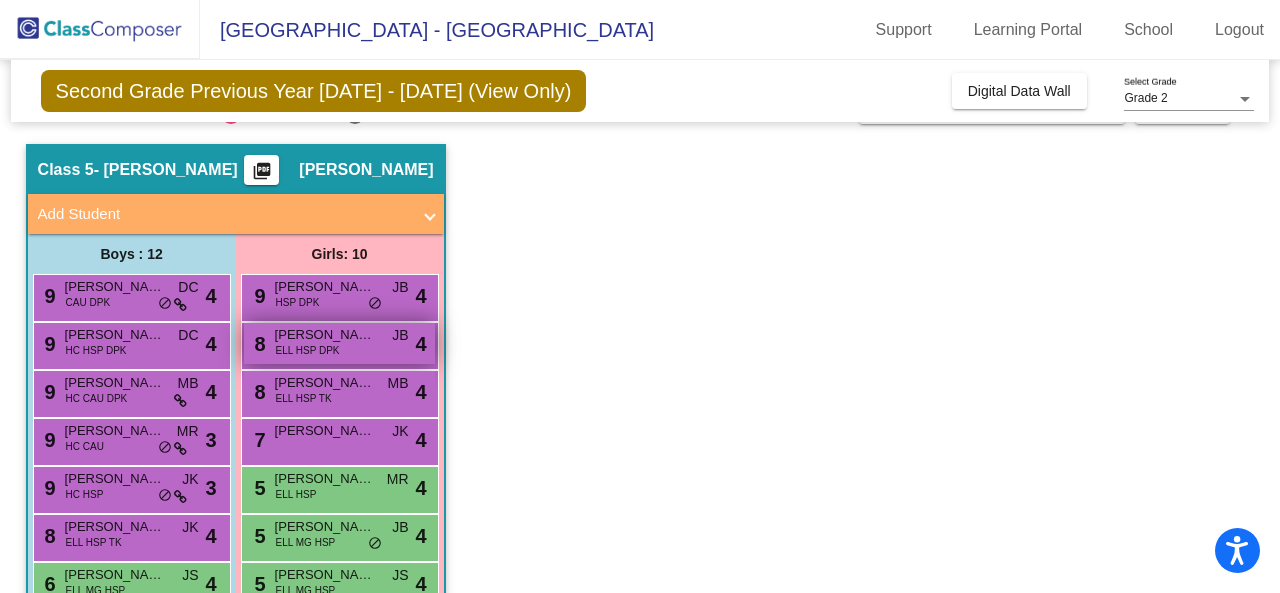 click on "8 [PERSON_NAME] [PERSON_NAME] HSP DPK JB lock do_not_disturb_alt 4" at bounding box center (339, 343) 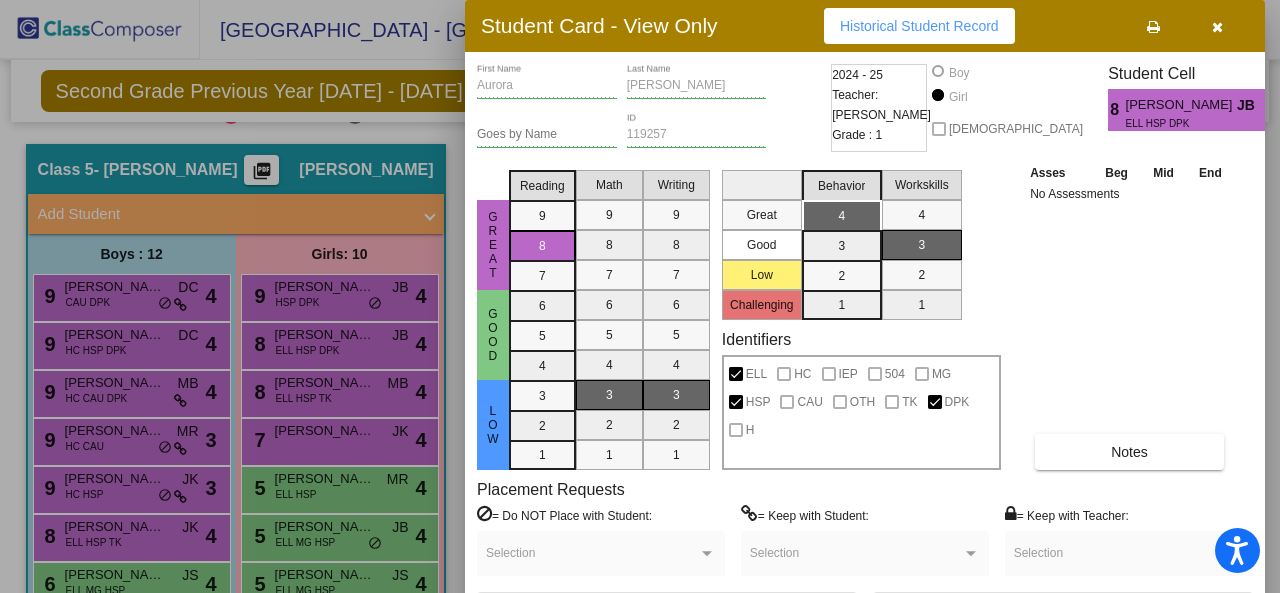 click at bounding box center [640, 296] 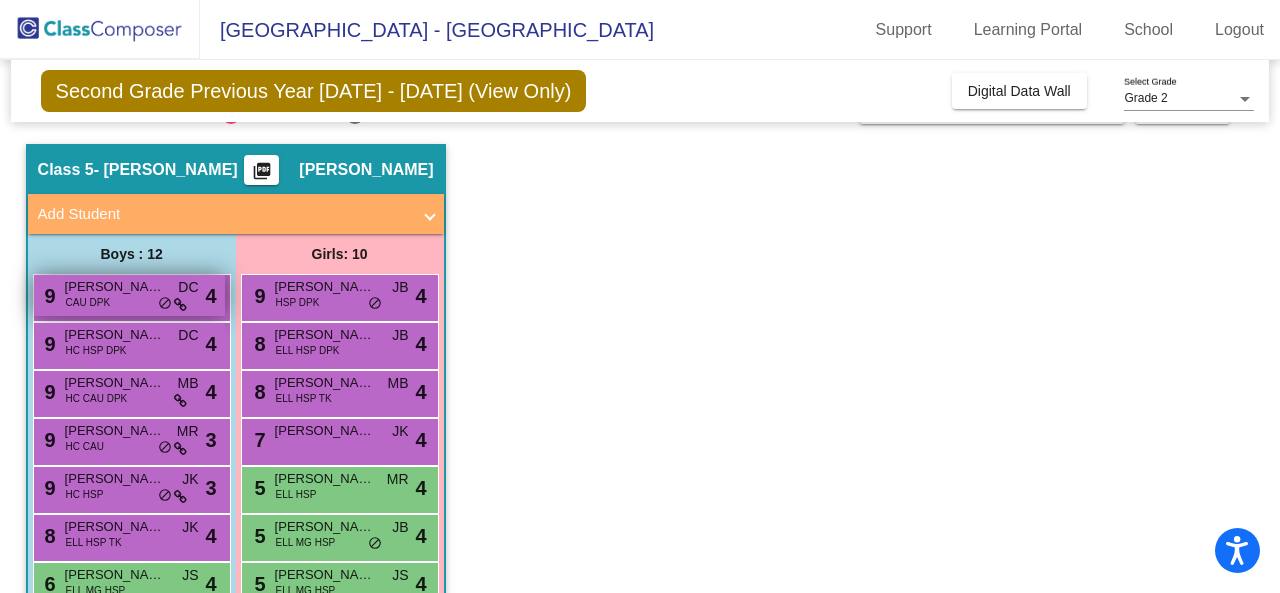 click on "9 [PERSON_NAME] CAU DPK DC lock do_not_disturb_alt 4" at bounding box center (129, 295) 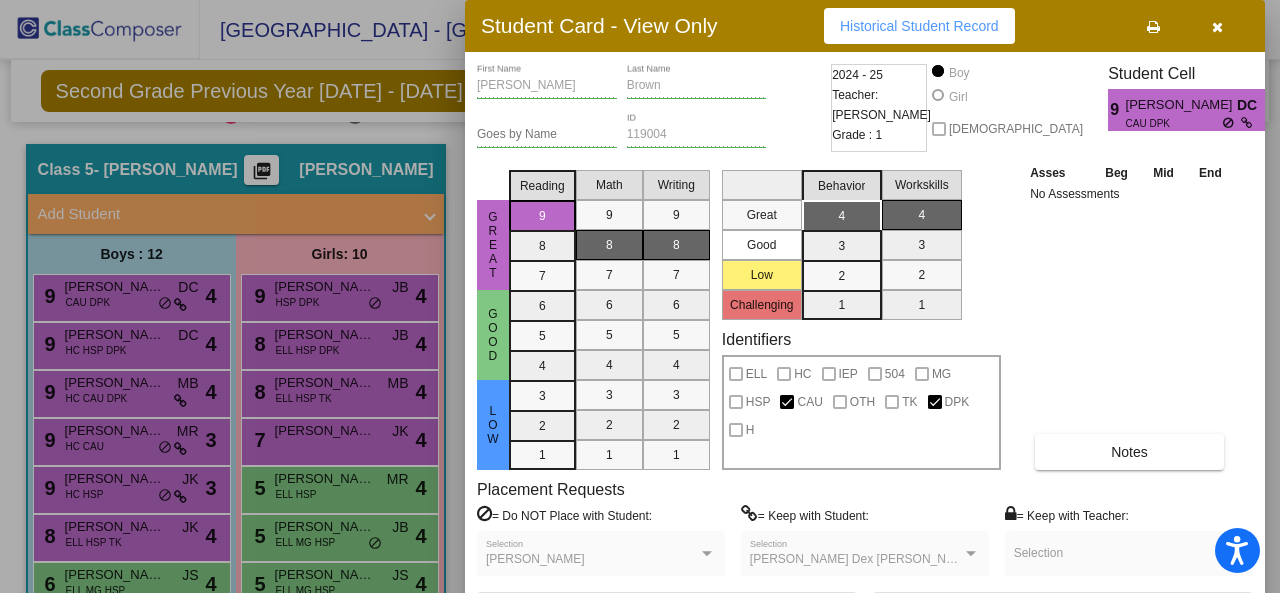 click at bounding box center (640, 296) 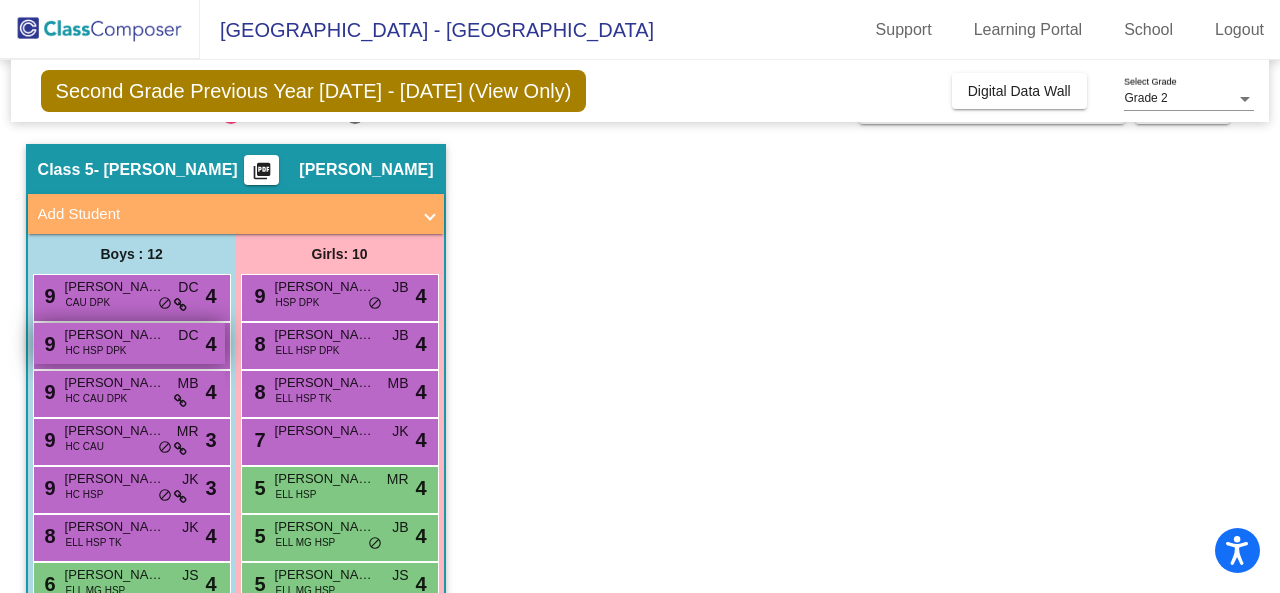 click on "9 [PERSON_NAME] HC HSP DPK DC lock do_not_disturb_alt 4" at bounding box center (129, 343) 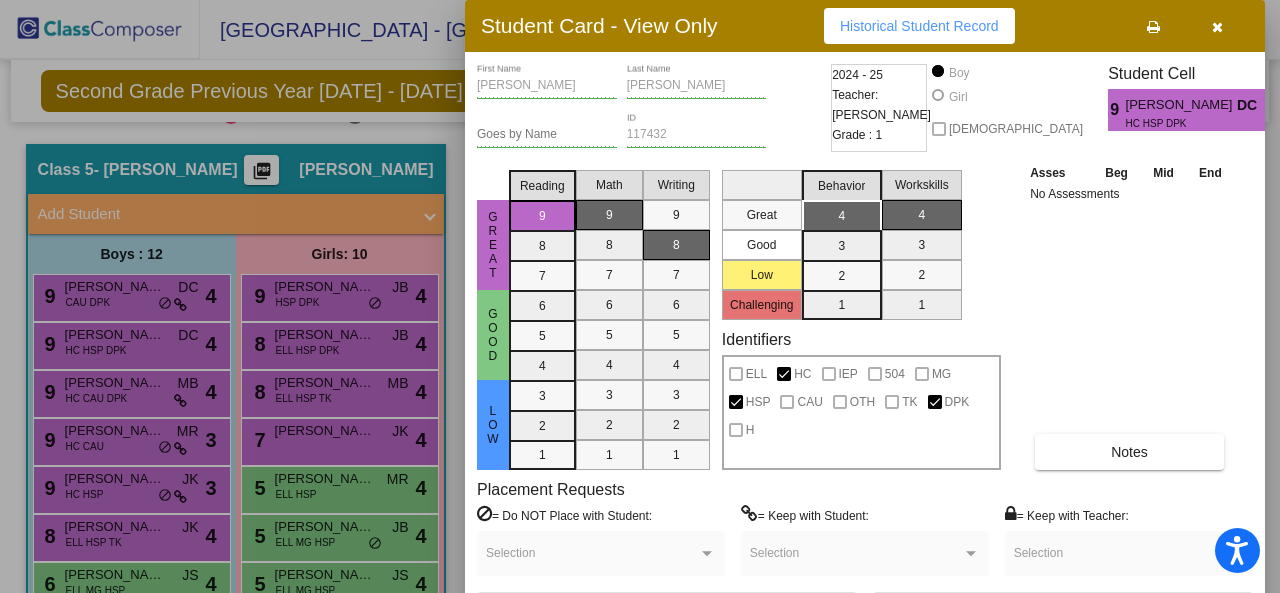 click at bounding box center (640, 296) 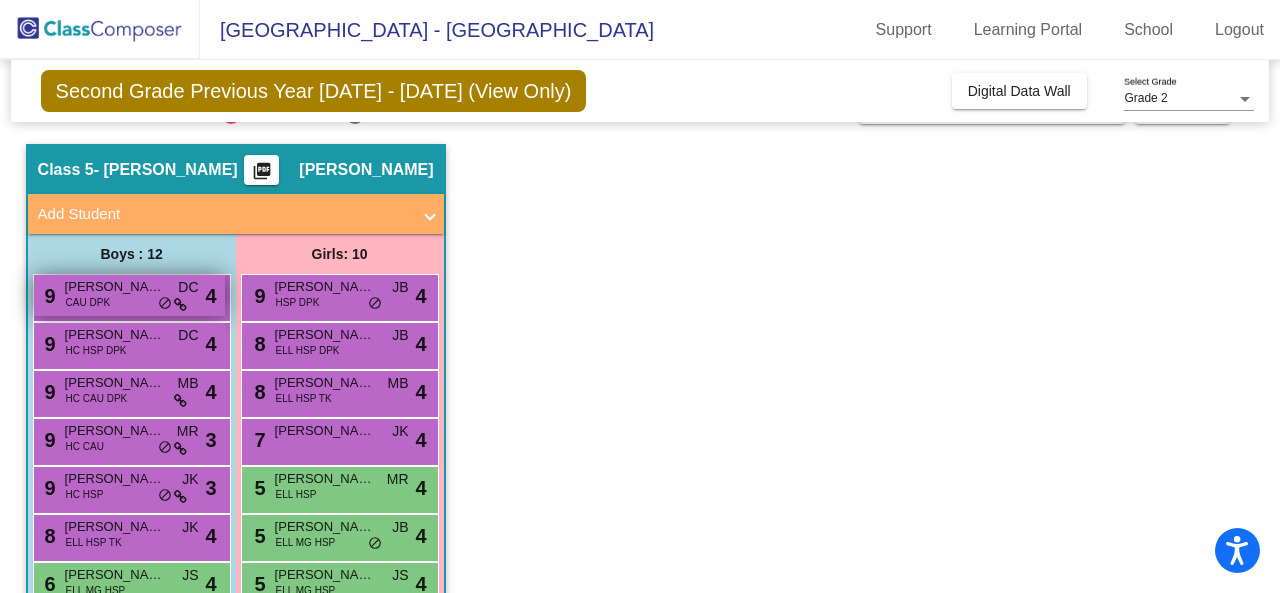 click on "9 [PERSON_NAME] CAU DPK DC lock do_not_disturb_alt 4" at bounding box center (129, 295) 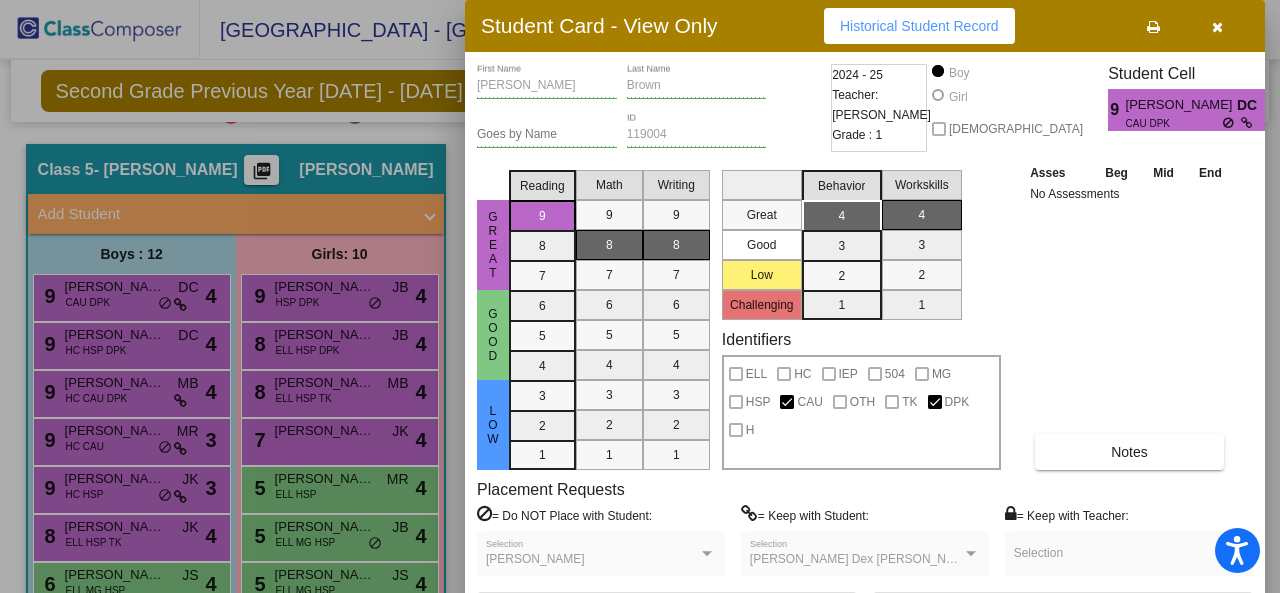 click at bounding box center (640, 296) 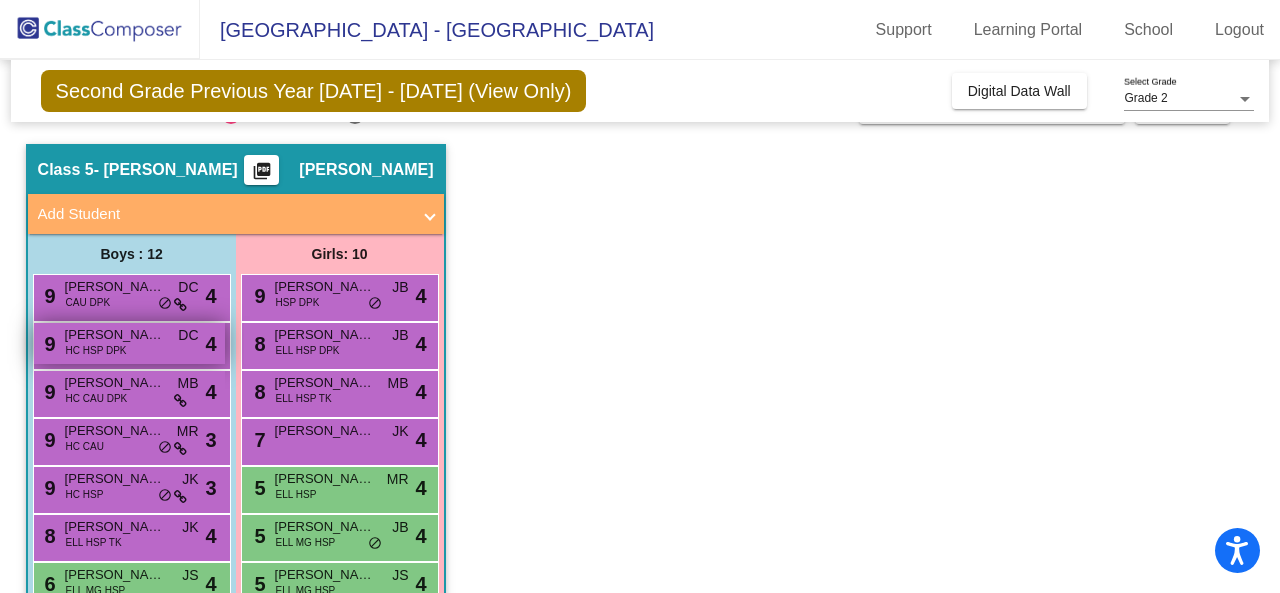 click on "9 [PERSON_NAME] HC HSP DPK DC lock do_not_disturb_alt 4" at bounding box center [129, 343] 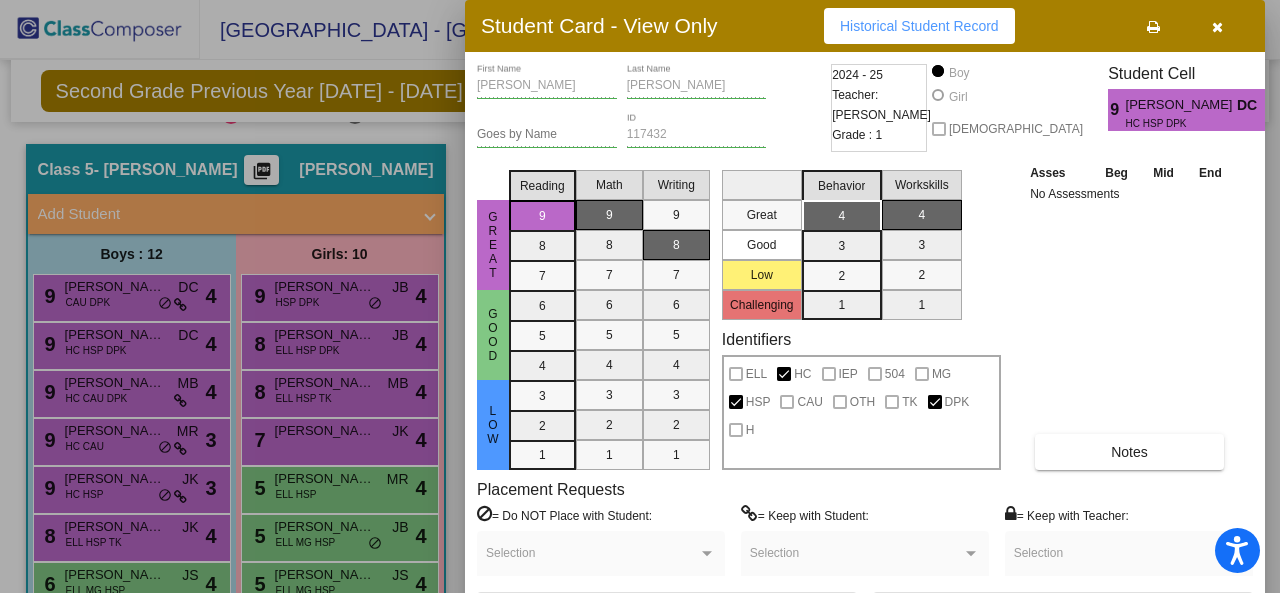 click at bounding box center [640, 296] 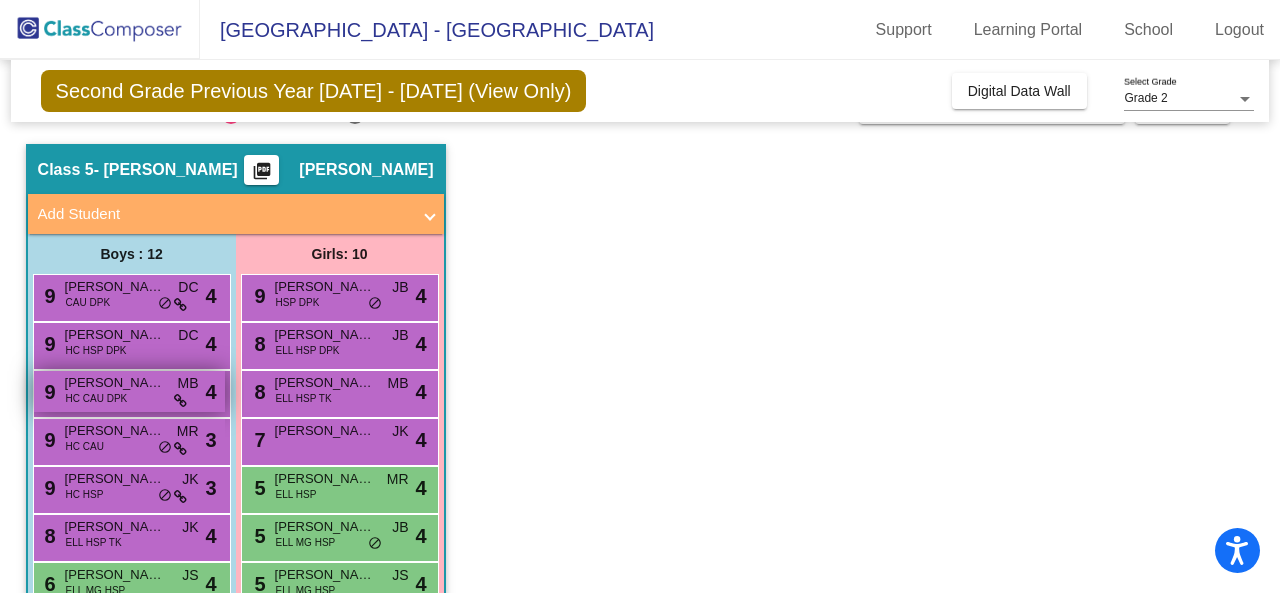click on "9 [PERSON_NAME] HC CAU DPK MB lock do_not_disturb_alt 4" at bounding box center [129, 391] 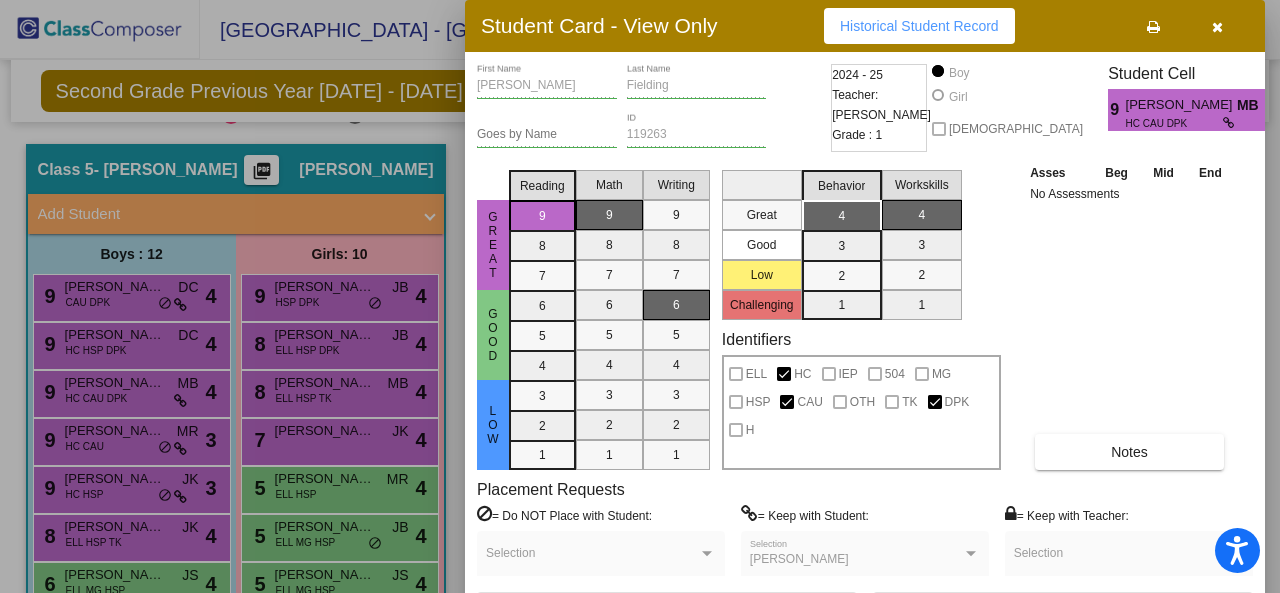 click at bounding box center (640, 296) 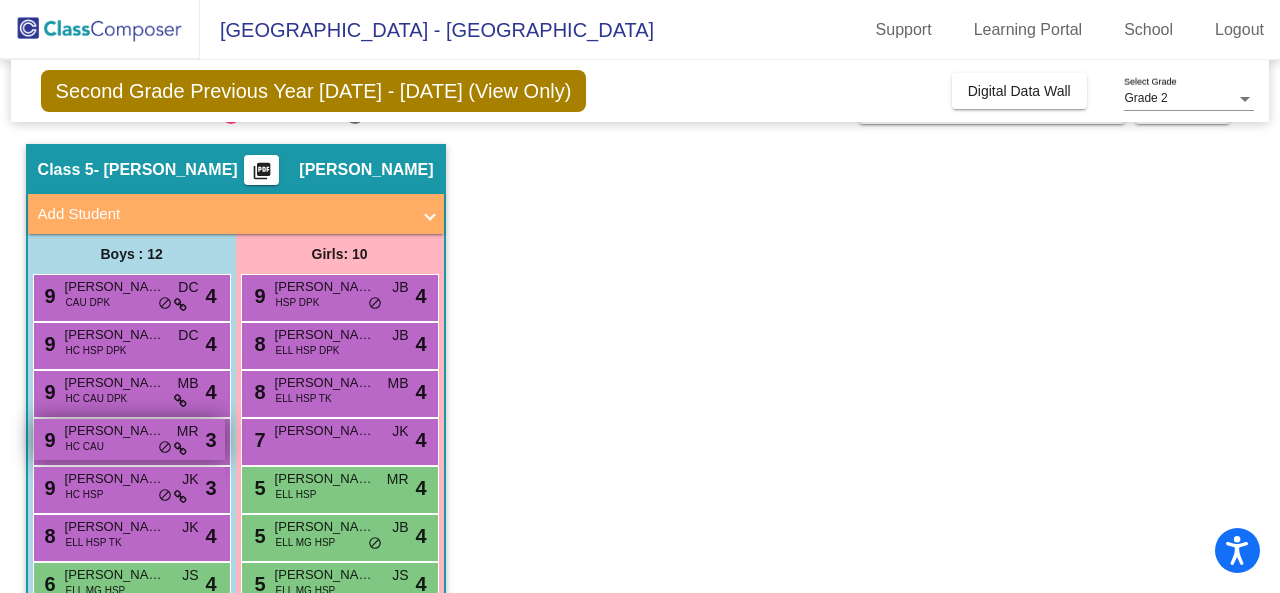 click on "9 [PERSON_NAME] Dex [PERSON_NAME] CAU MR lock do_not_disturb_alt 3" at bounding box center [129, 439] 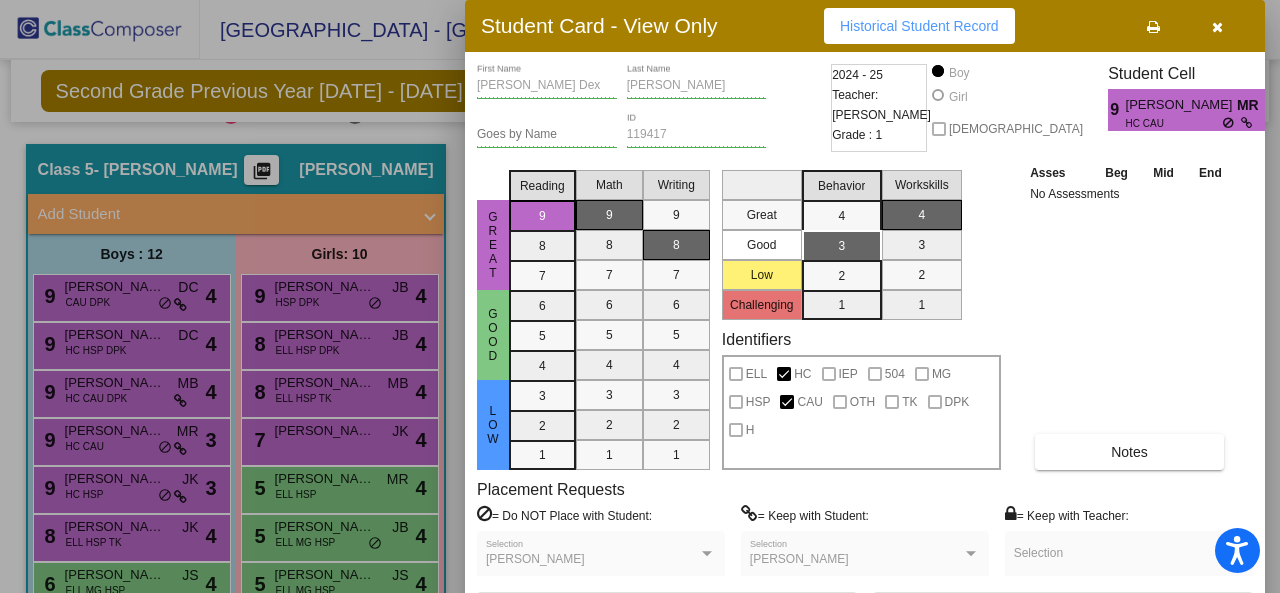 click at bounding box center [640, 296] 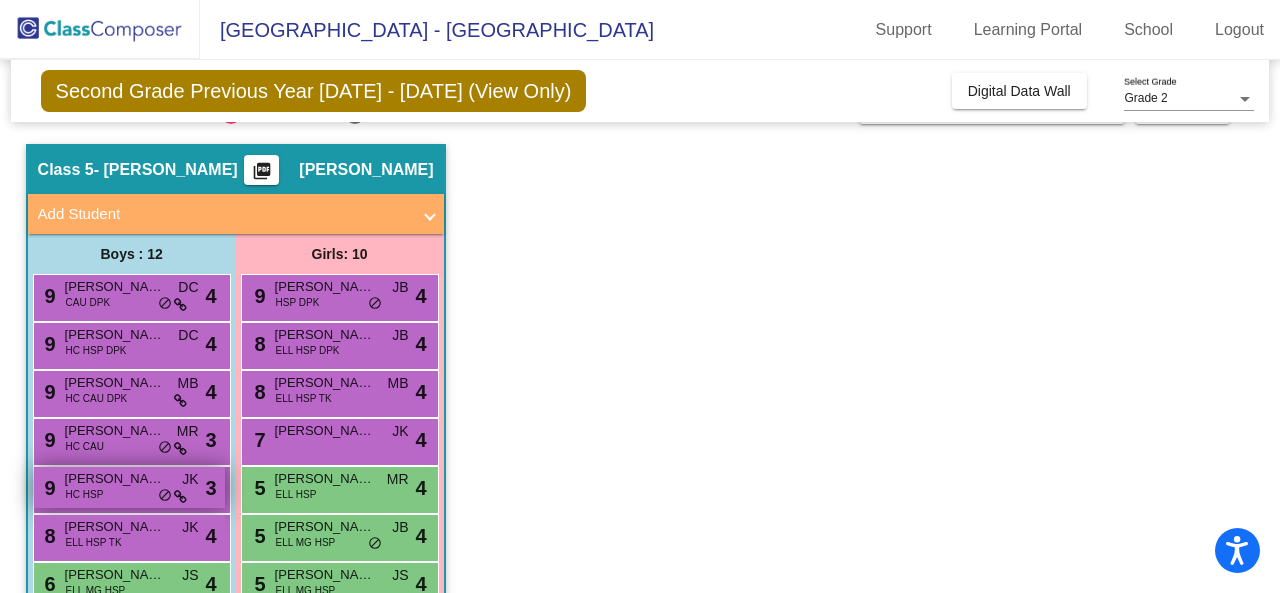 click on "9 [PERSON_NAME] [PERSON_NAME] HSP JK lock do_not_disturb_alt 3" at bounding box center (129, 487) 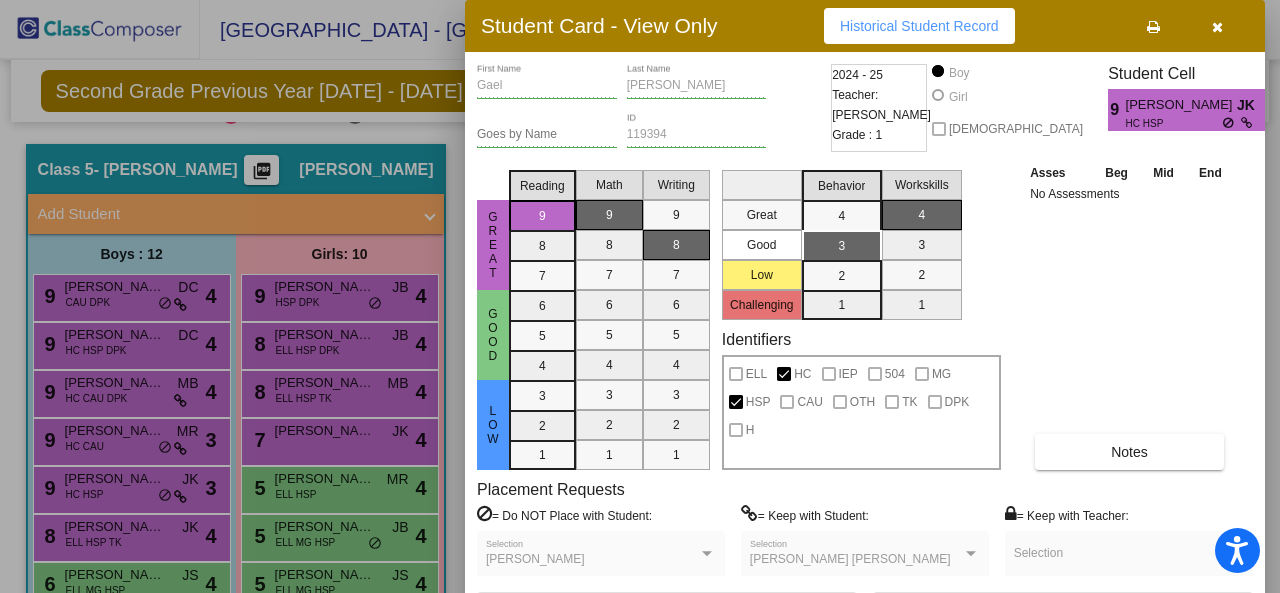 click at bounding box center (640, 296) 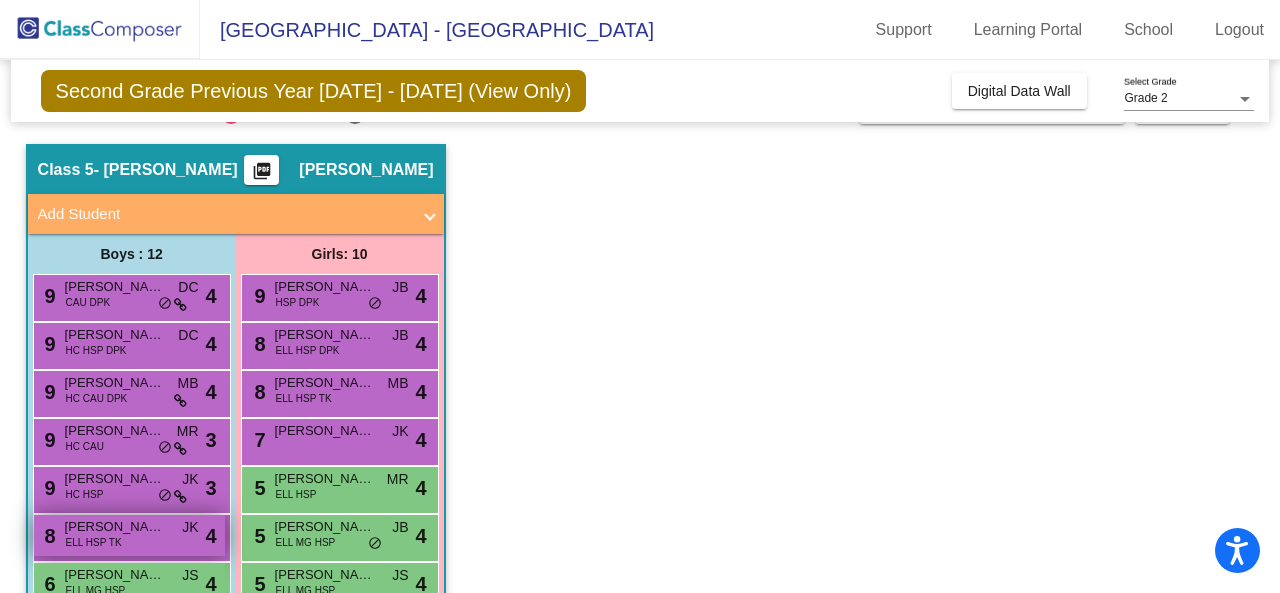 click on "[PERSON_NAME] [PERSON_NAME]" at bounding box center (115, 527) 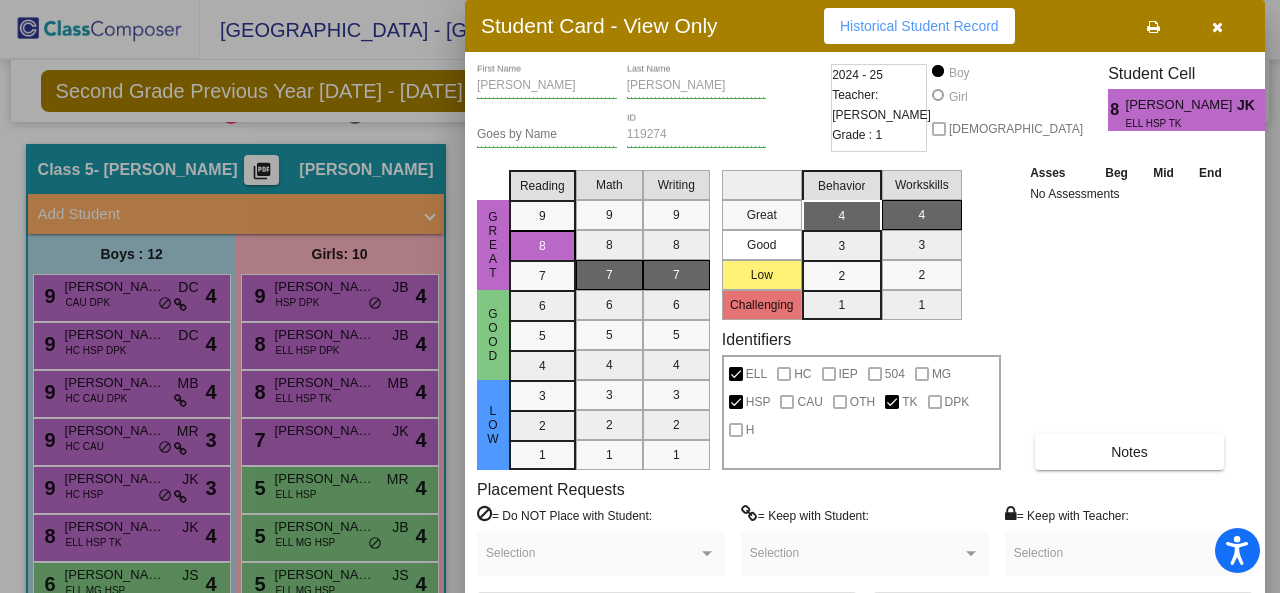 click at bounding box center (640, 296) 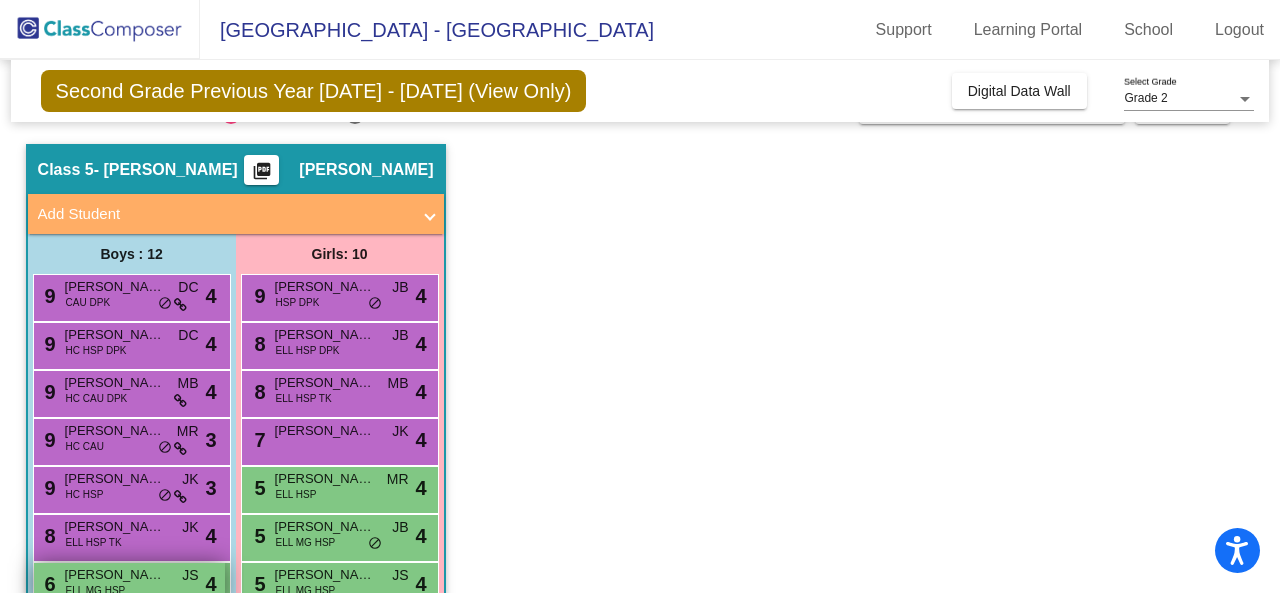 click on "6 [PERSON_NAME] [PERSON_NAME] ELL MG HSP JS lock do_not_disturb_alt 4" at bounding box center [129, 583] 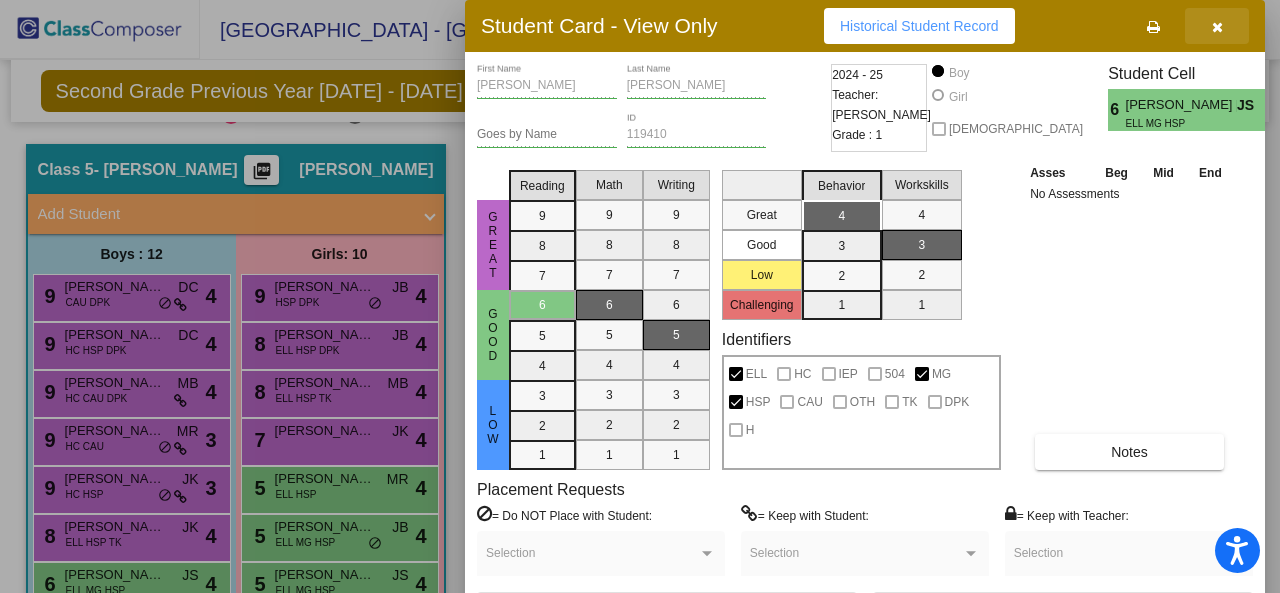 click at bounding box center (1217, 26) 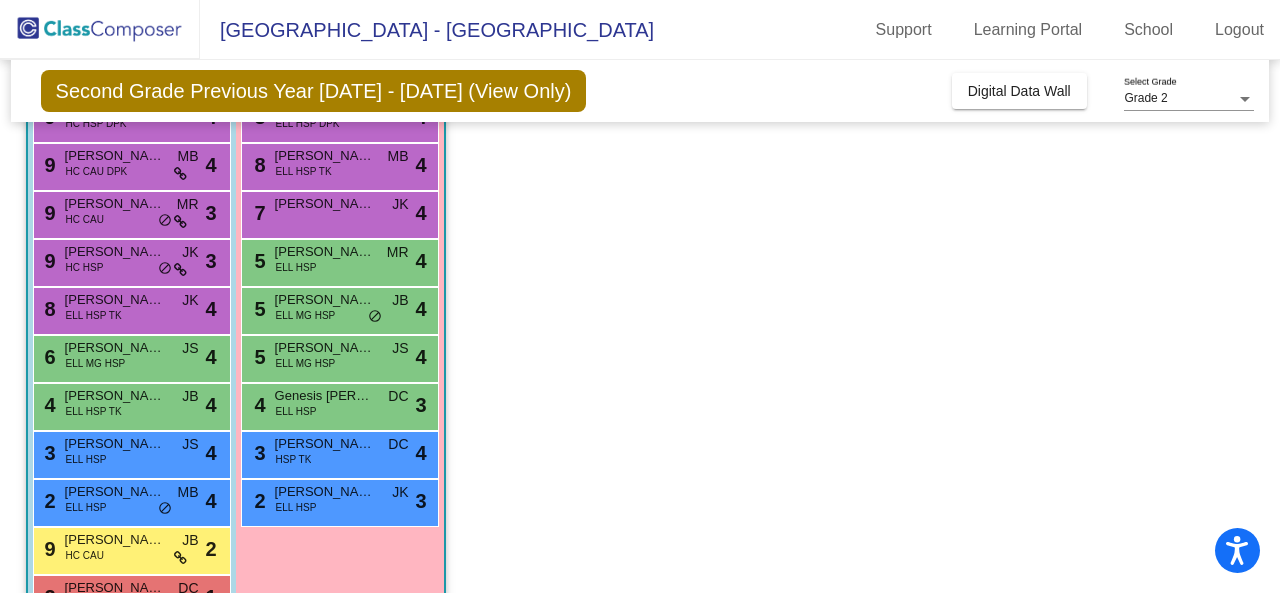 scroll, scrollTop: 275, scrollLeft: 0, axis: vertical 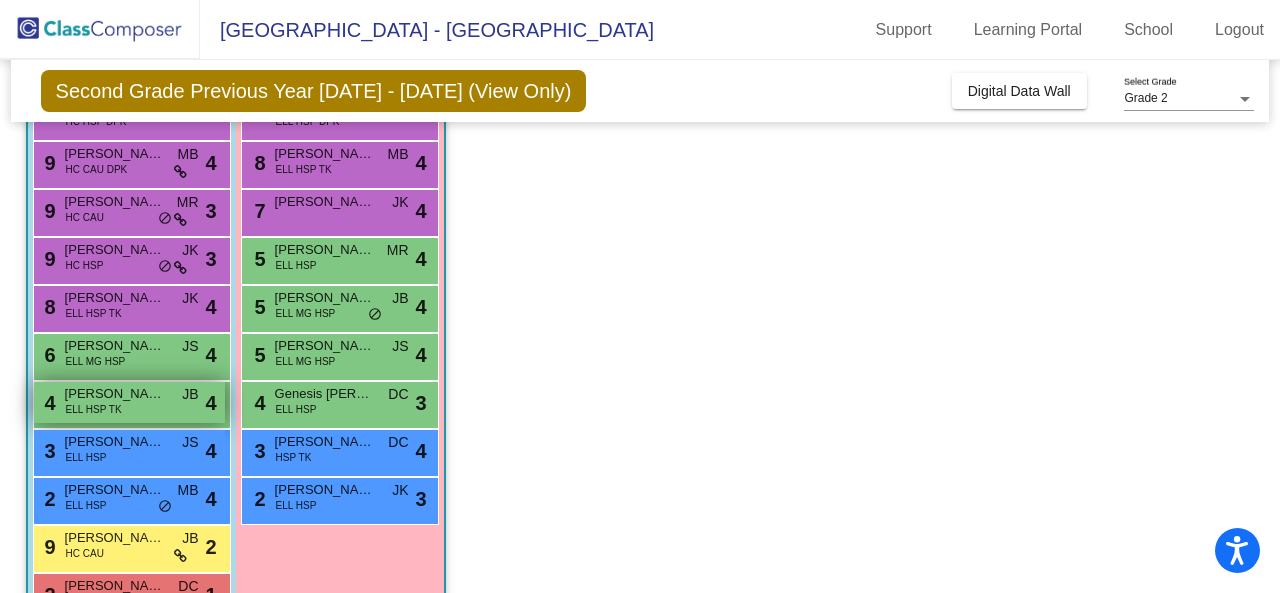 click on "4 [PERSON_NAME] [PERSON_NAME] ELL HSP TK JB lock do_not_disturb_alt 4" at bounding box center [129, 402] 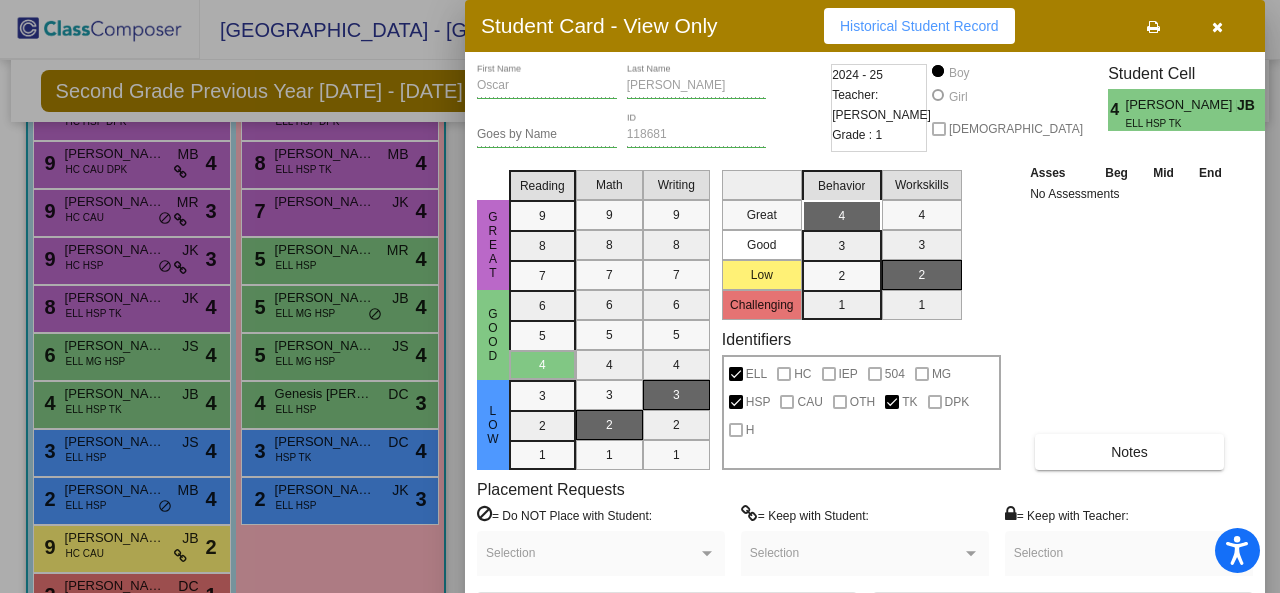 click at bounding box center (640, 296) 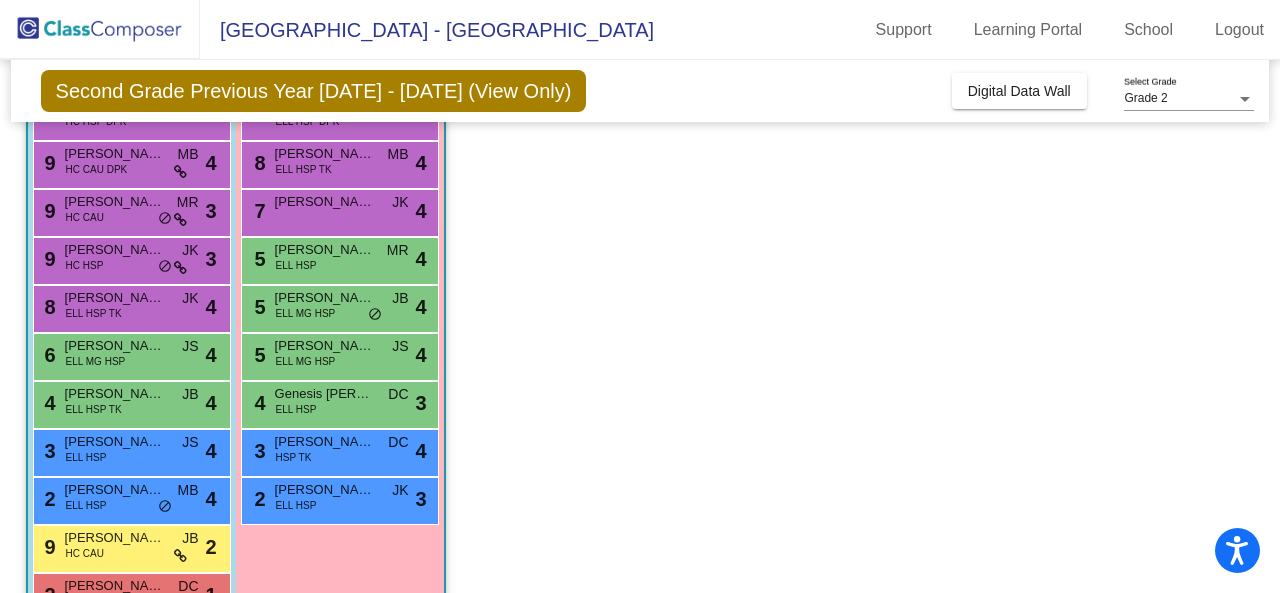click on "3 [PERSON_NAME] ELL HSP JS lock do_not_disturb_alt 4" at bounding box center [129, 450] 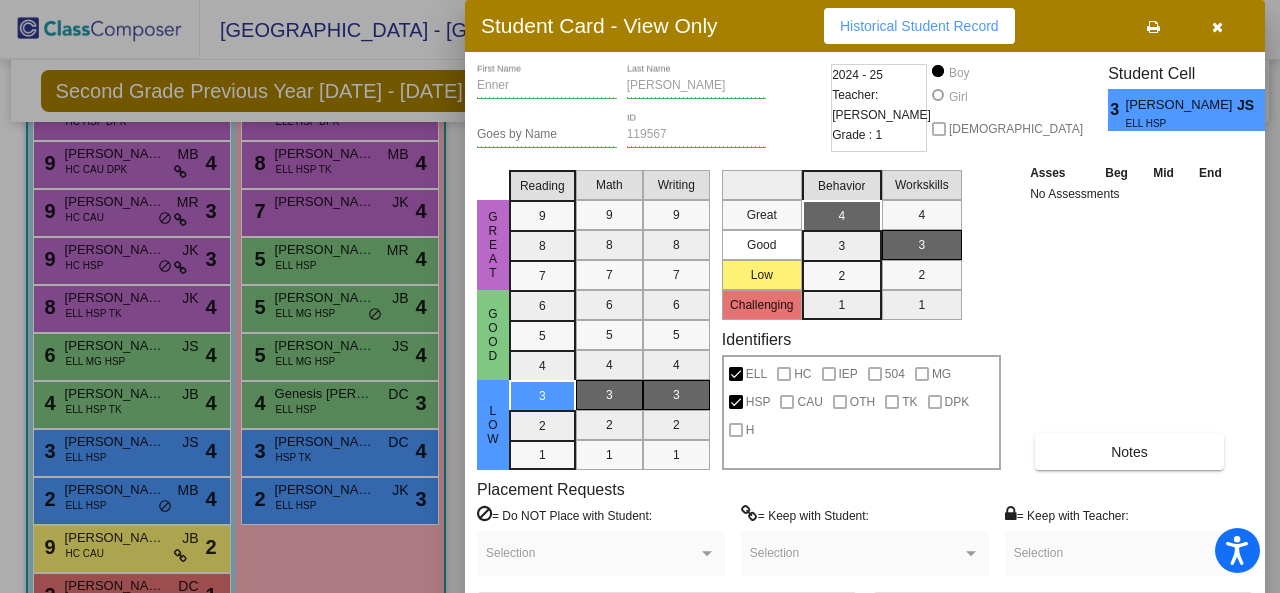 click at bounding box center [640, 296] 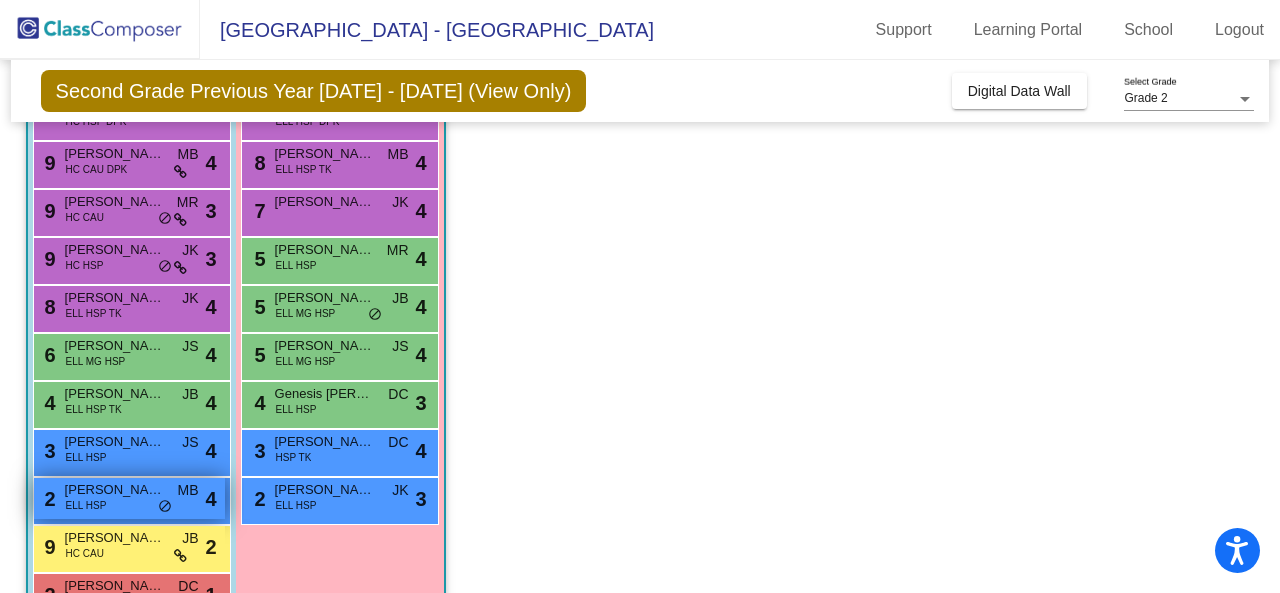 click on "2 [PERSON_NAME] Ambrosio De La [PERSON_NAME] HSP MB lock do_not_disturb_alt 4" at bounding box center (129, 498) 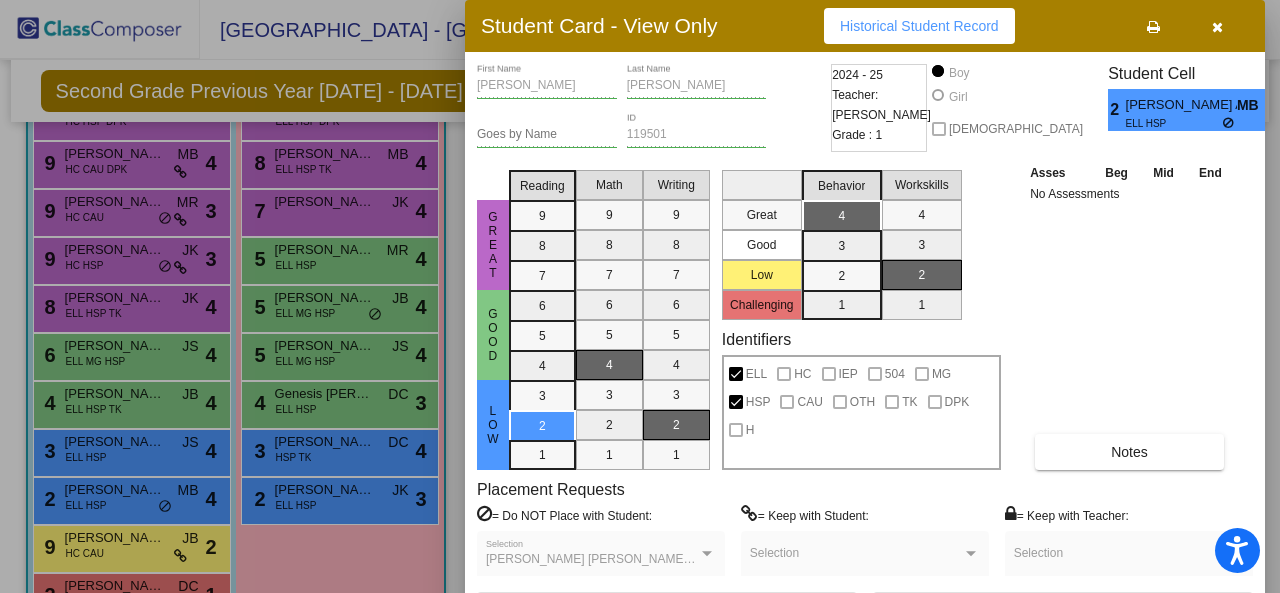 click at bounding box center (640, 296) 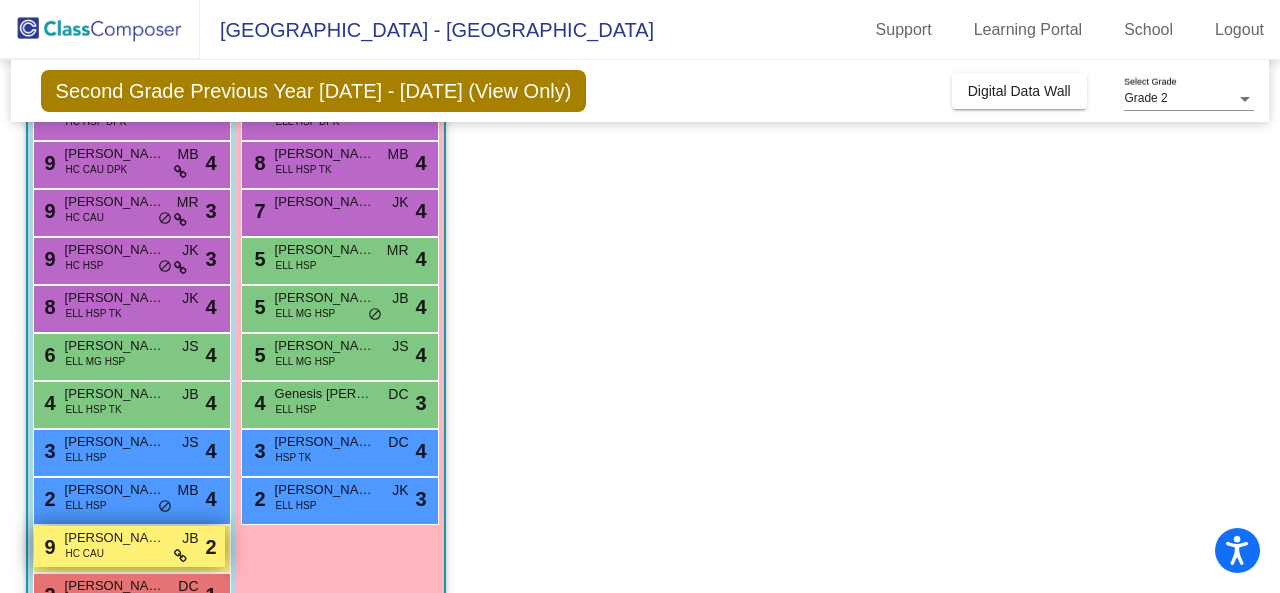 click on "9 [PERSON_NAME] [PERSON_NAME] CAU JB lock do_not_disturb_alt 2" at bounding box center [129, 546] 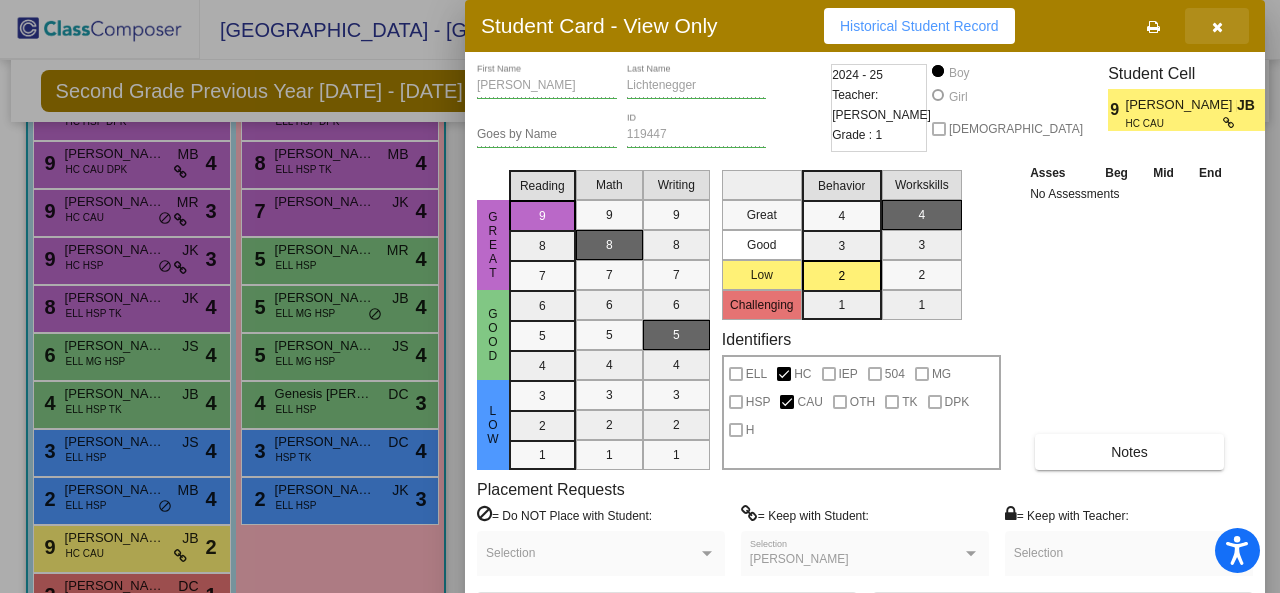 click at bounding box center [1217, 26] 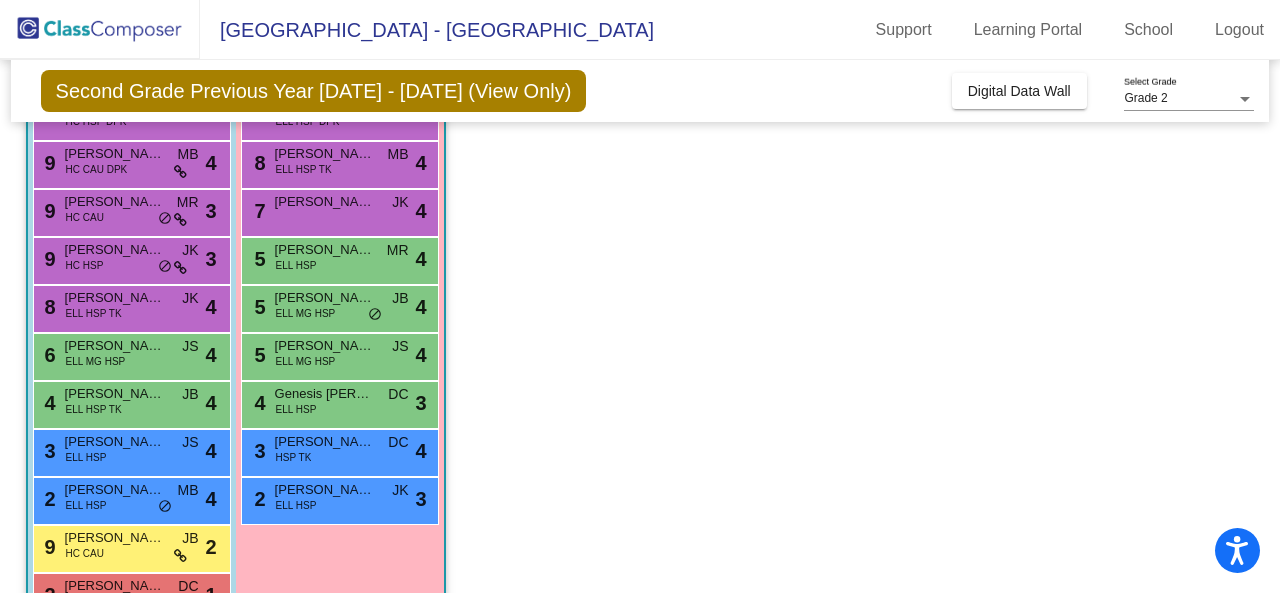 scroll, scrollTop: 334, scrollLeft: 0, axis: vertical 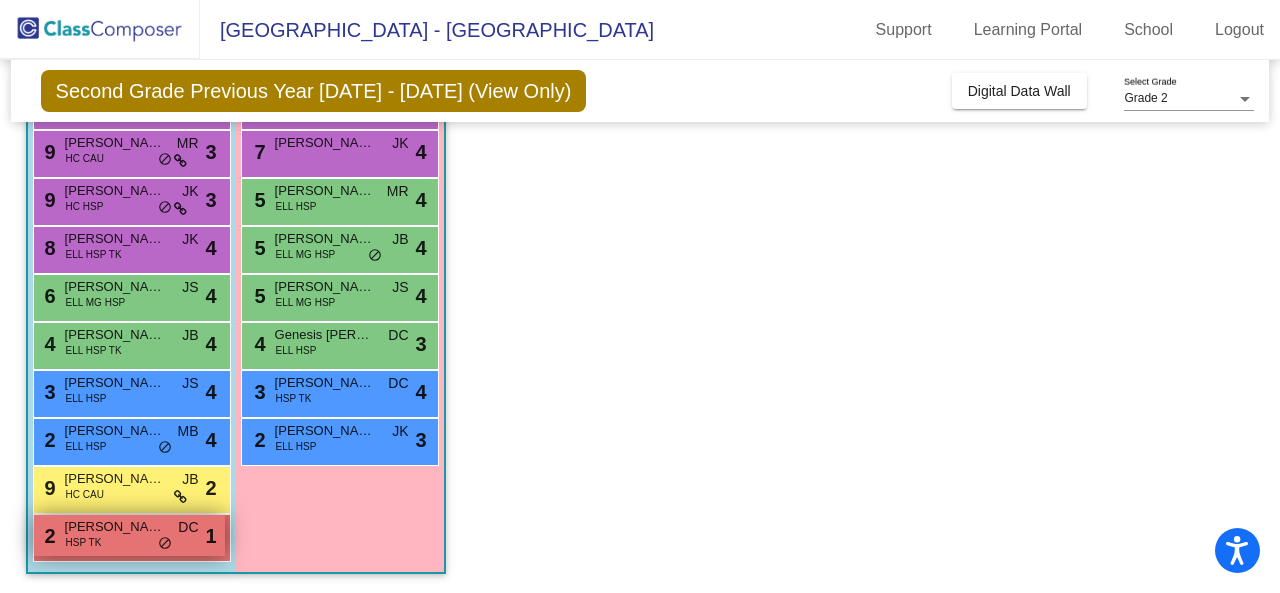 click on "2 Ledger Myrick HSP TK DC lock do_not_disturb_alt 1" at bounding box center [129, 535] 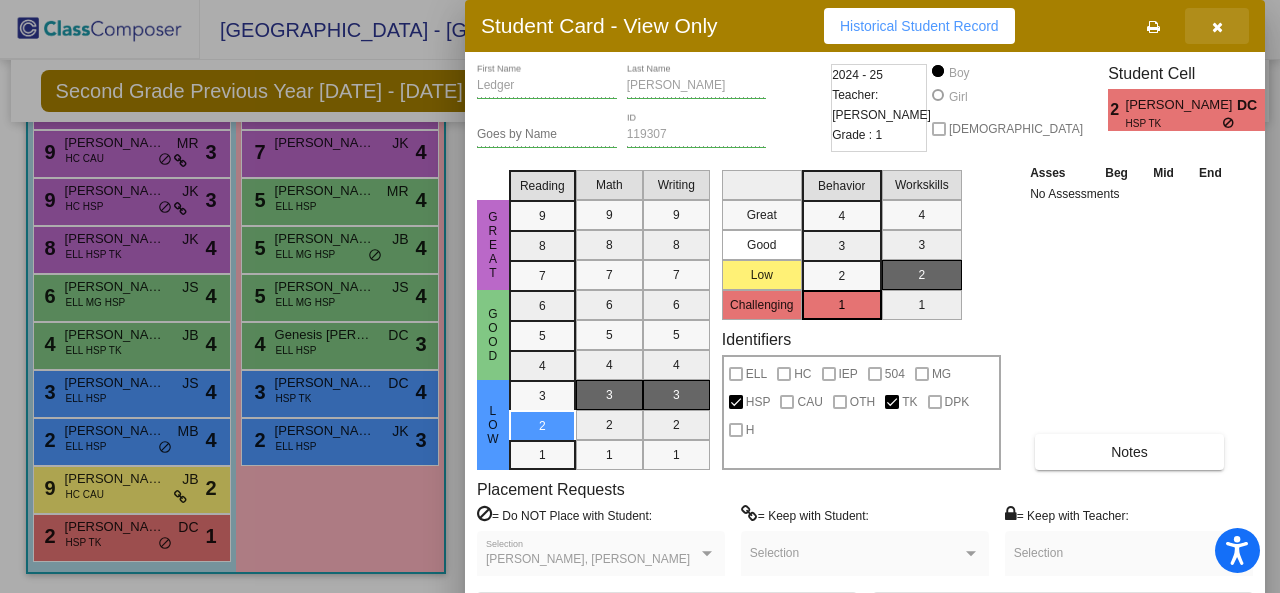 click at bounding box center (1217, 26) 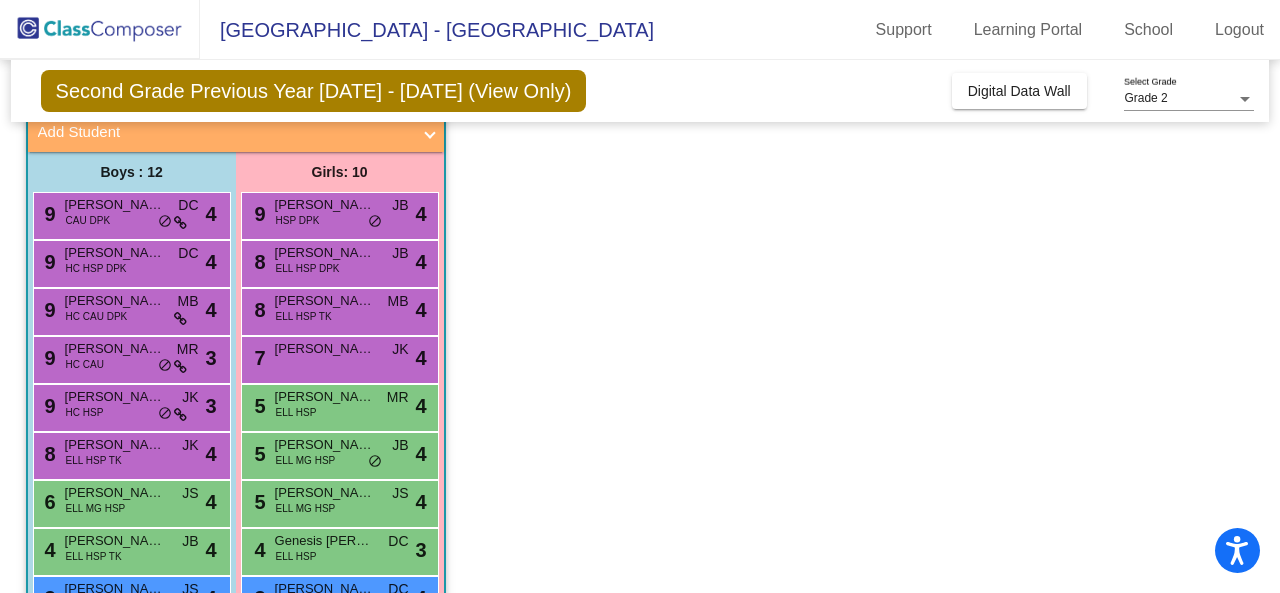 scroll, scrollTop: 124, scrollLeft: 0, axis: vertical 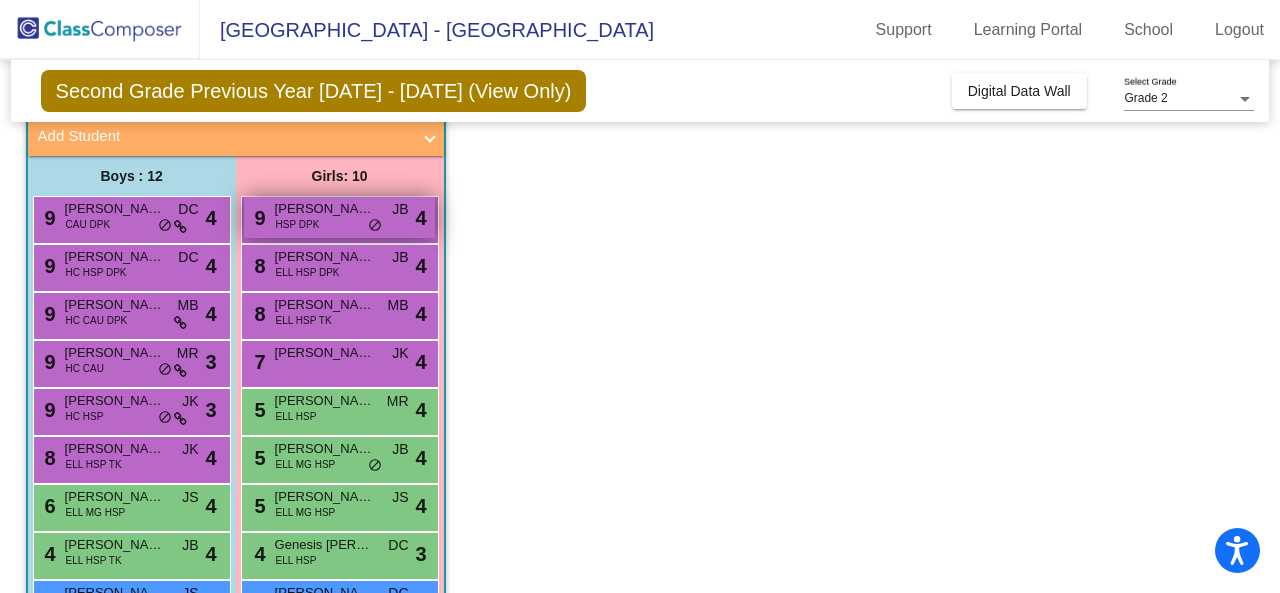 click on "9 [PERSON_NAME] HSP DPK JB lock do_not_disturb_alt 4" at bounding box center [339, 217] 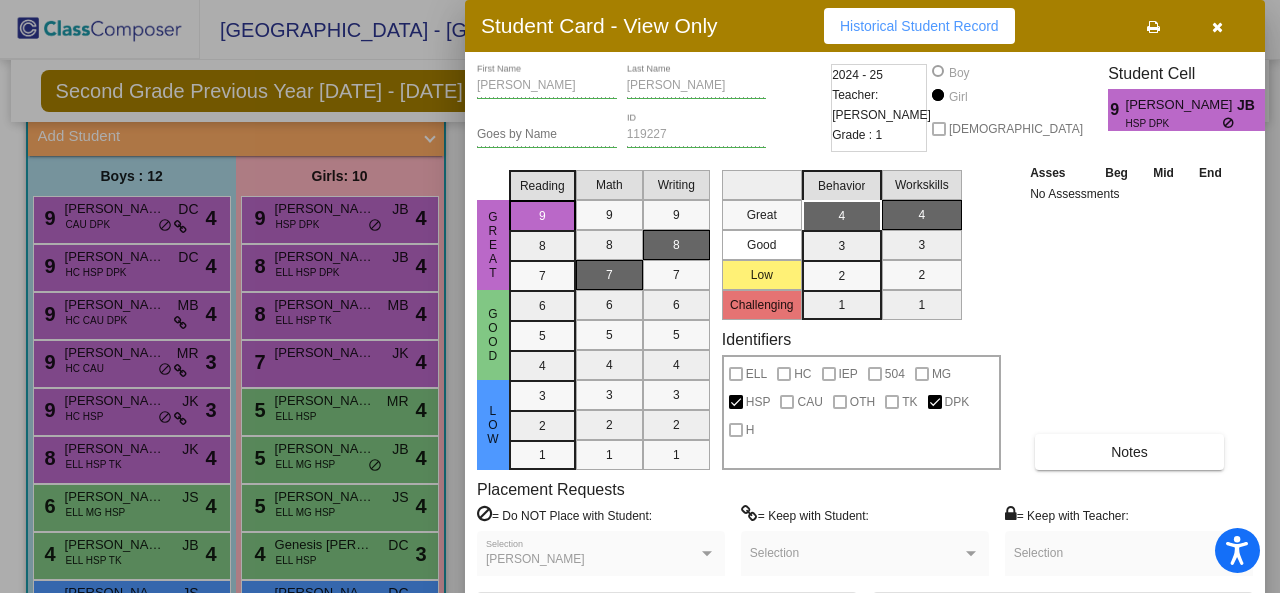 click at bounding box center [640, 296] 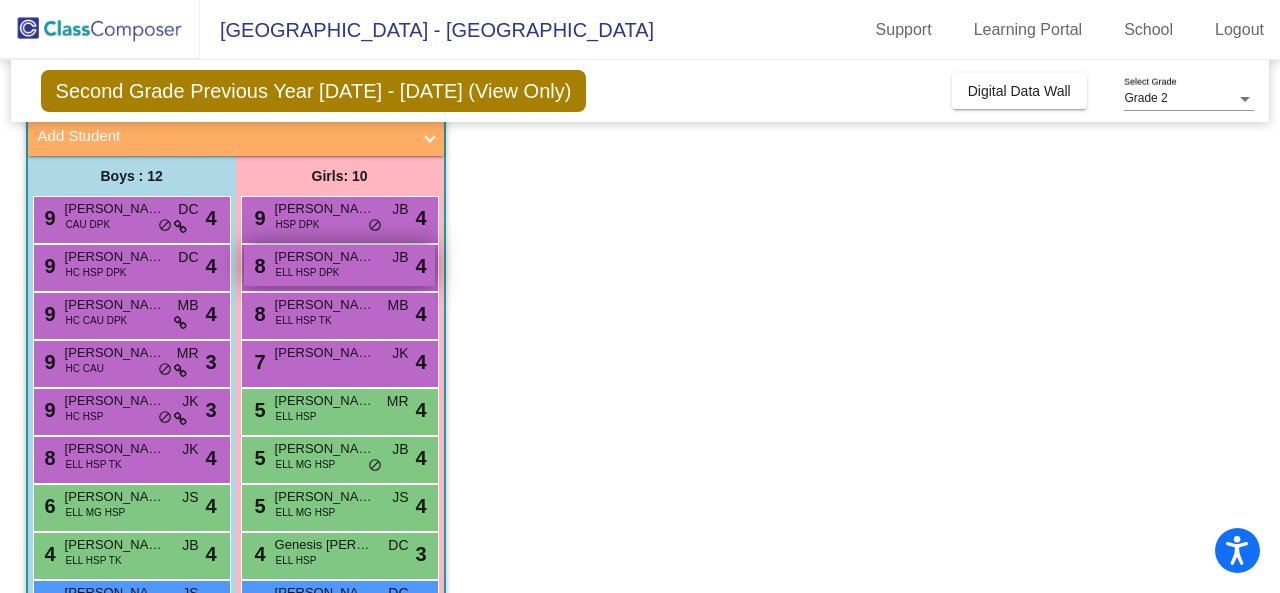 click on "ELL HSP DPK" at bounding box center (308, 272) 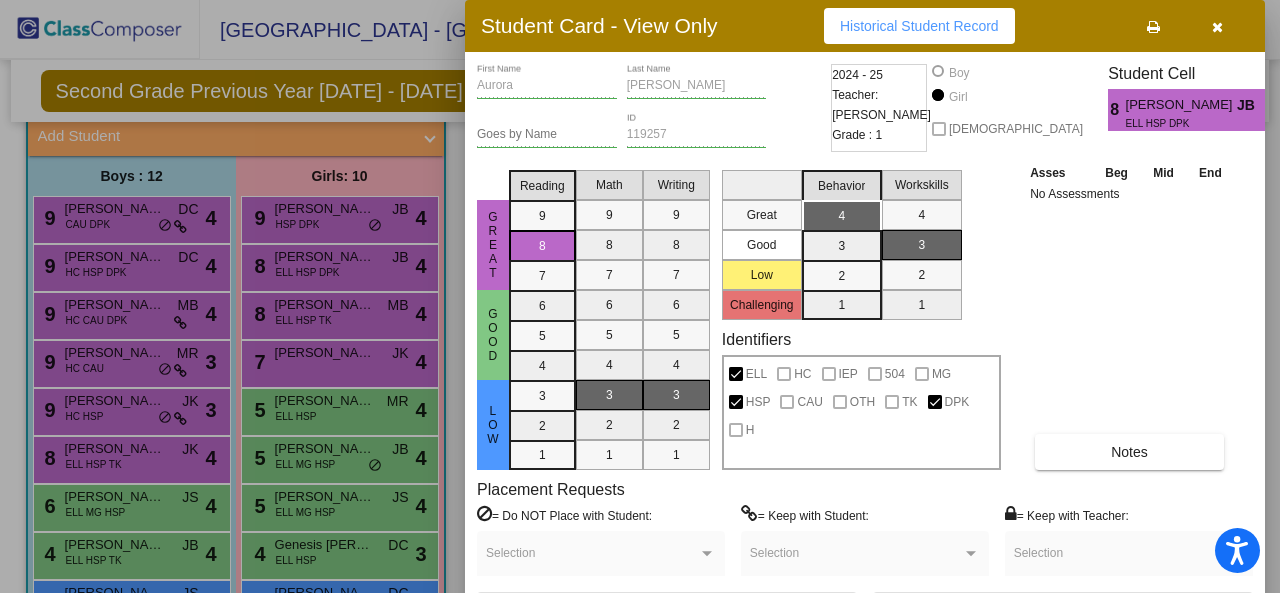 click at bounding box center (640, 296) 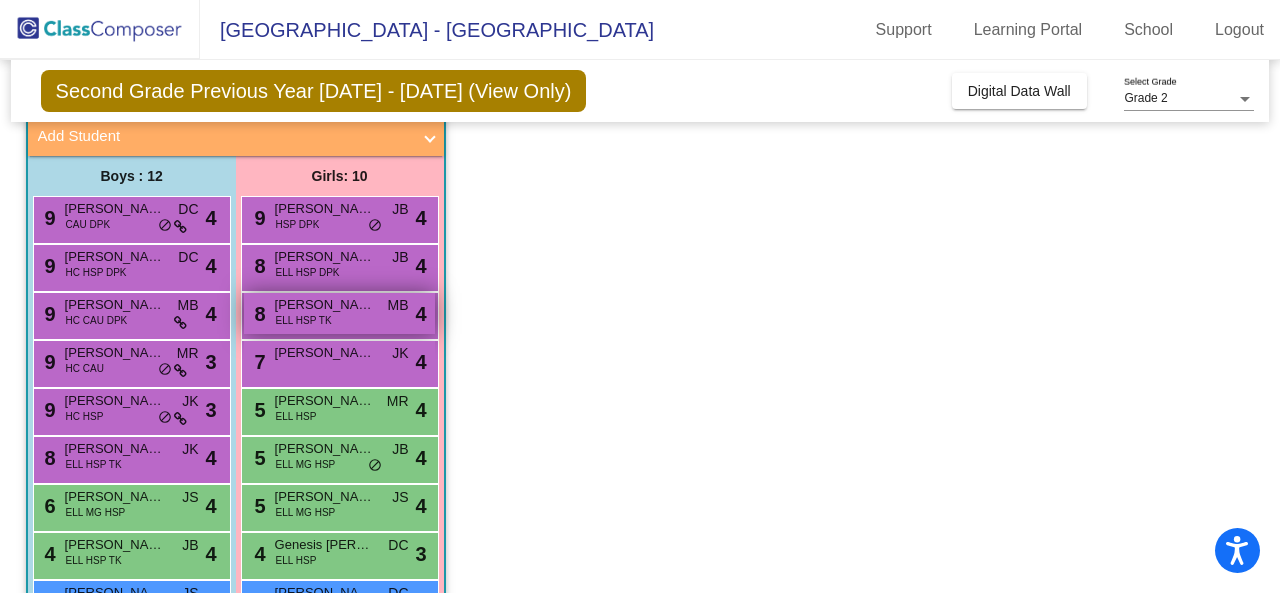 click on "ELL HSP TK" at bounding box center [304, 320] 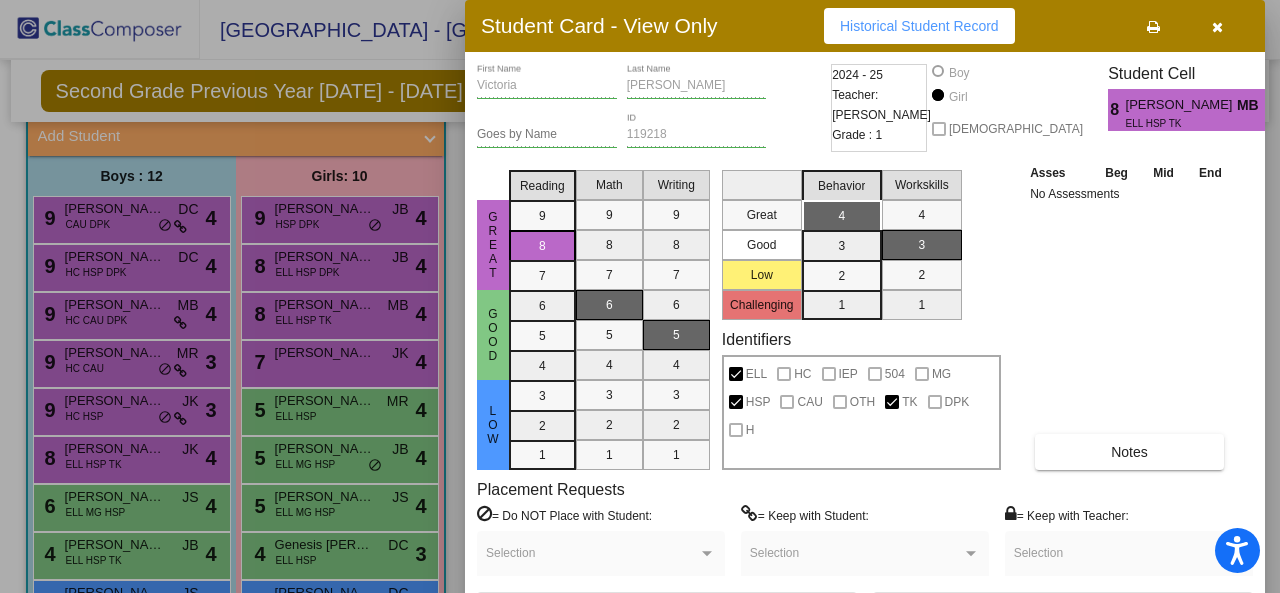 click at bounding box center [640, 296] 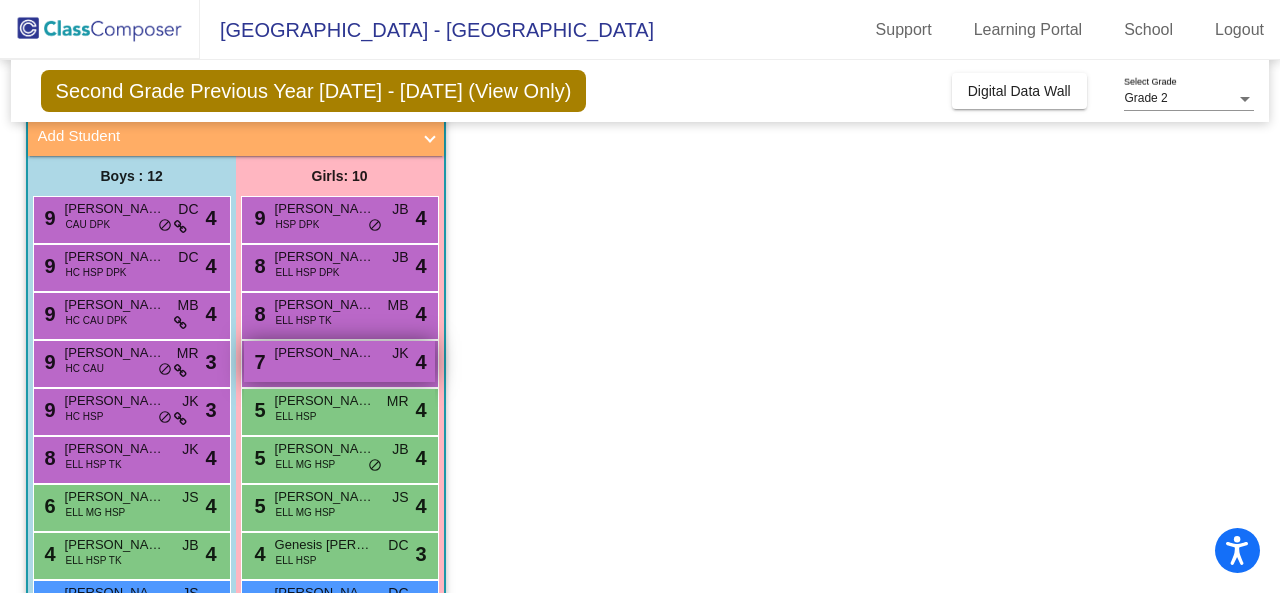 click on "7 [PERSON_NAME] [PERSON_NAME] lock do_not_disturb_alt 4" at bounding box center (339, 361) 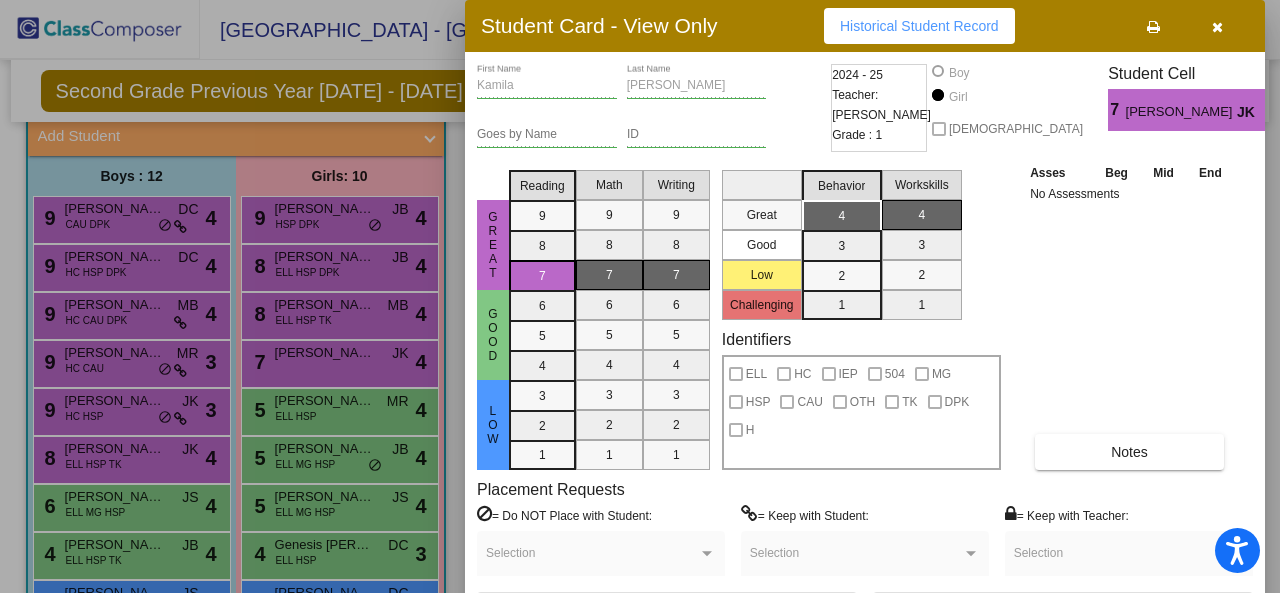 click at bounding box center (640, 296) 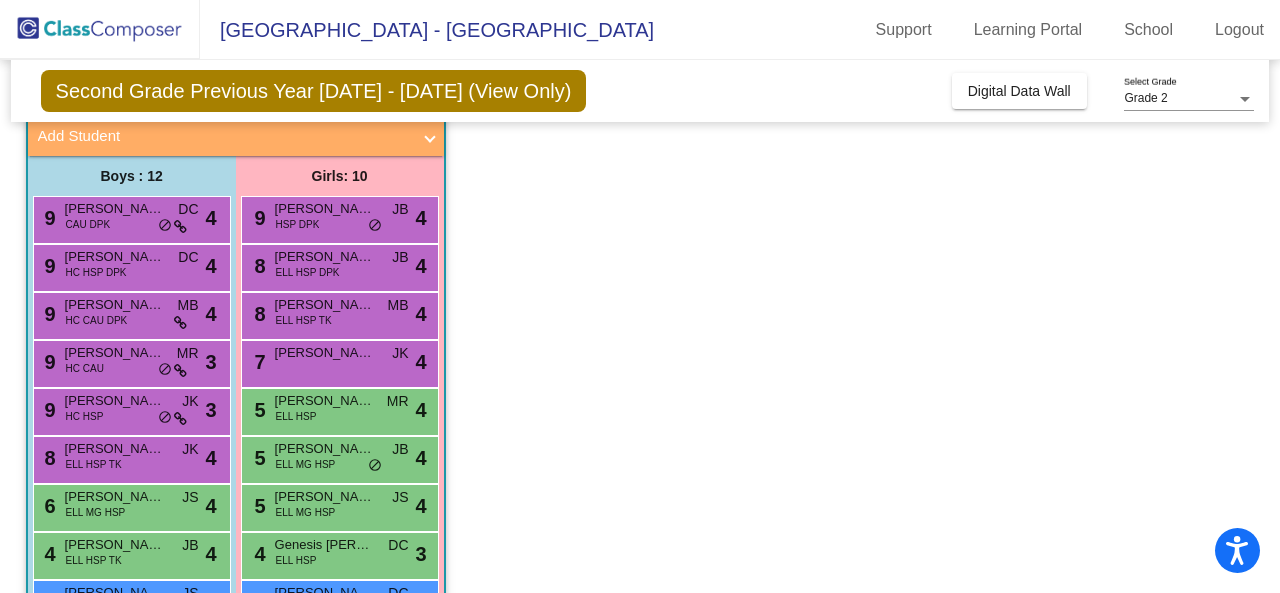 click on "ELL HSP" at bounding box center [296, 416] 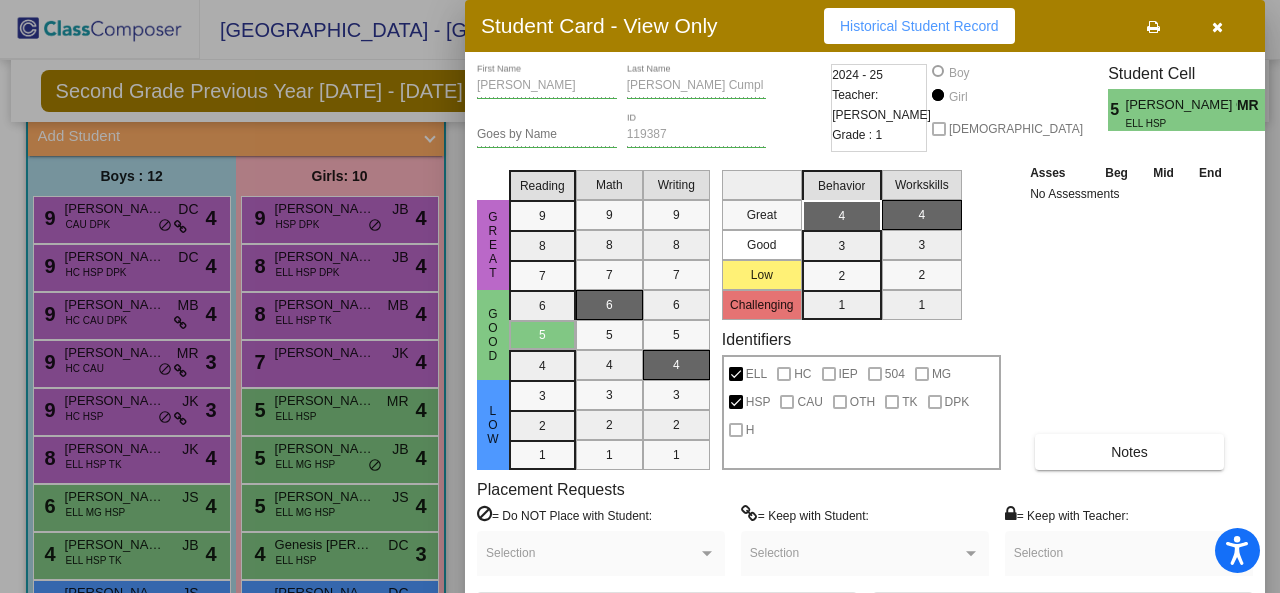 click at bounding box center [640, 296] 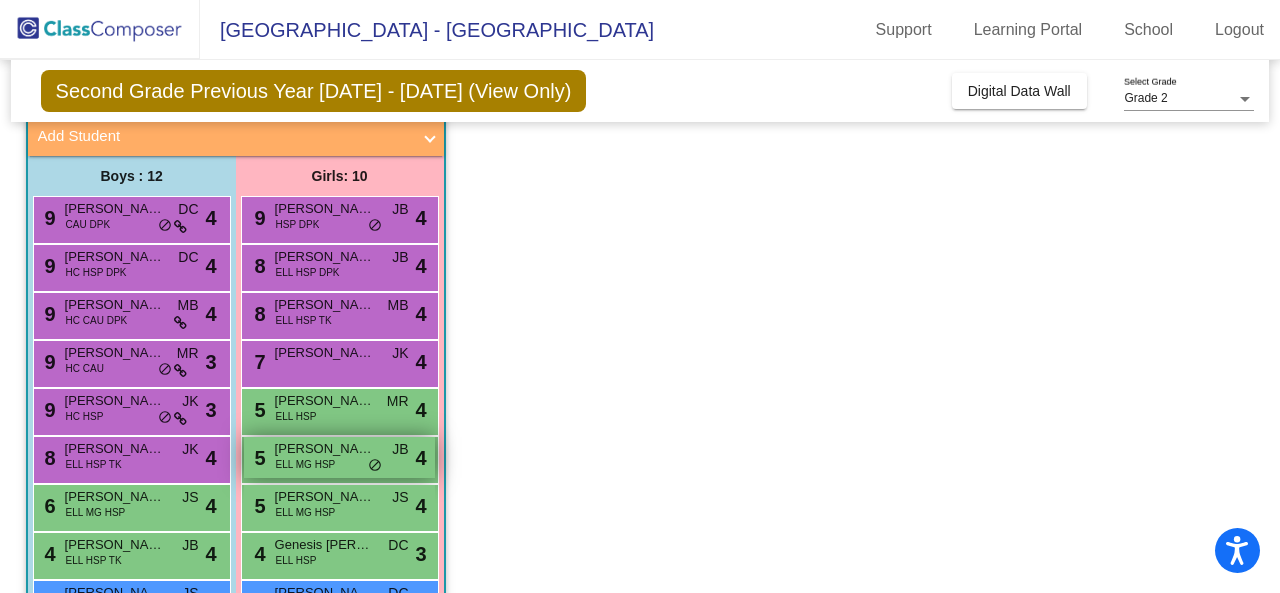 click on "ELL MG HSP" at bounding box center [306, 464] 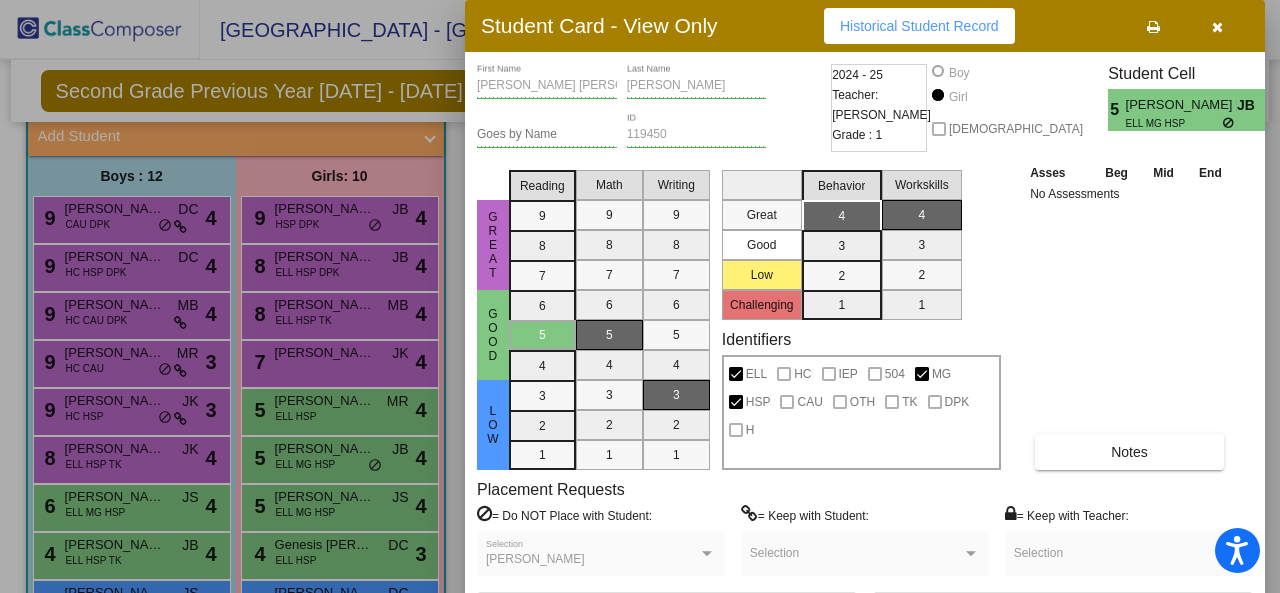 click at bounding box center (640, 296) 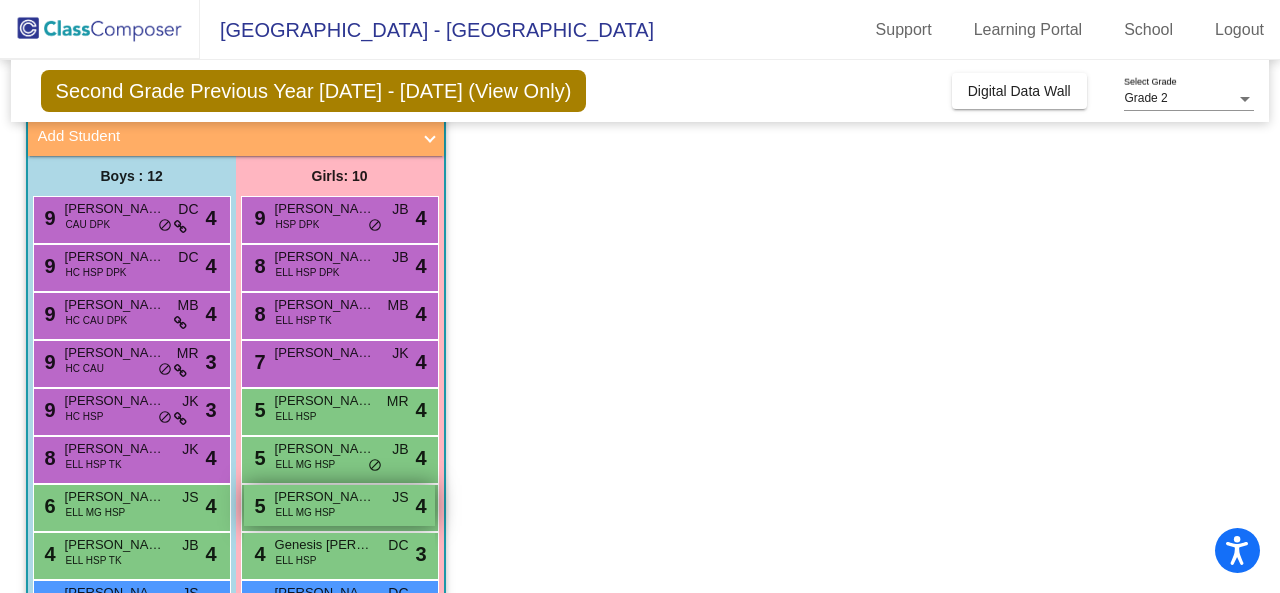 click on "5 [PERSON_NAME] ELL MG HSP JS lock do_not_disturb_alt 4" at bounding box center (339, 505) 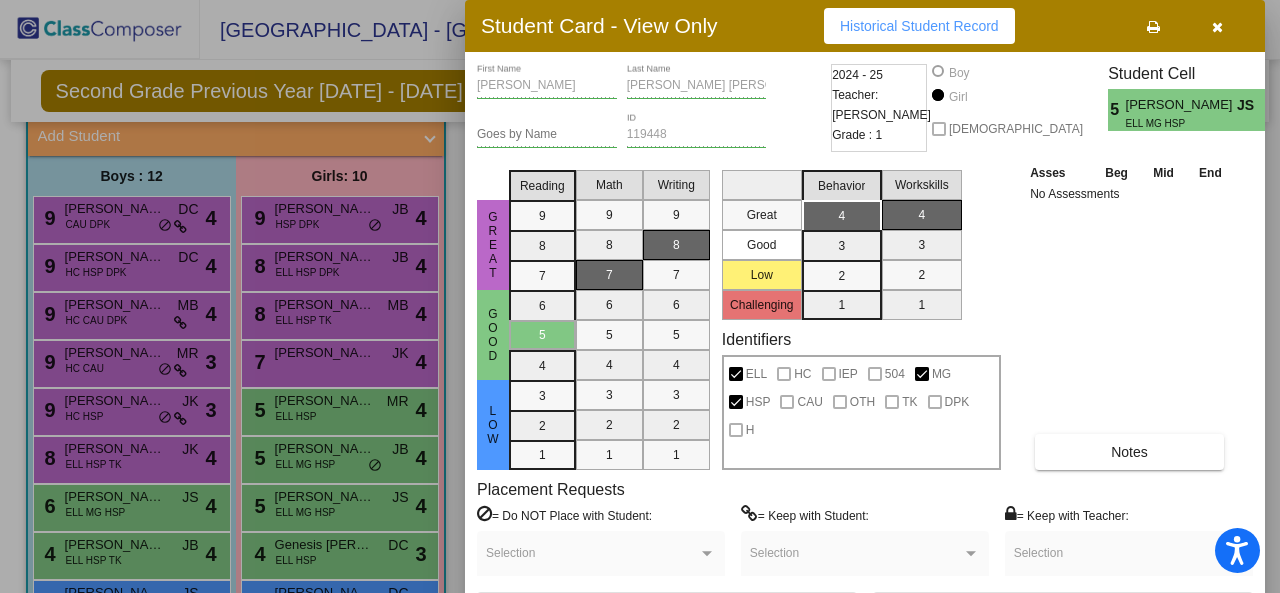 click at bounding box center (640, 296) 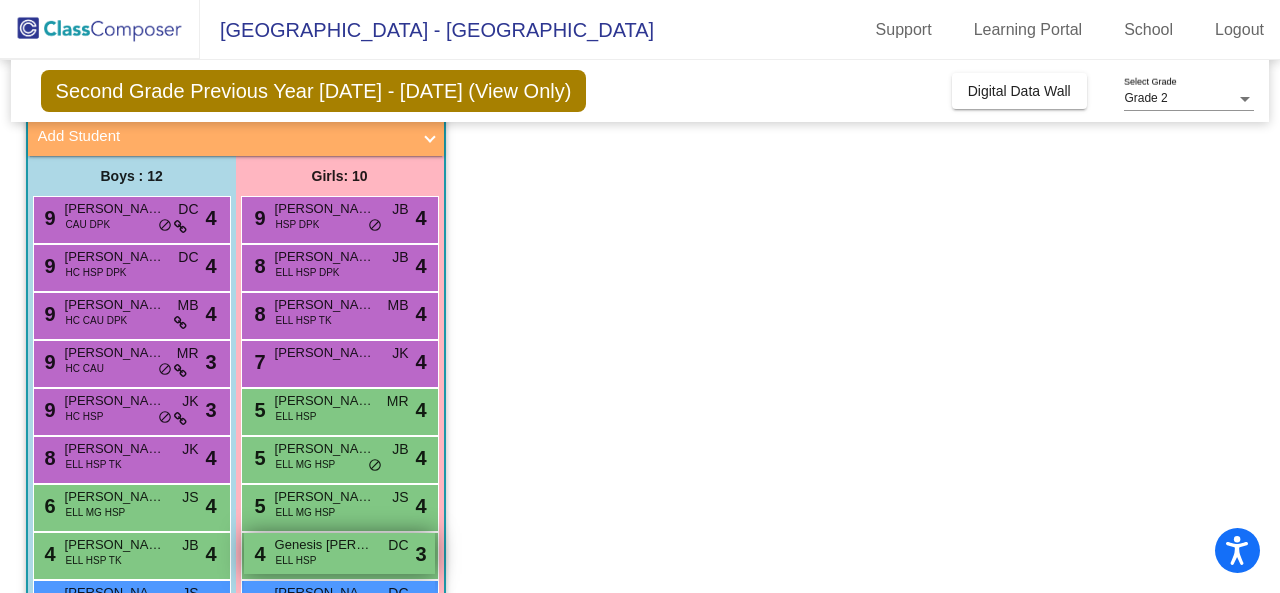 click on "4 Genesis [PERSON_NAME] ELL HSP DC lock do_not_disturb_alt 3" at bounding box center [339, 553] 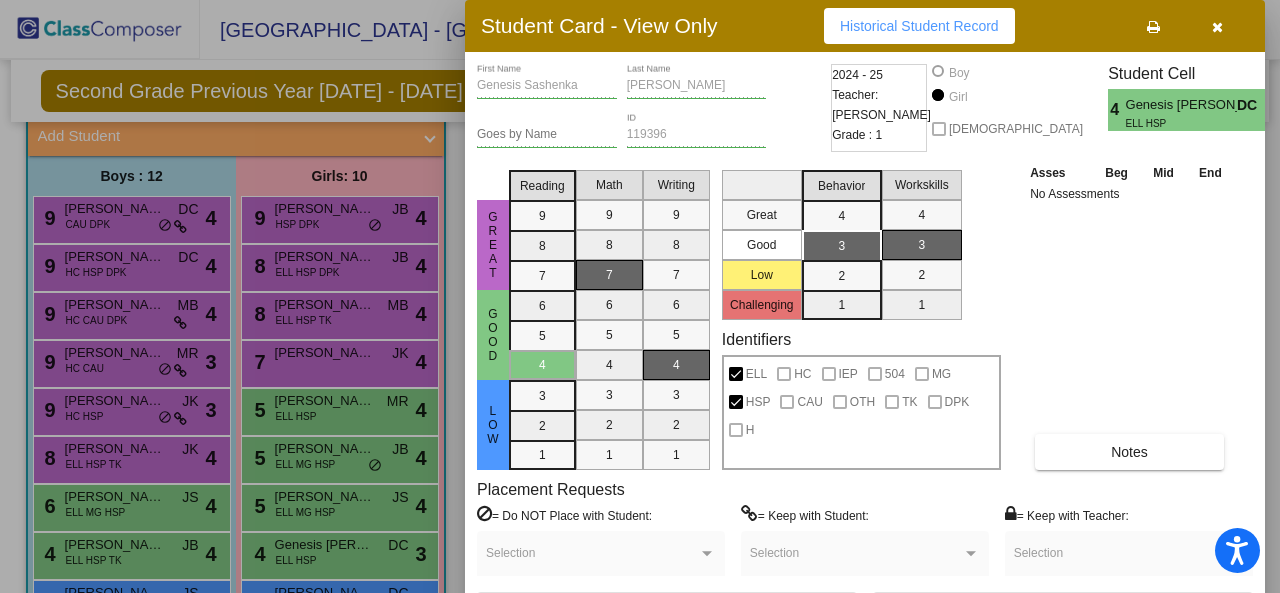 click at bounding box center [1217, 26] 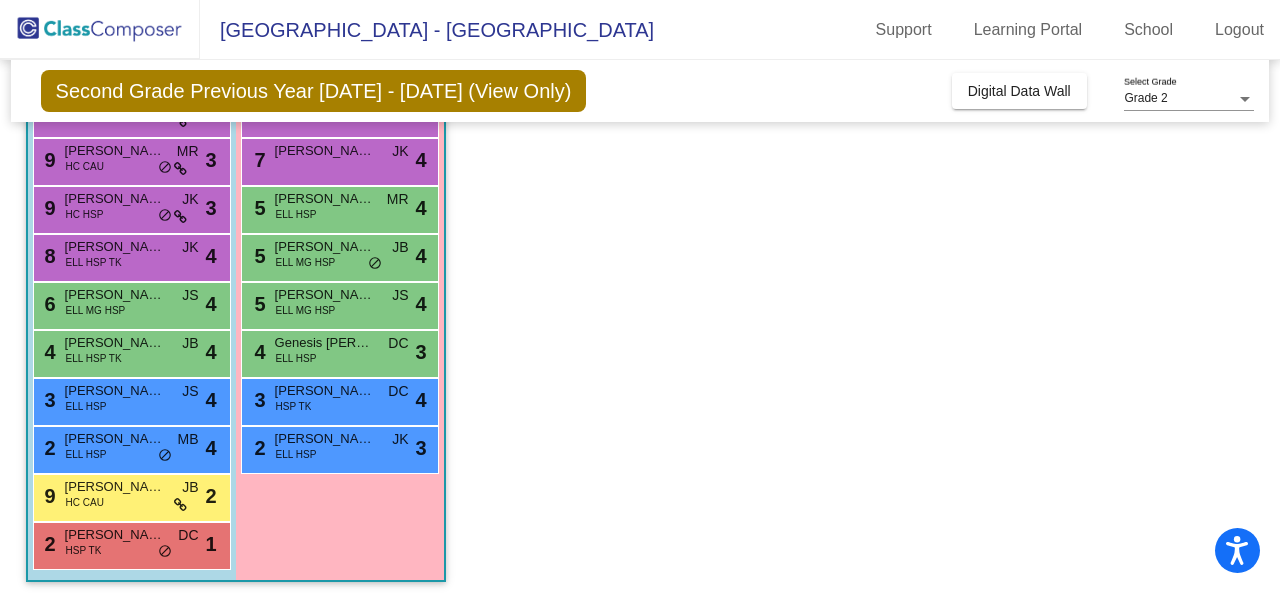 scroll, scrollTop: 334, scrollLeft: 0, axis: vertical 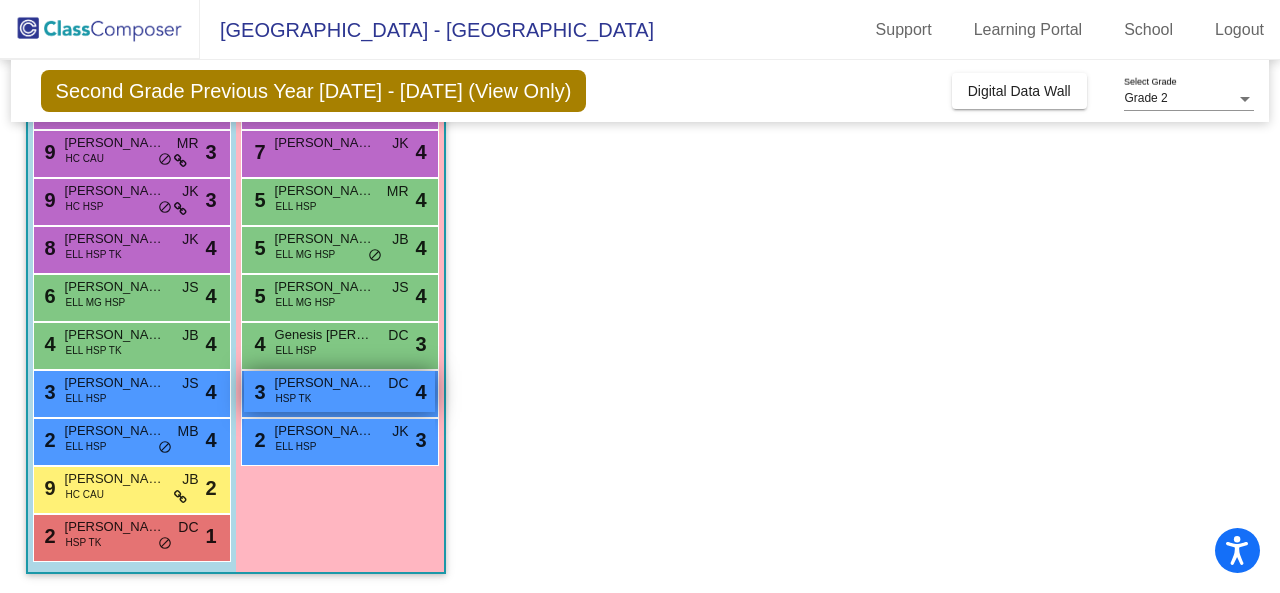 click on "3 [PERSON_NAME] HSP TK DC lock do_not_disturb_alt 4" at bounding box center [339, 391] 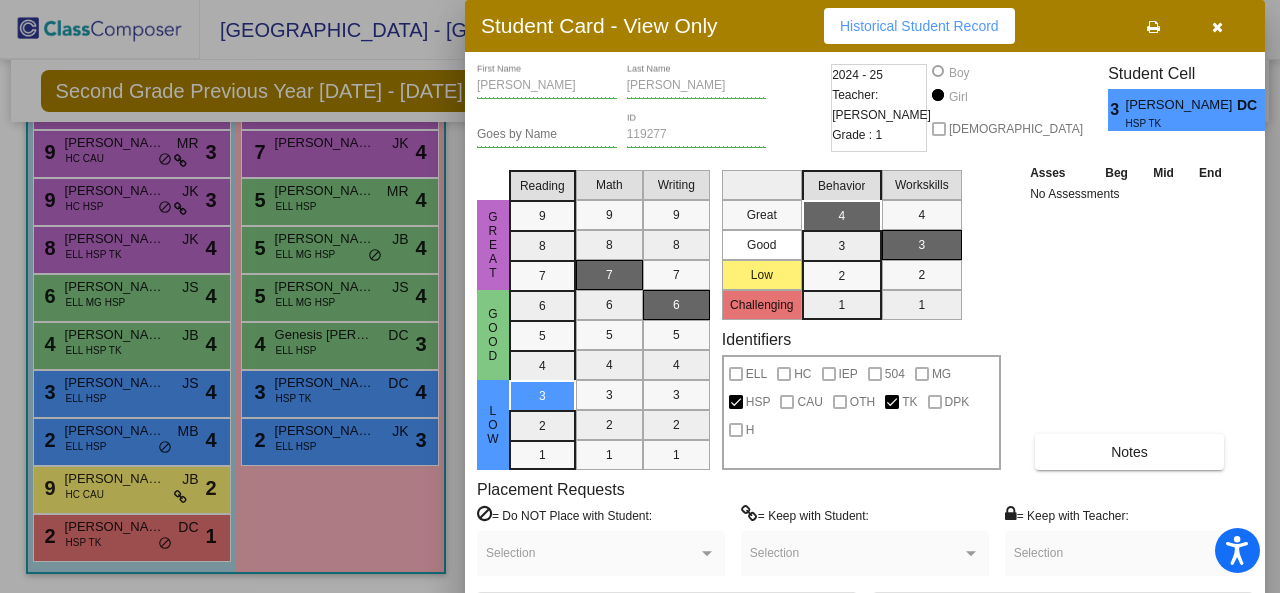 click at bounding box center (640, 296) 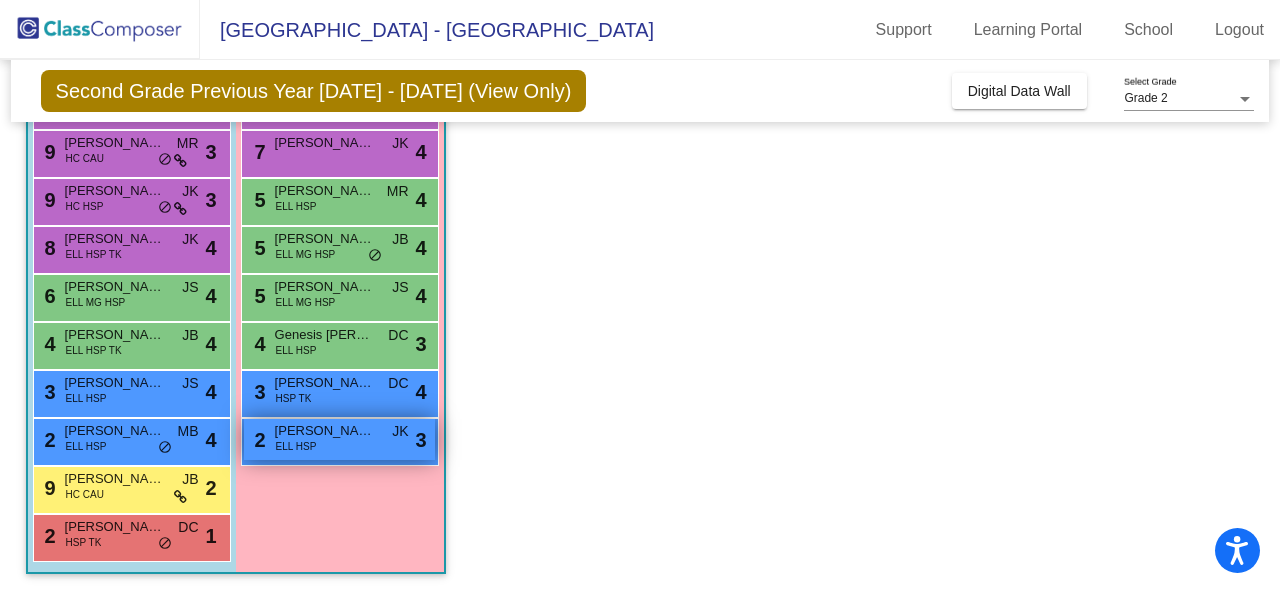 click on "2 [PERSON_NAME] ELL HSP JK lock do_not_disturb_alt 3" at bounding box center (339, 439) 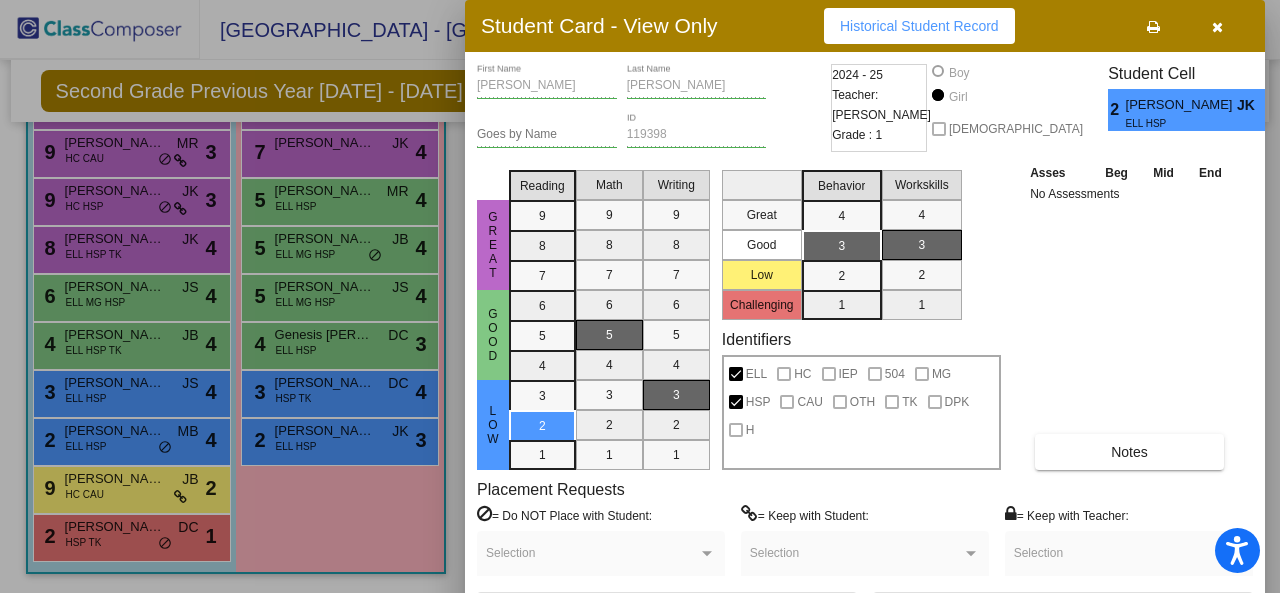 click at bounding box center [640, 296] 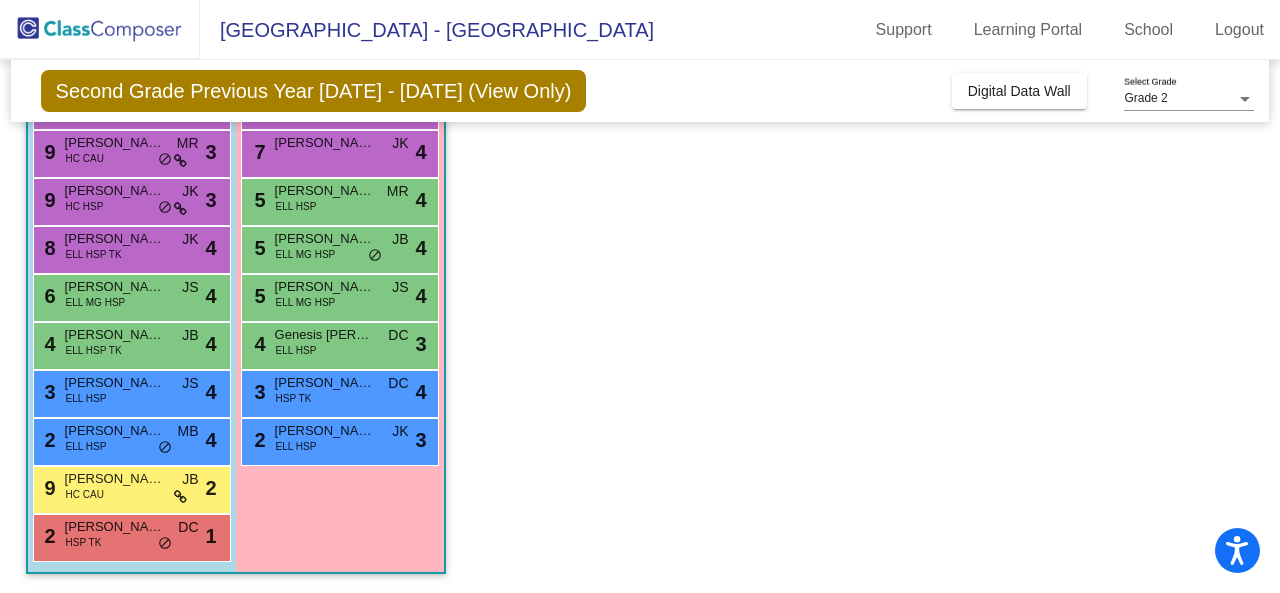 click on "7 [PERSON_NAME] [PERSON_NAME] lock do_not_disturb_alt 4" at bounding box center [339, 151] 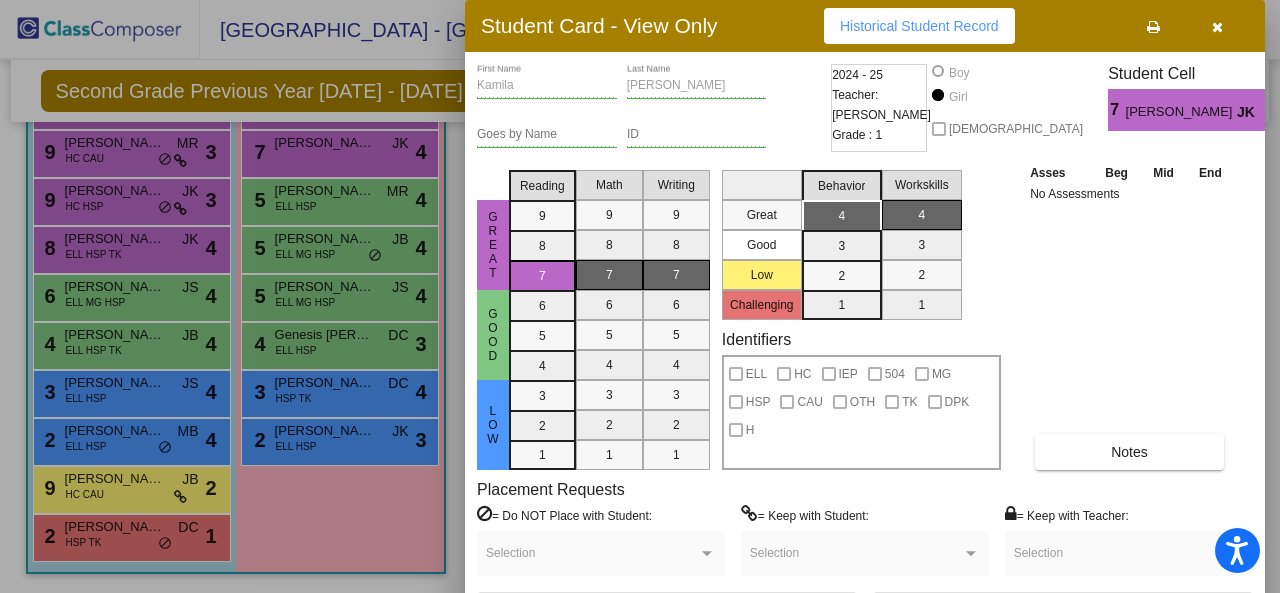 click at bounding box center (1217, 27) 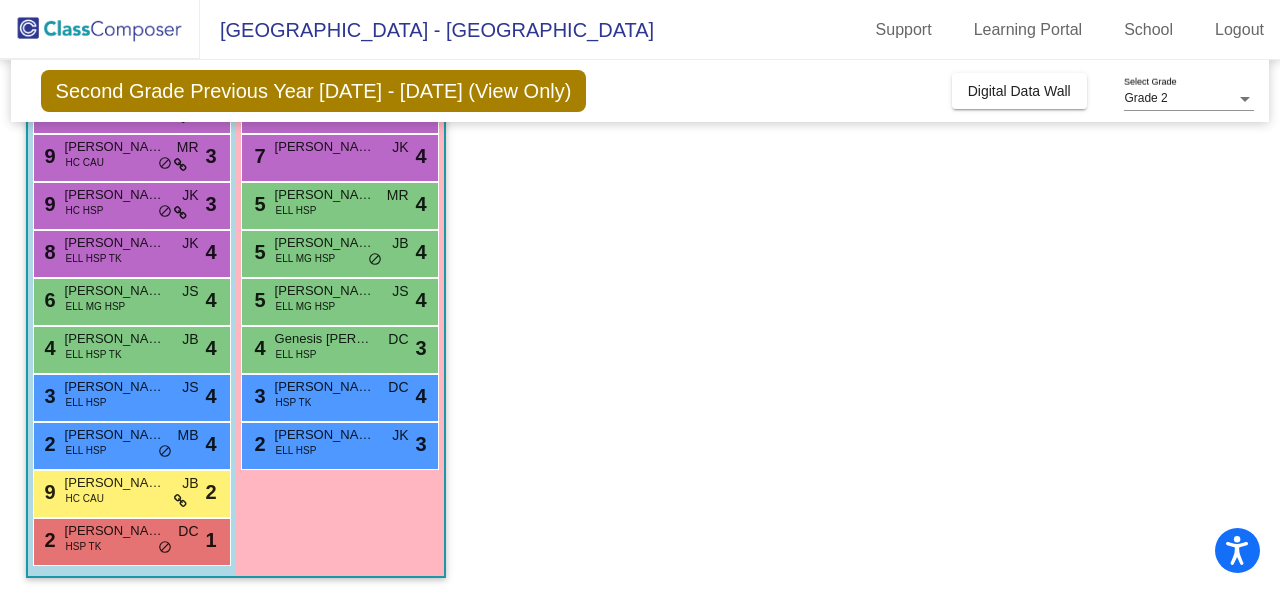 scroll, scrollTop: 334, scrollLeft: 0, axis: vertical 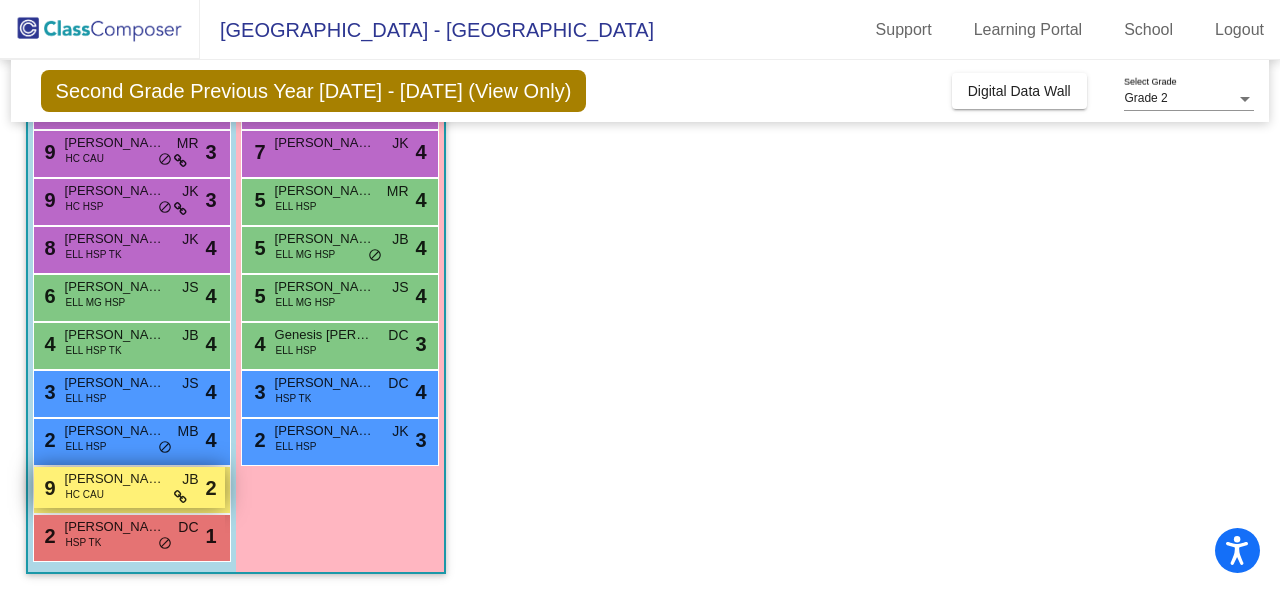 click on "HC CAU" at bounding box center (85, 494) 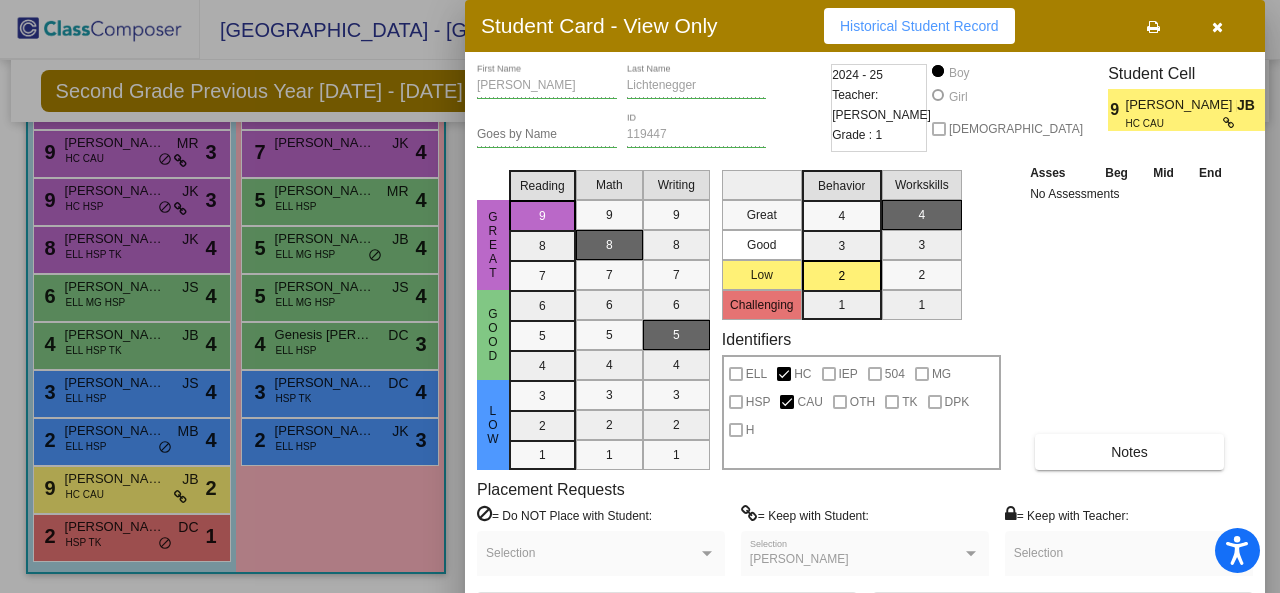 click at bounding box center (640, 296) 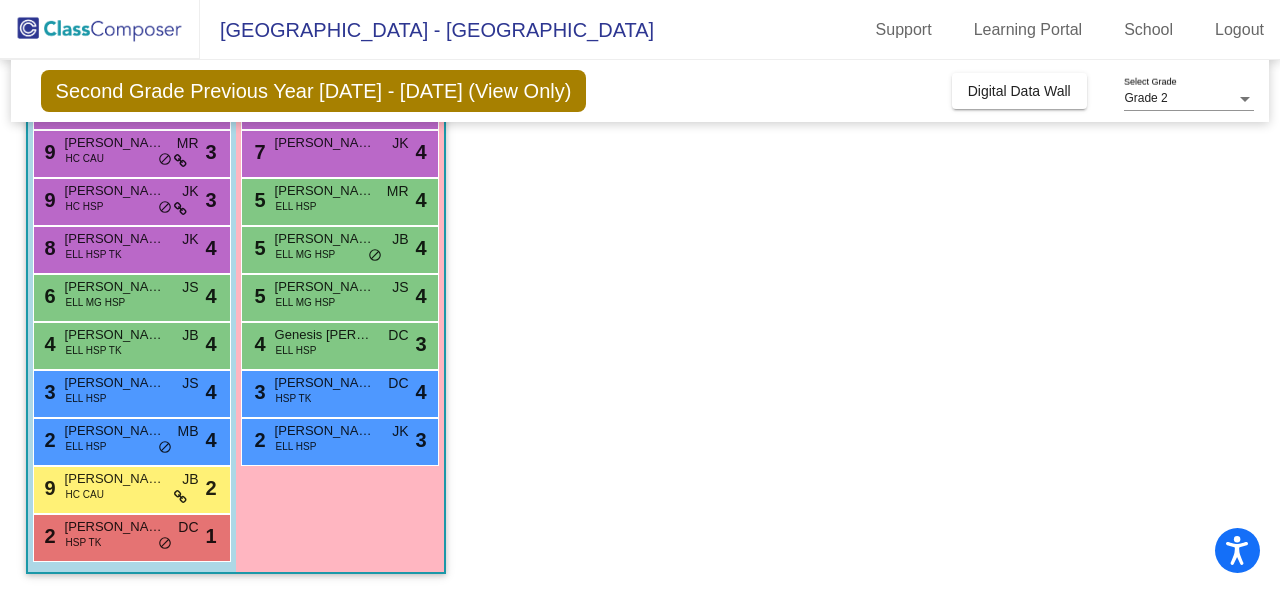click on "2 Ledger Myrick HSP TK DC lock do_not_disturb_alt 1" at bounding box center (129, 535) 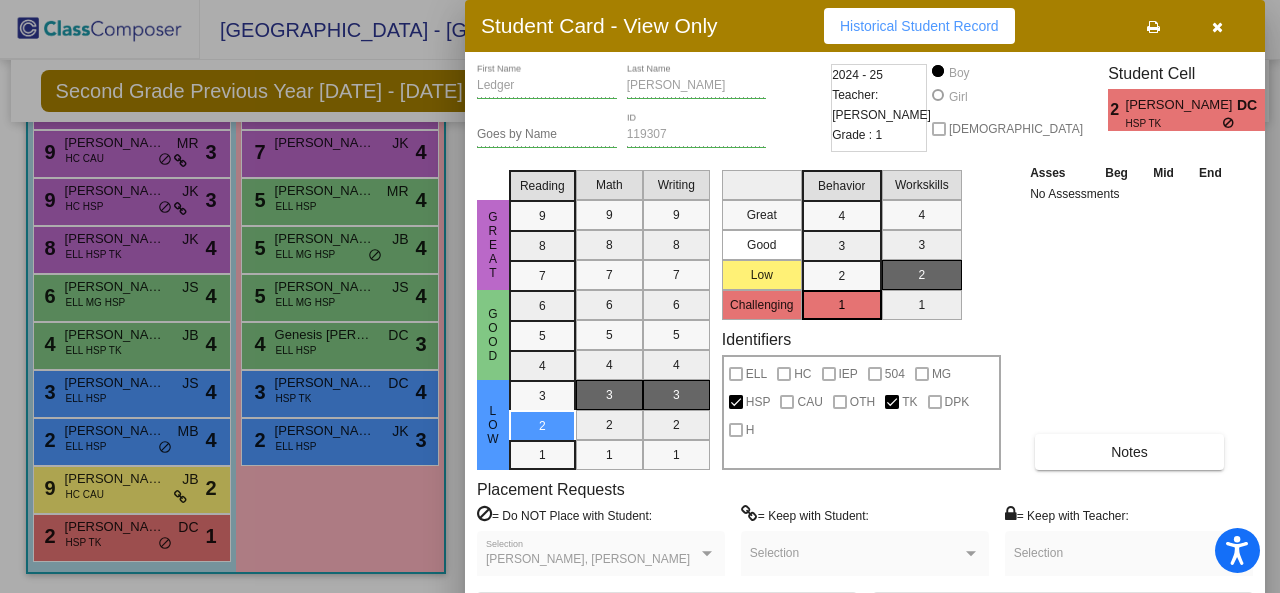 click at bounding box center (1217, 26) 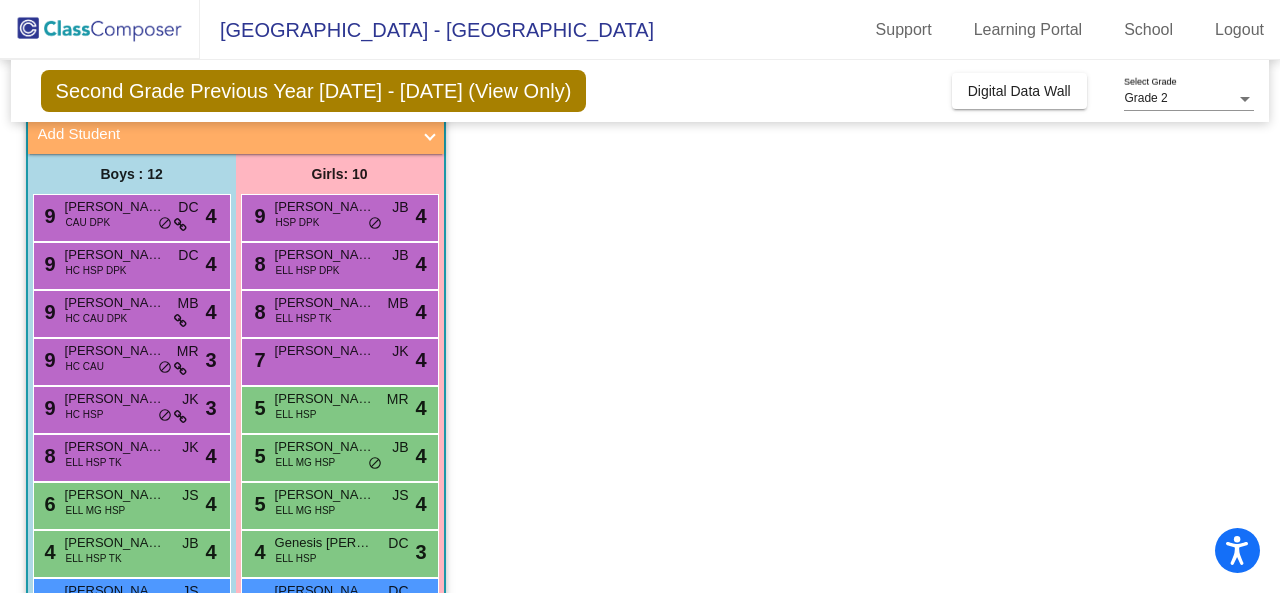 scroll, scrollTop: 127, scrollLeft: 0, axis: vertical 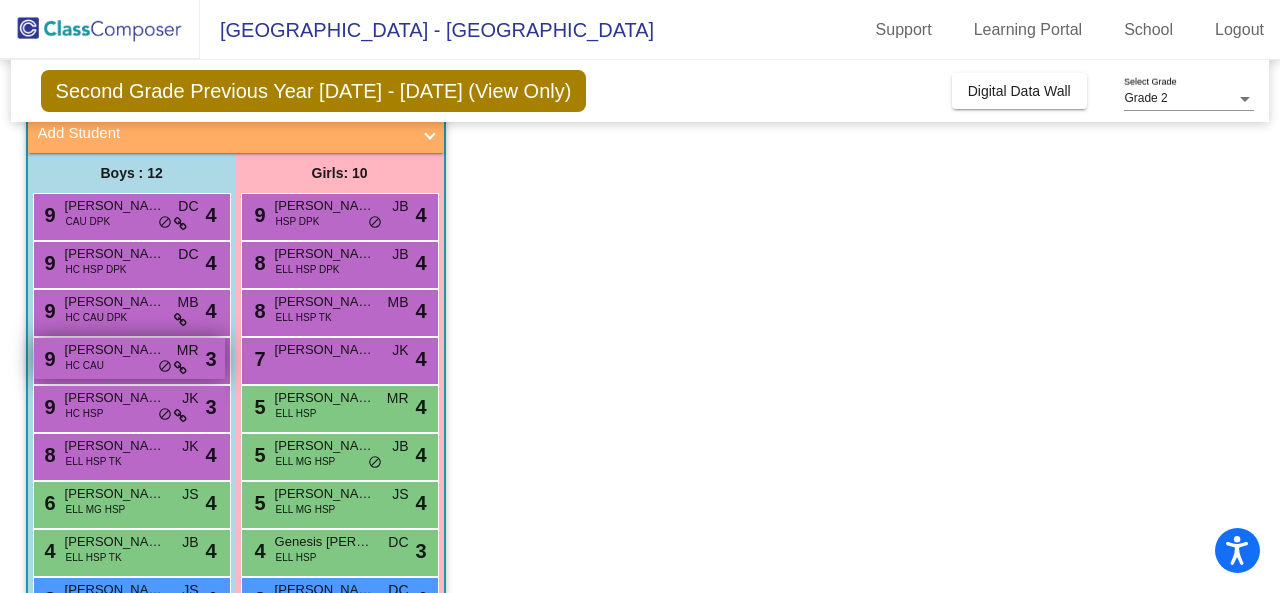 click on "[PERSON_NAME] Dex [PERSON_NAME]" at bounding box center (115, 350) 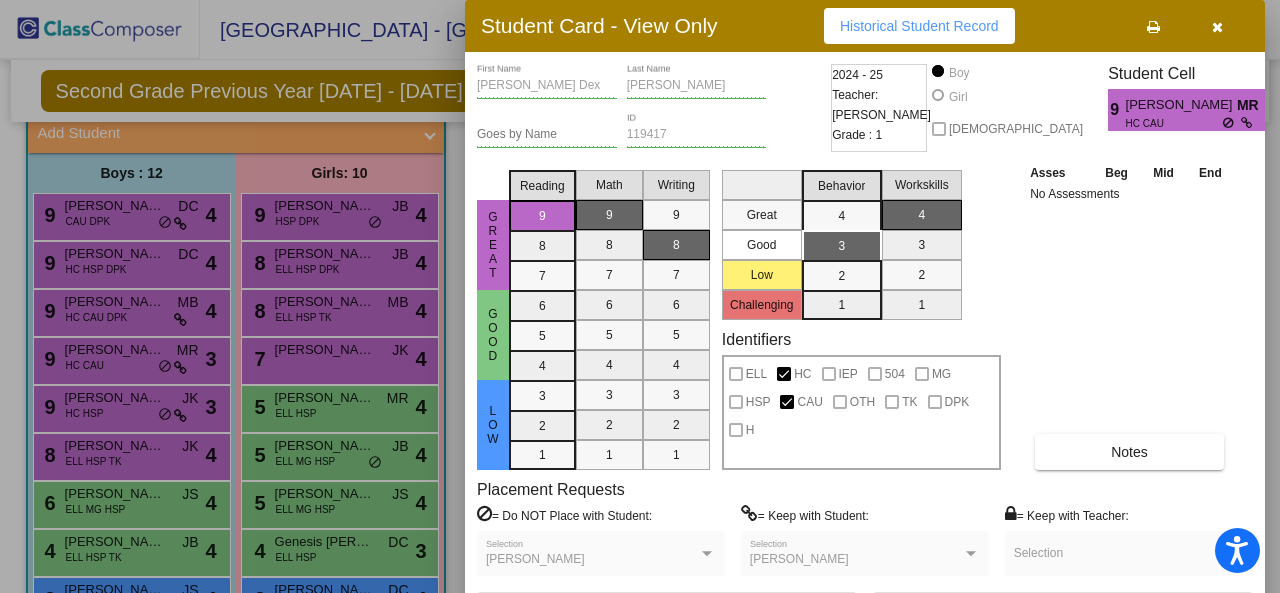 click at bounding box center [640, 296] 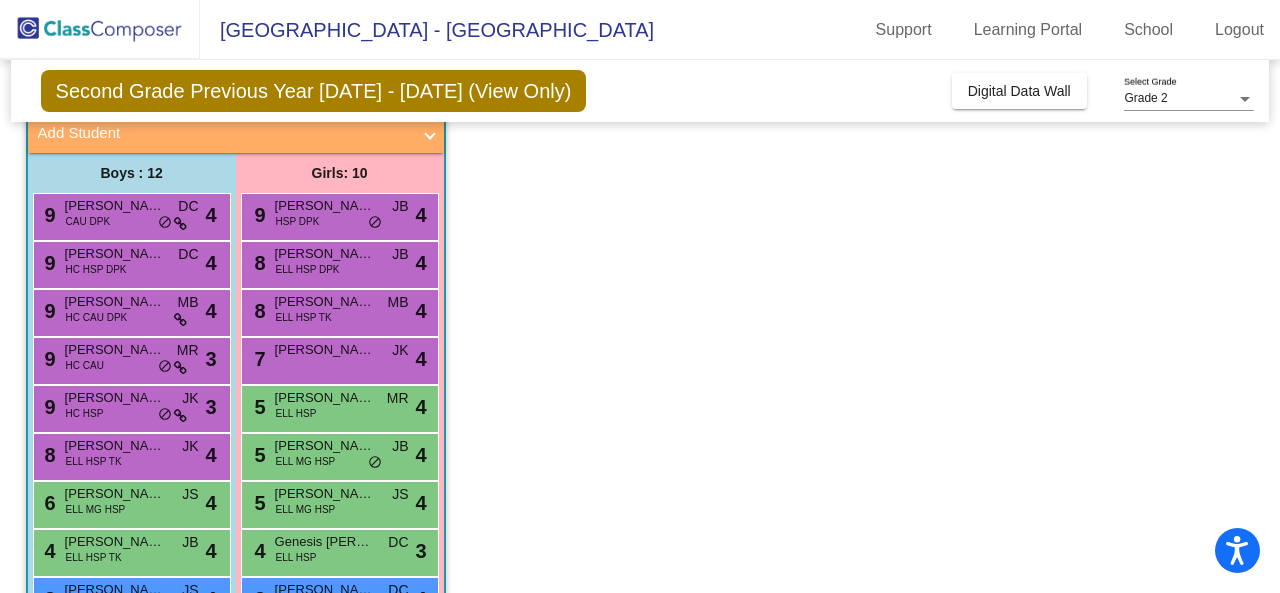 click on "HC CAU DPK" at bounding box center (97, 317) 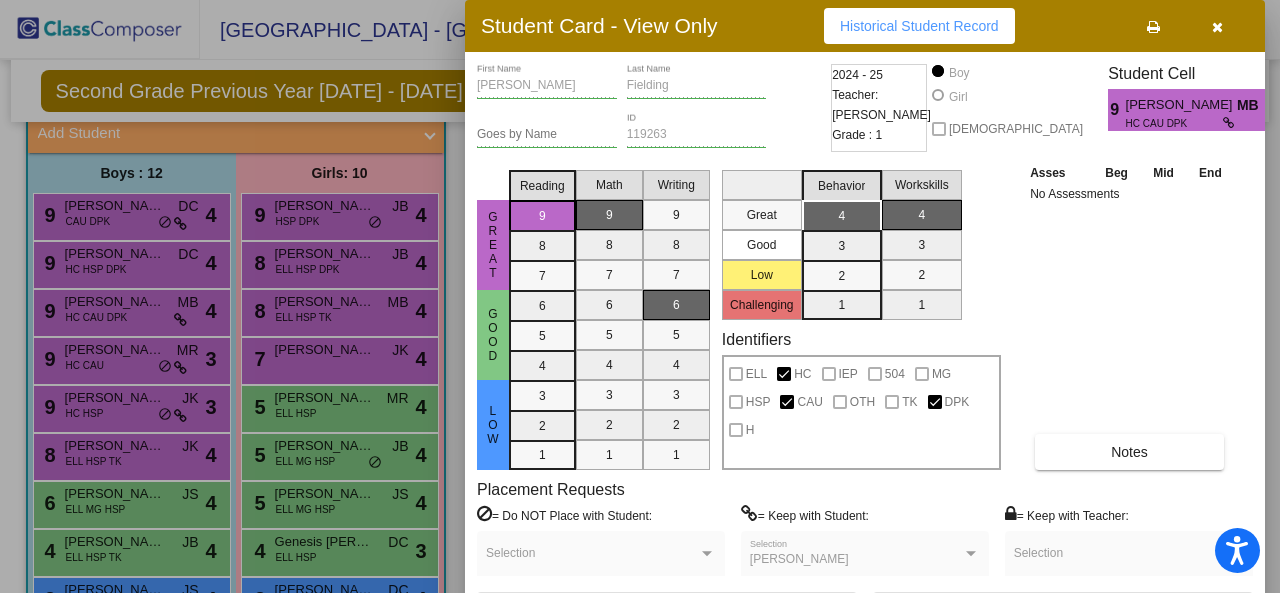 click at bounding box center [640, 296] 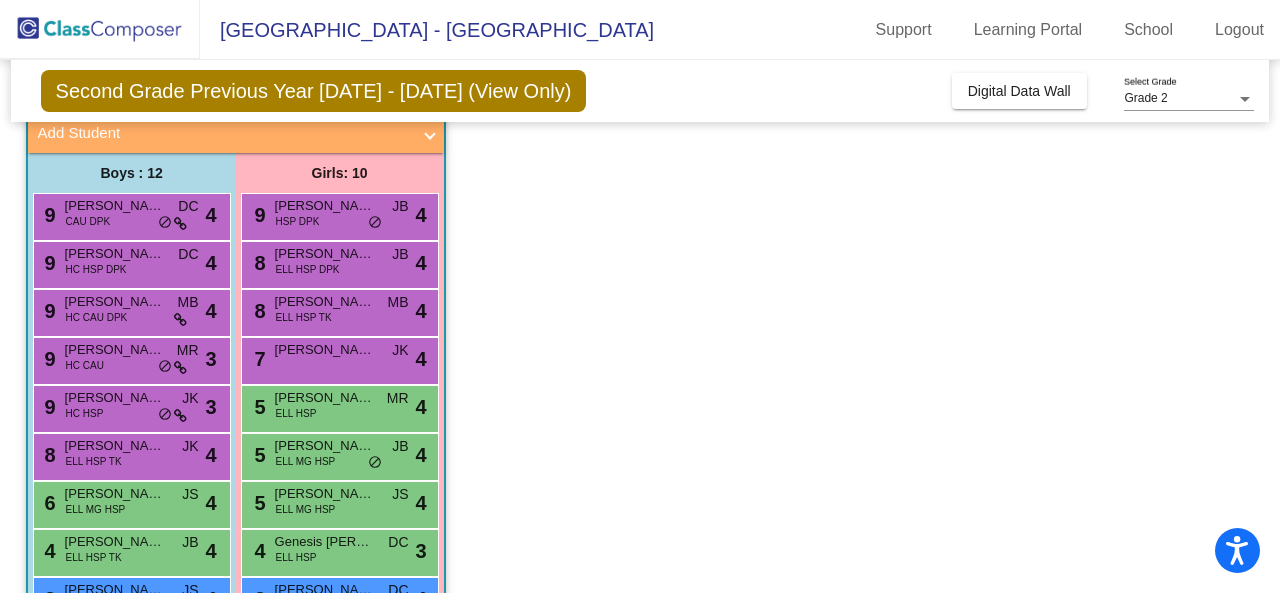 click on "9 [PERSON_NAME] CAU DPK DC lock do_not_disturb_alt 4" at bounding box center [129, 214] 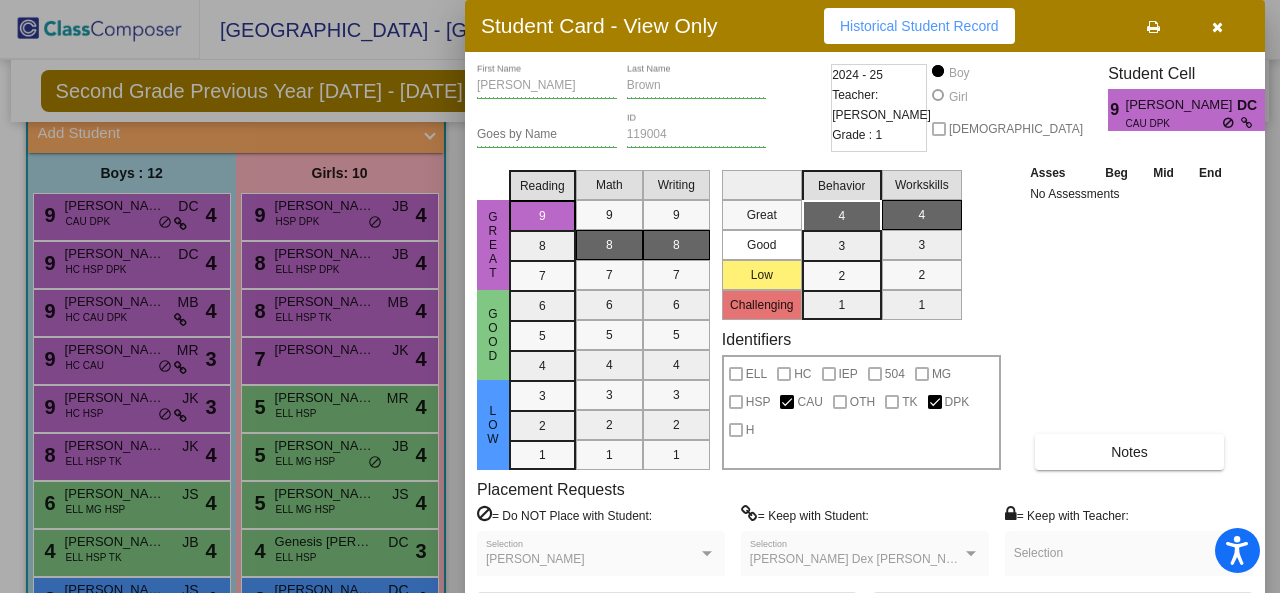 click at bounding box center (640, 296) 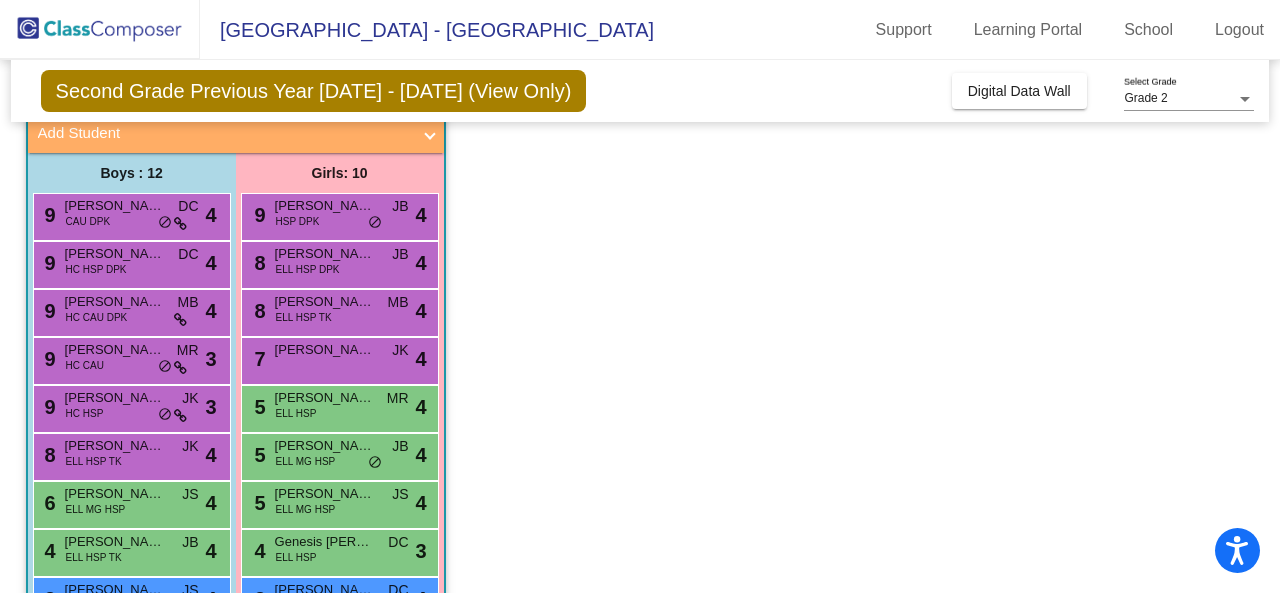 click on "[PERSON_NAME]" at bounding box center (115, 254) 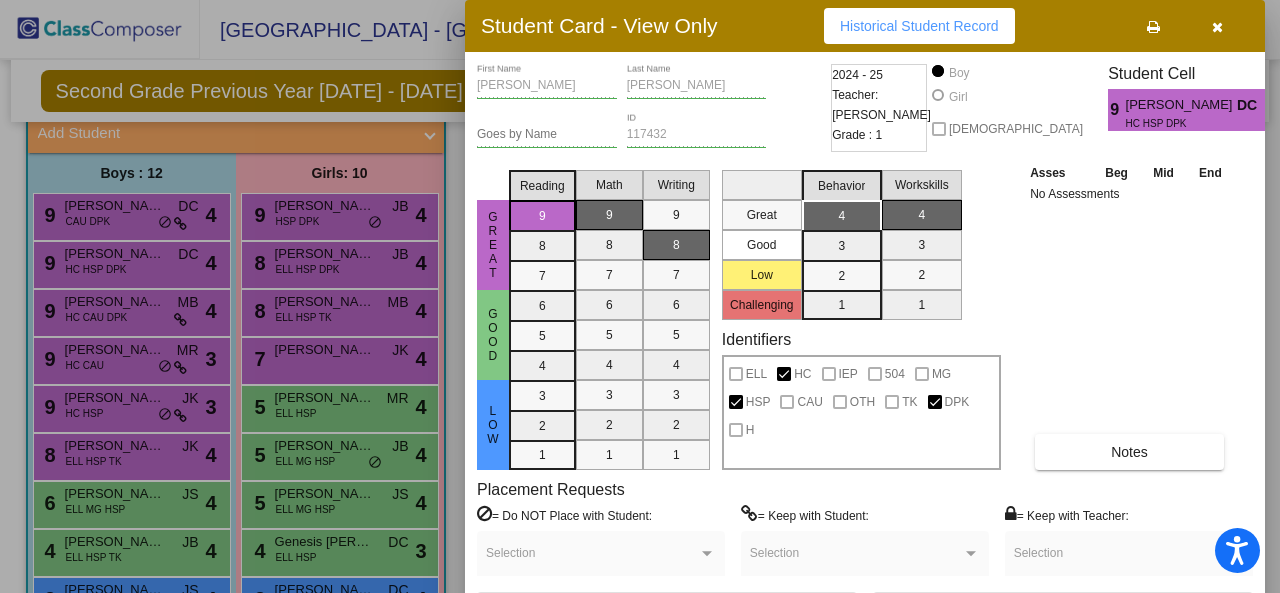 click at bounding box center [640, 296] 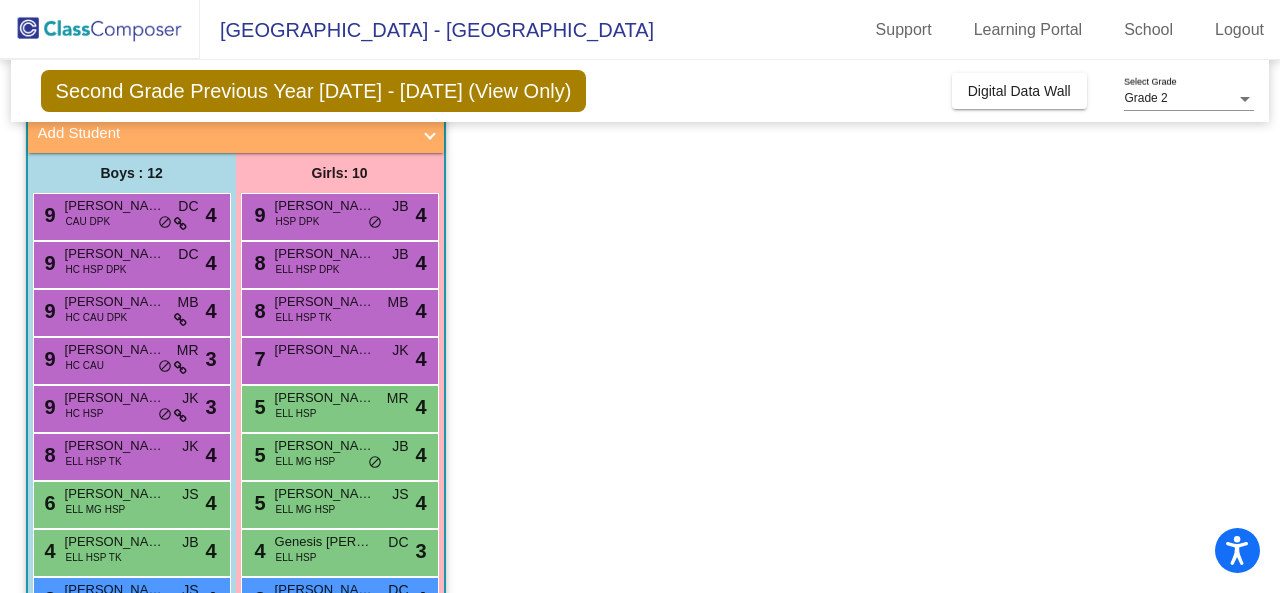 click on "9 [PERSON_NAME] HC CAU DPK MB lock do_not_disturb_alt 4" at bounding box center [129, 310] 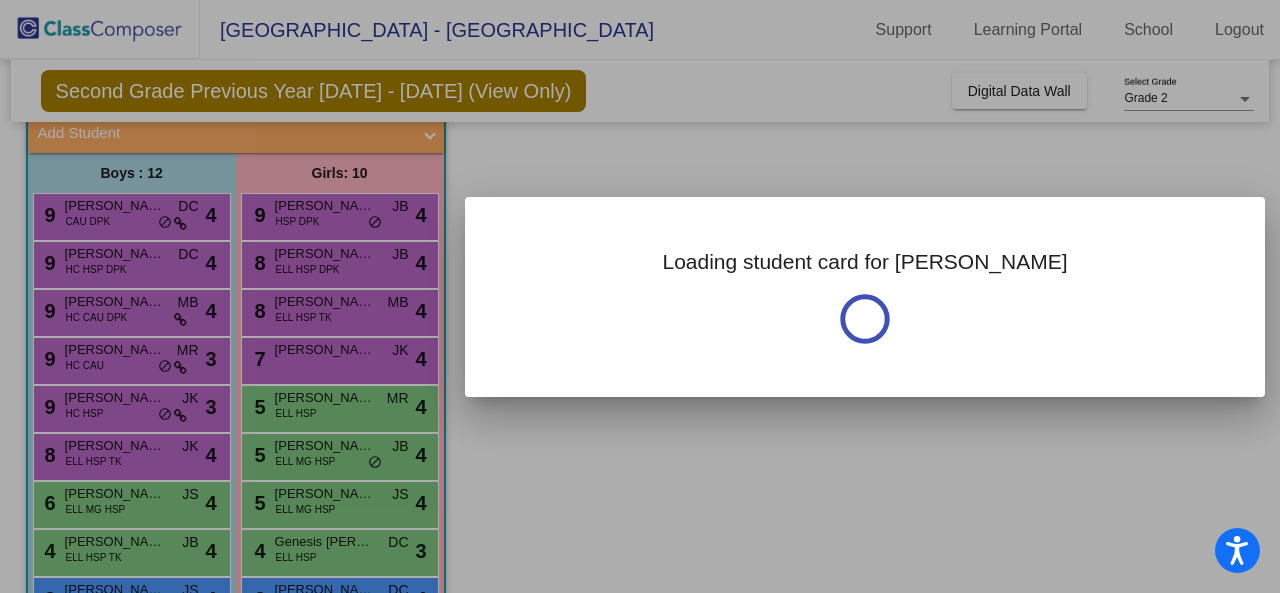 click at bounding box center [640, 296] 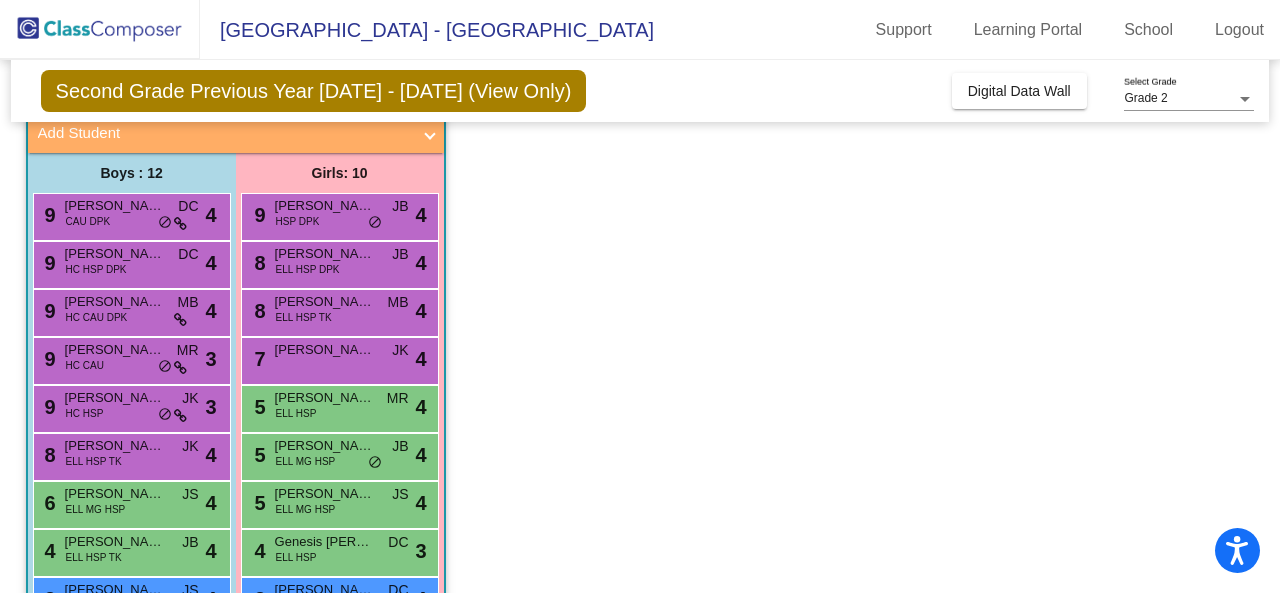 click on "9 [PERSON_NAME] HC CAU DPK MB lock do_not_disturb_alt 4" at bounding box center [129, 310] 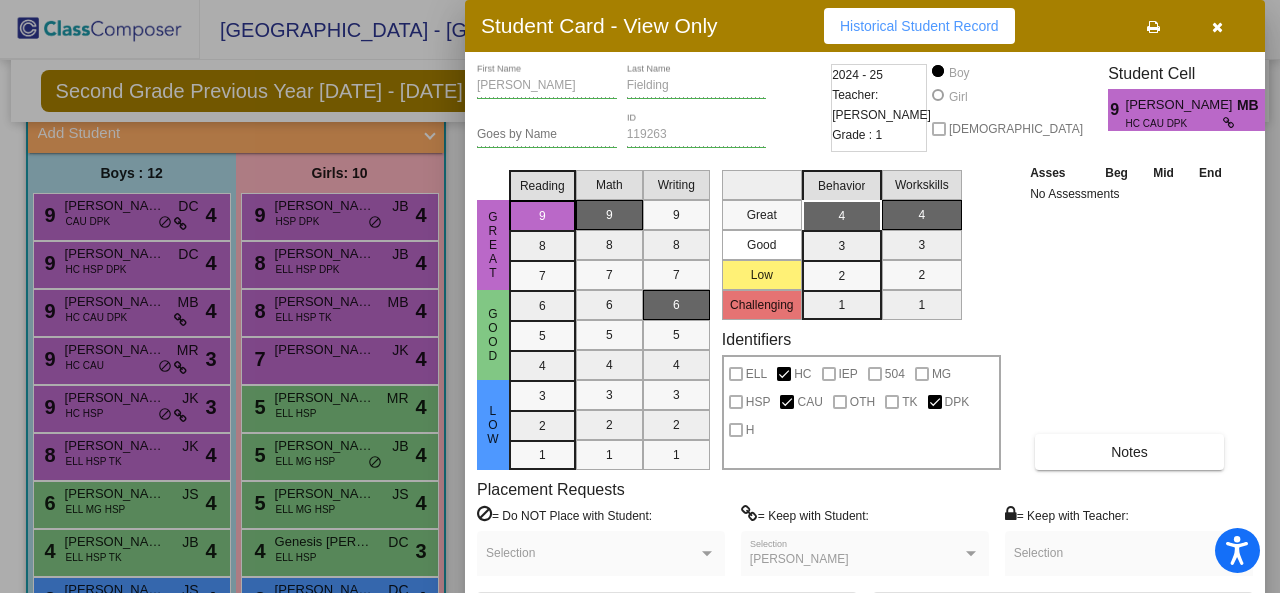 click at bounding box center [640, 296] 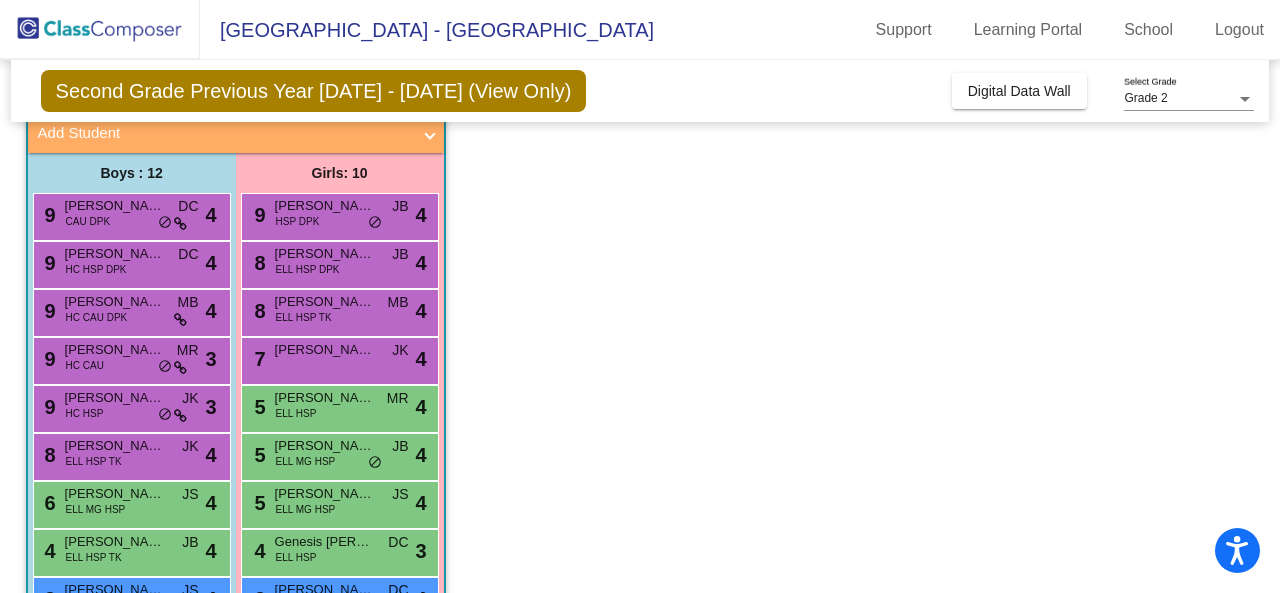 click on "[PERSON_NAME] Dex [PERSON_NAME]" at bounding box center (115, 350) 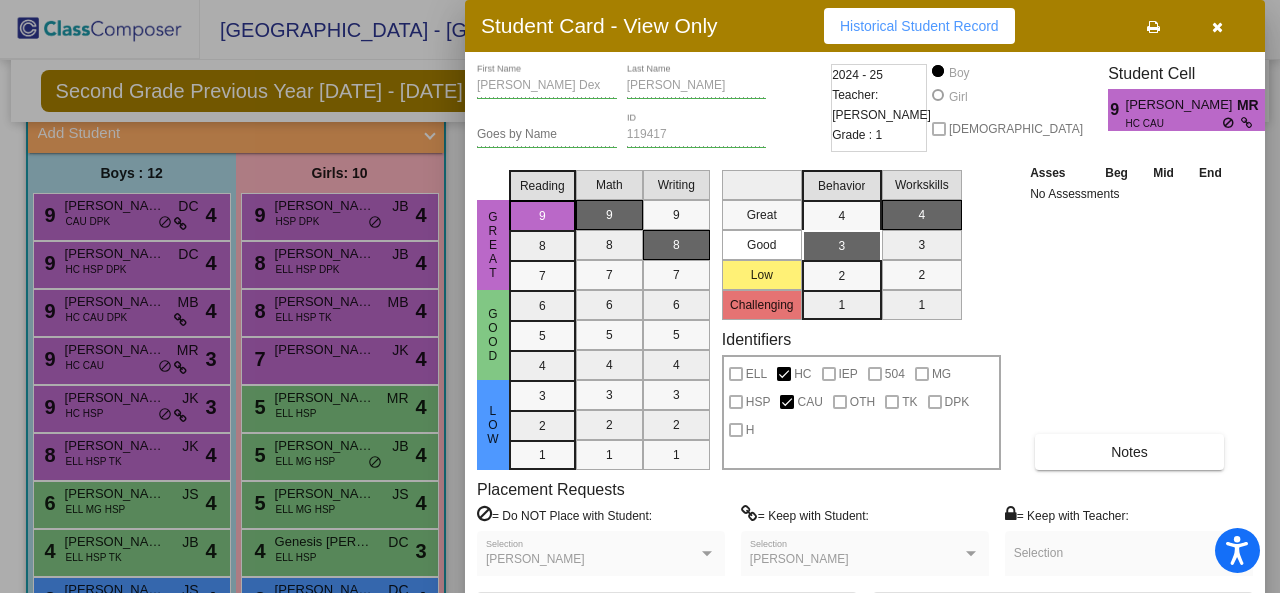 click at bounding box center (640, 296) 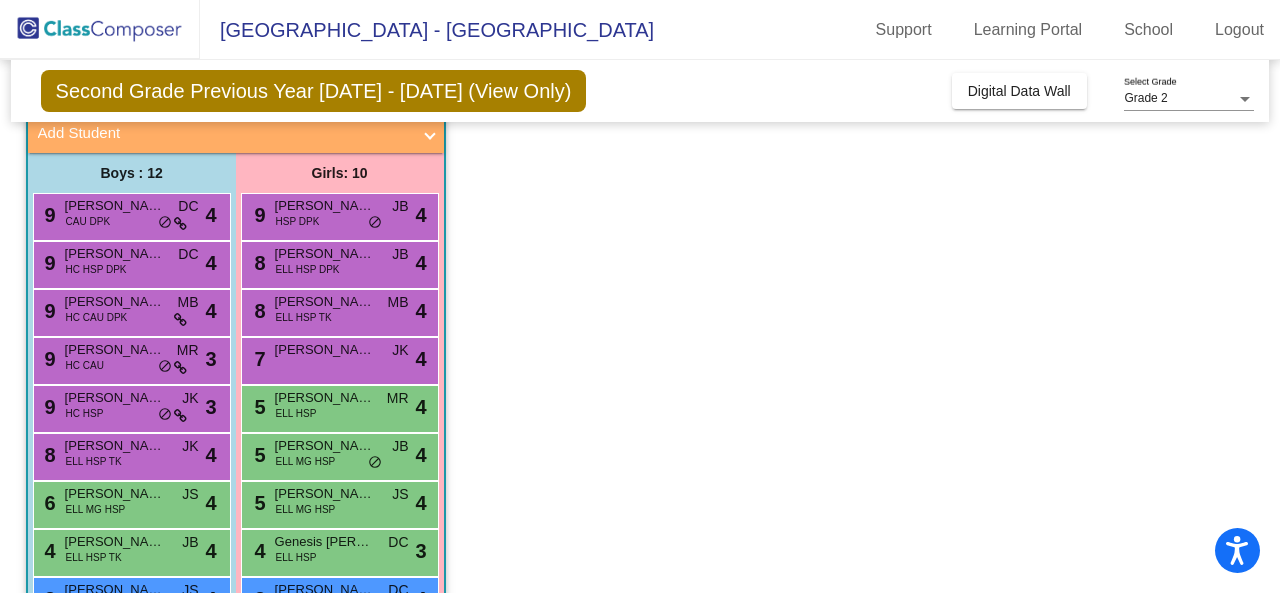 click on "[PERSON_NAME]" at bounding box center [115, 398] 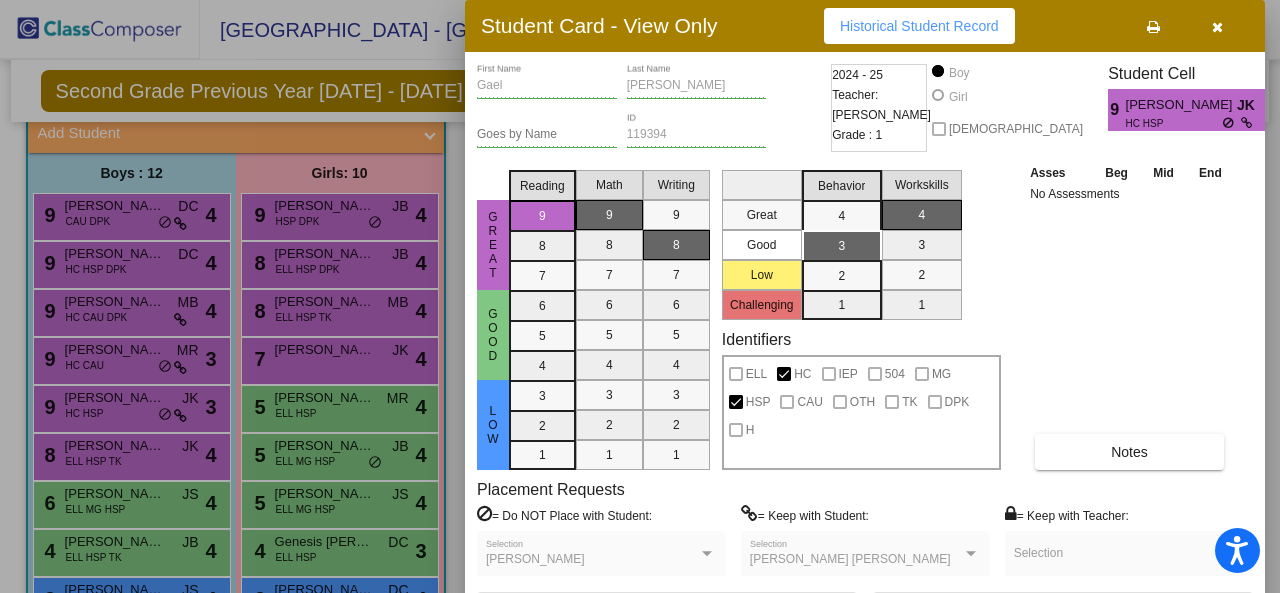 click at bounding box center (640, 296) 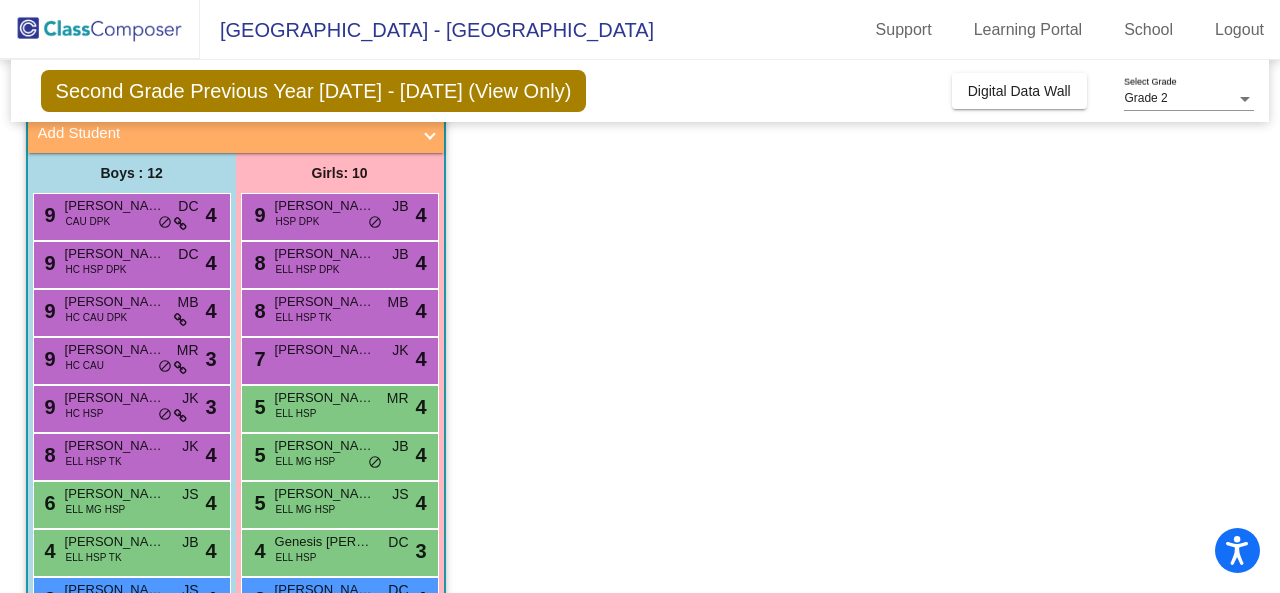 click on "[PERSON_NAME] [PERSON_NAME]" at bounding box center [115, 446] 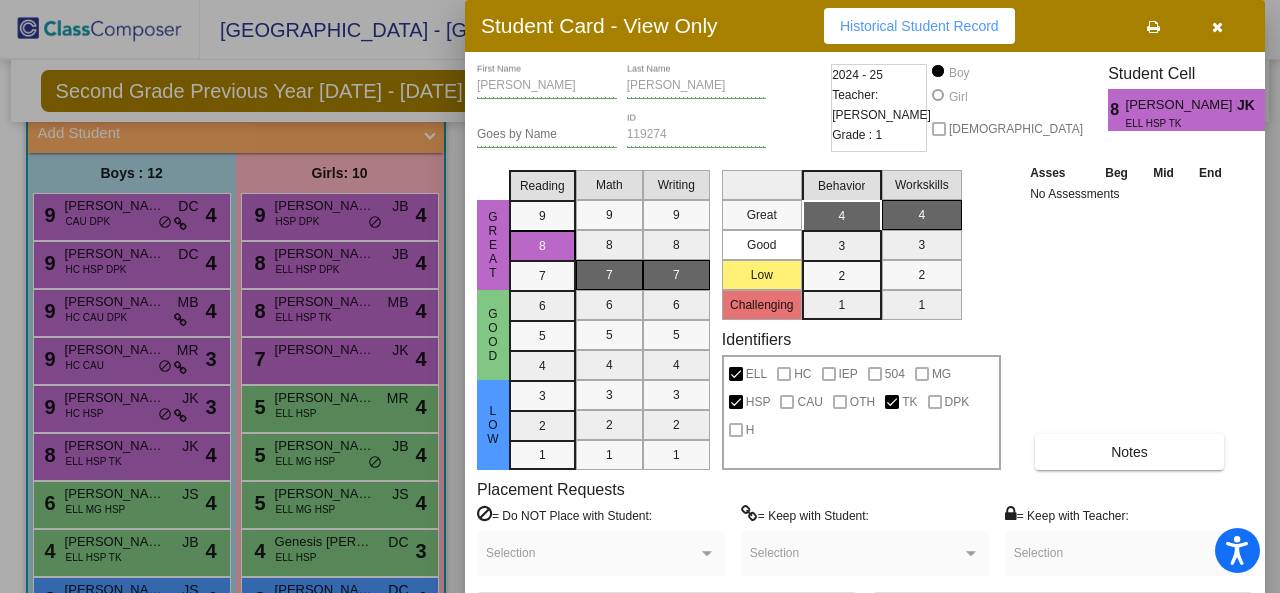 click at bounding box center [640, 296] 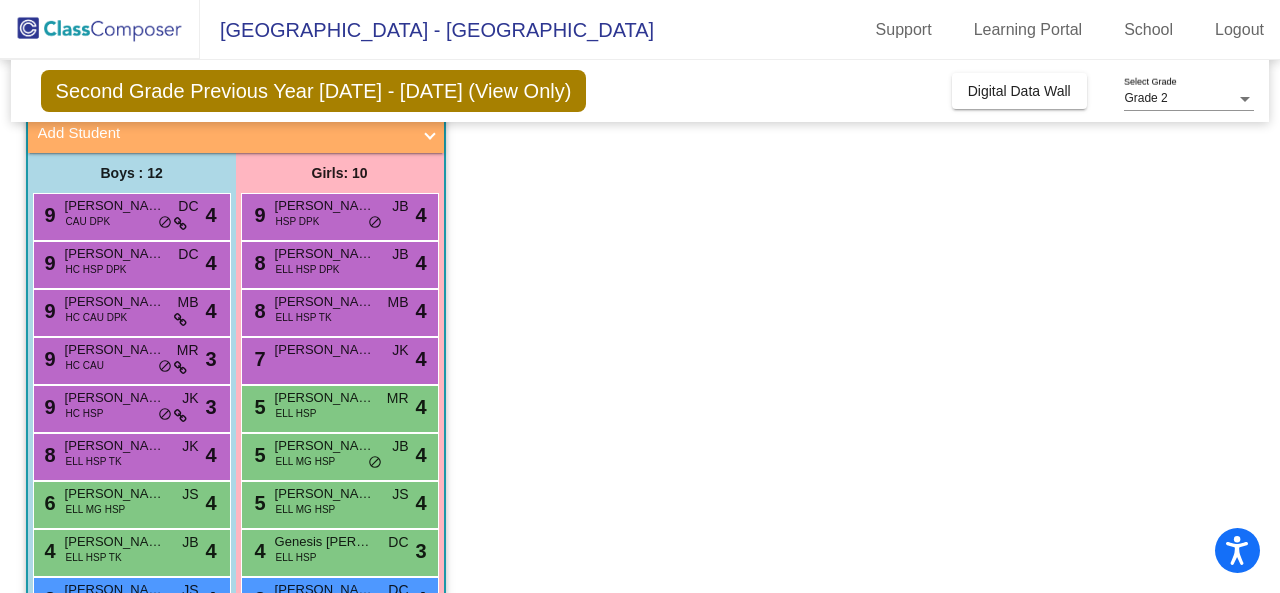 click on "[PERSON_NAME] [PERSON_NAME]" at bounding box center (115, 494) 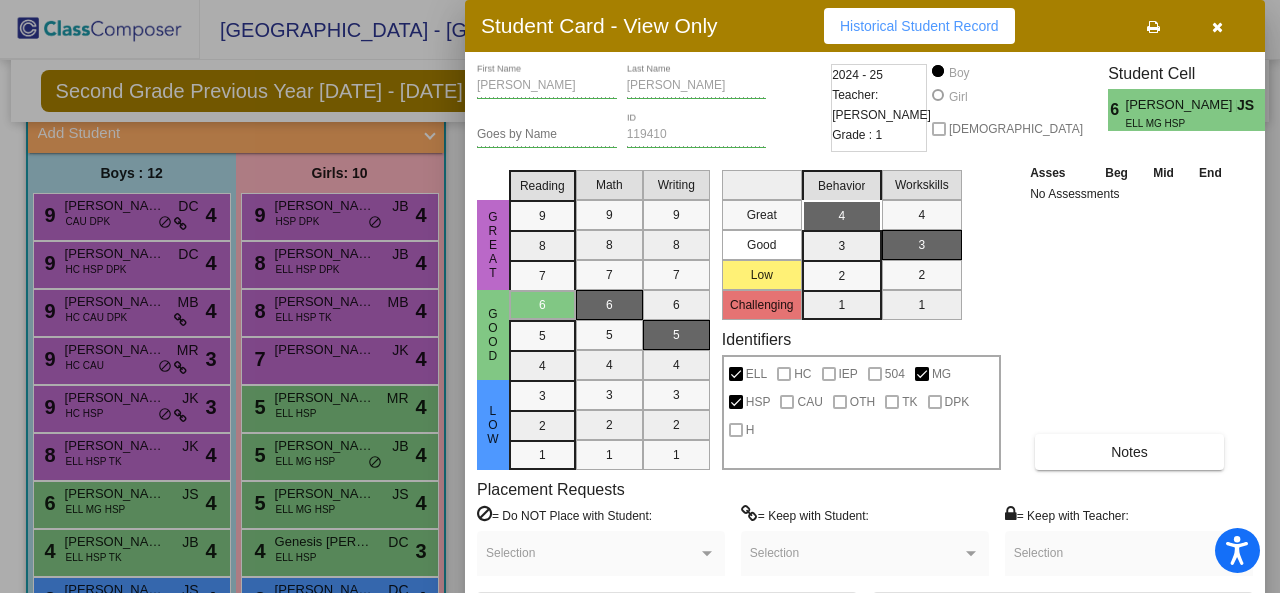 click at bounding box center (640, 296) 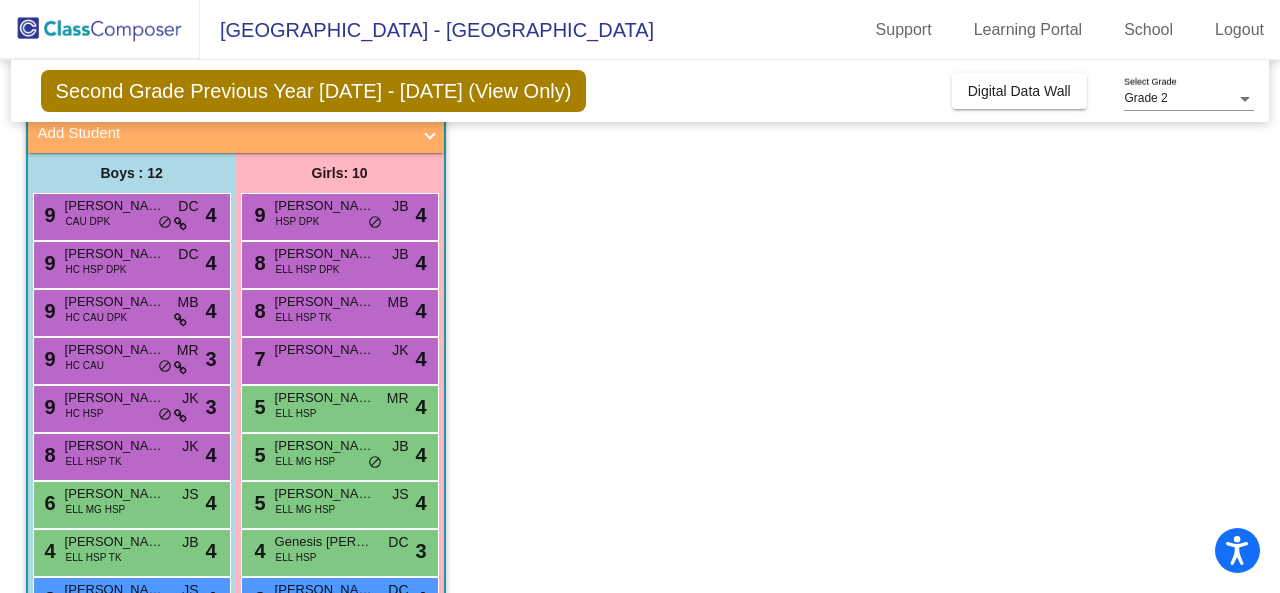 click on "[PERSON_NAME] [PERSON_NAME]" at bounding box center [115, 542] 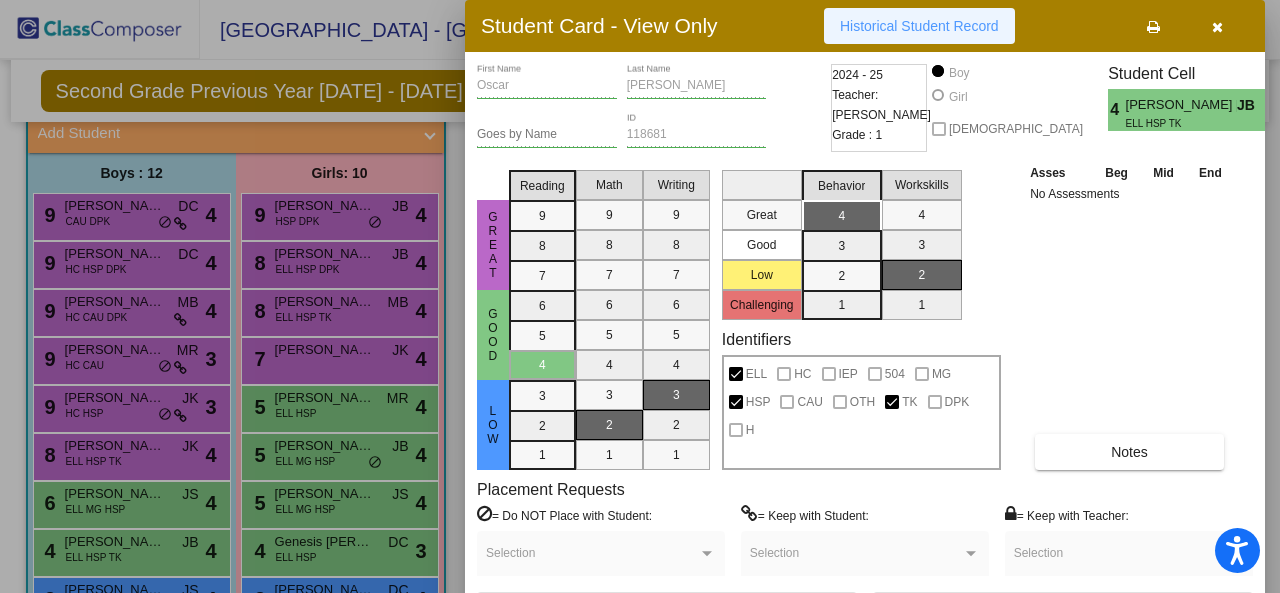 click on "Historical Student Record" at bounding box center (919, 26) 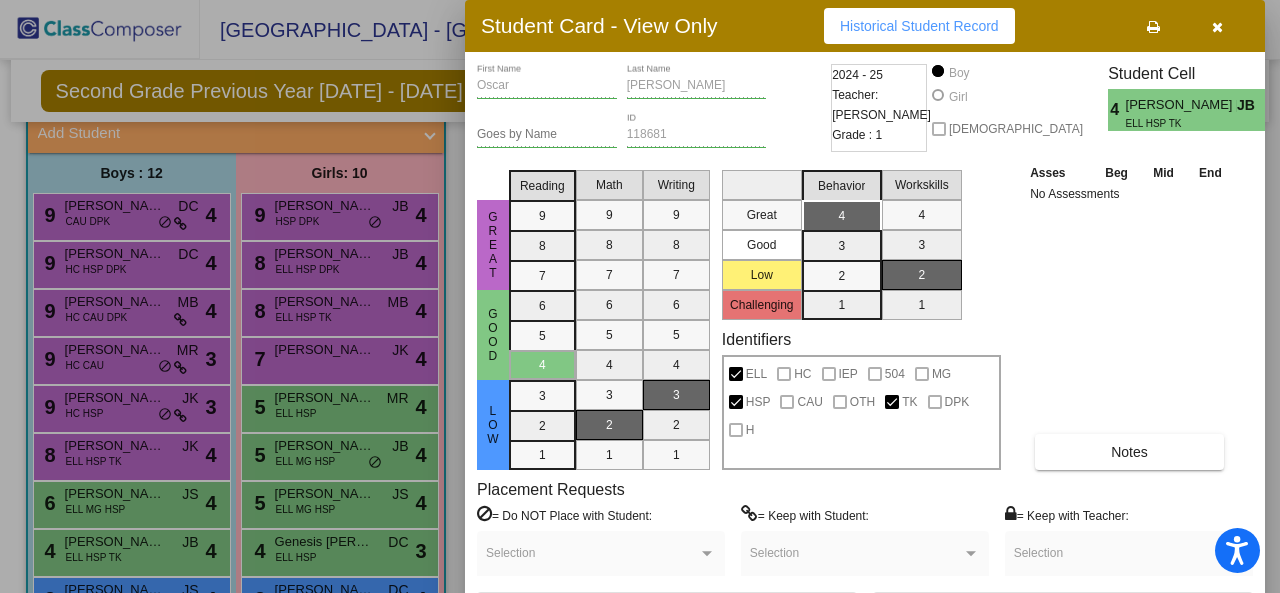 click at bounding box center [640, 296] 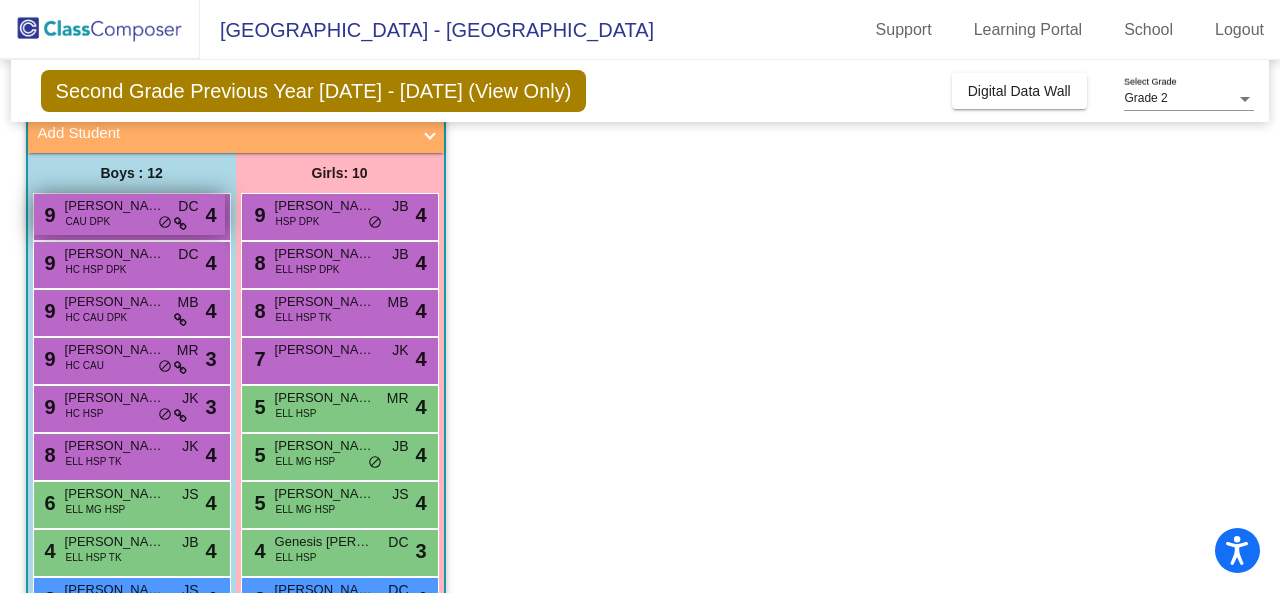 click on "[PERSON_NAME]" at bounding box center (115, 206) 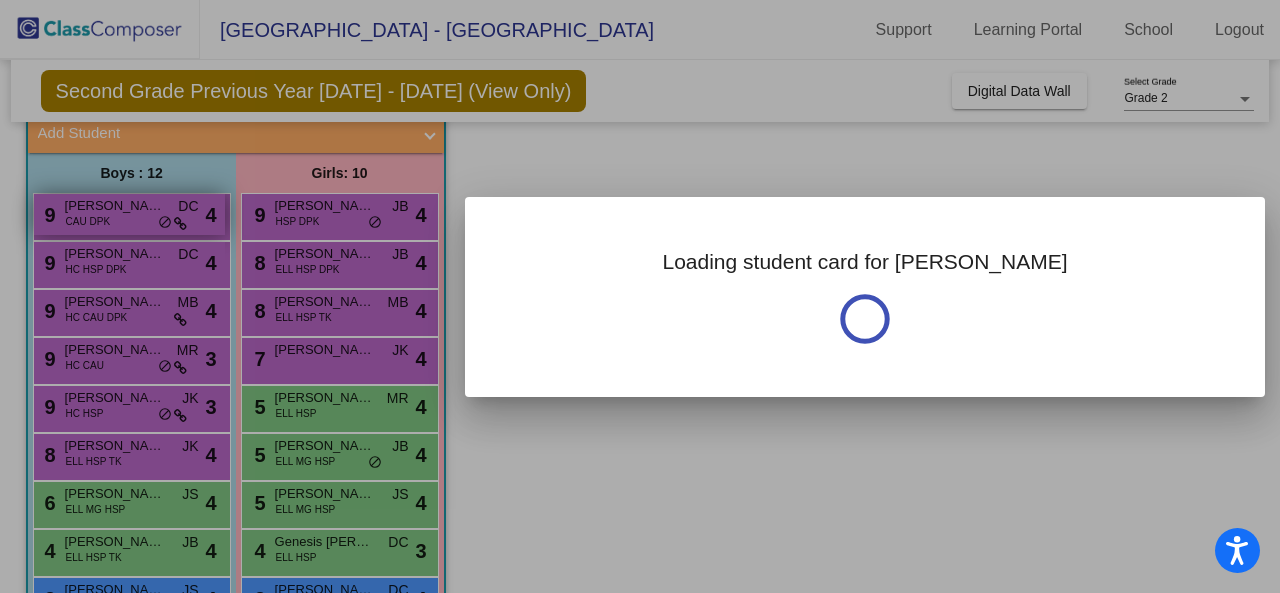 click at bounding box center (640, 296) 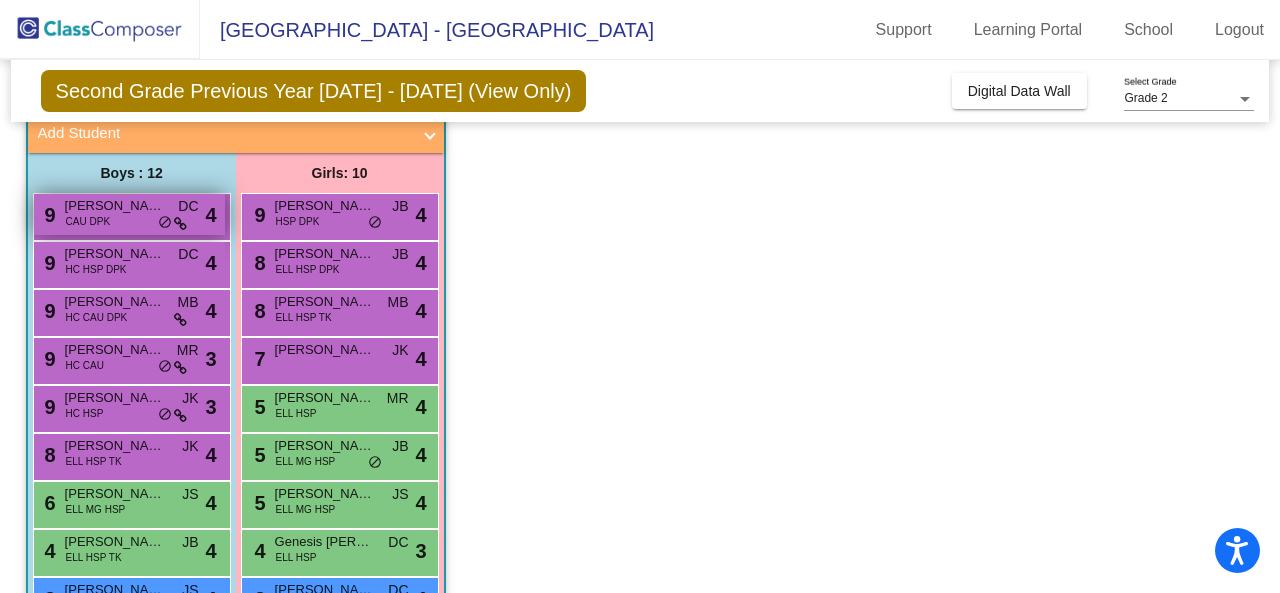 click on "[PERSON_NAME]" at bounding box center [115, 206] 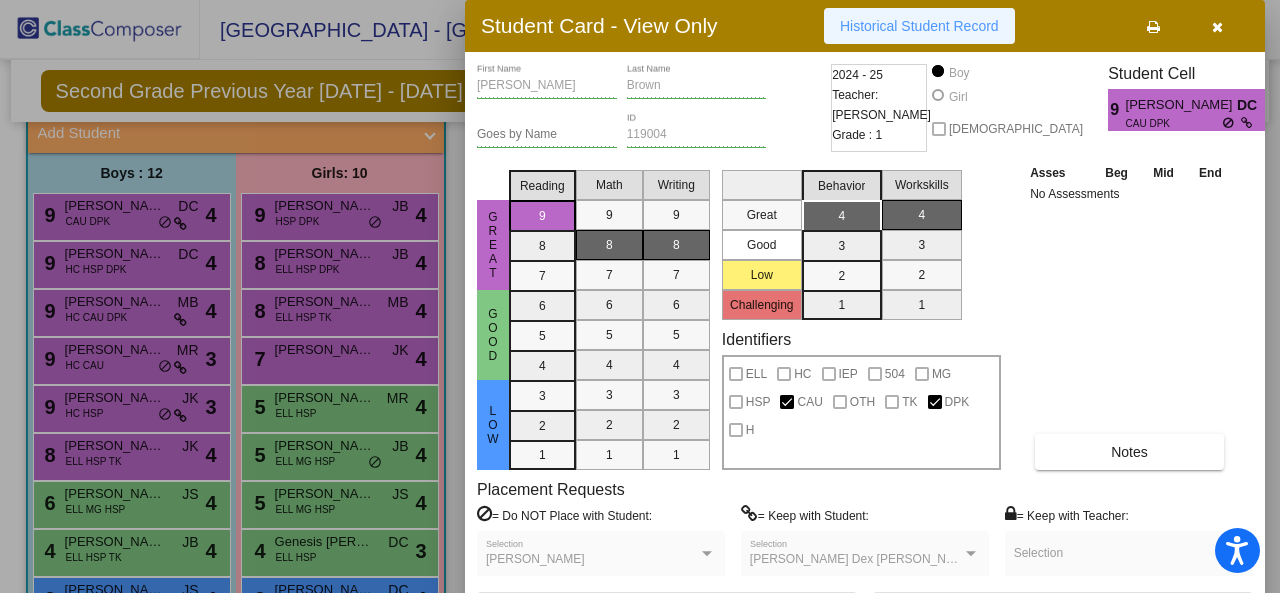 click on "Historical Student Record" at bounding box center [919, 26] 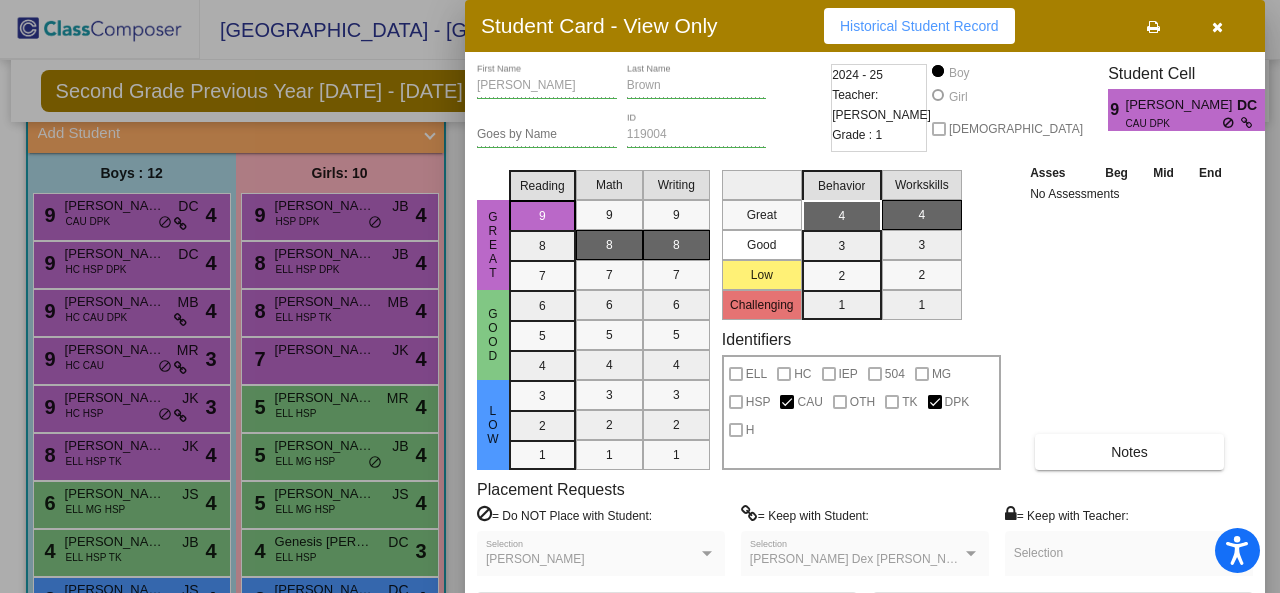click at bounding box center (640, 296) 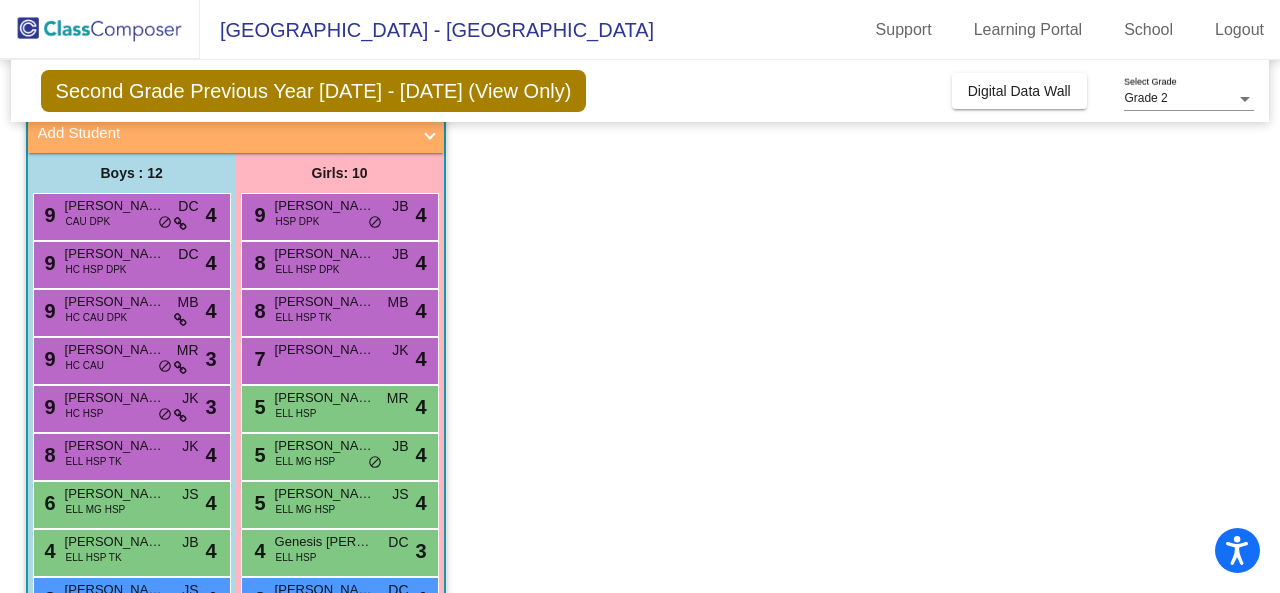 click on "[PERSON_NAME]" at bounding box center (115, 254) 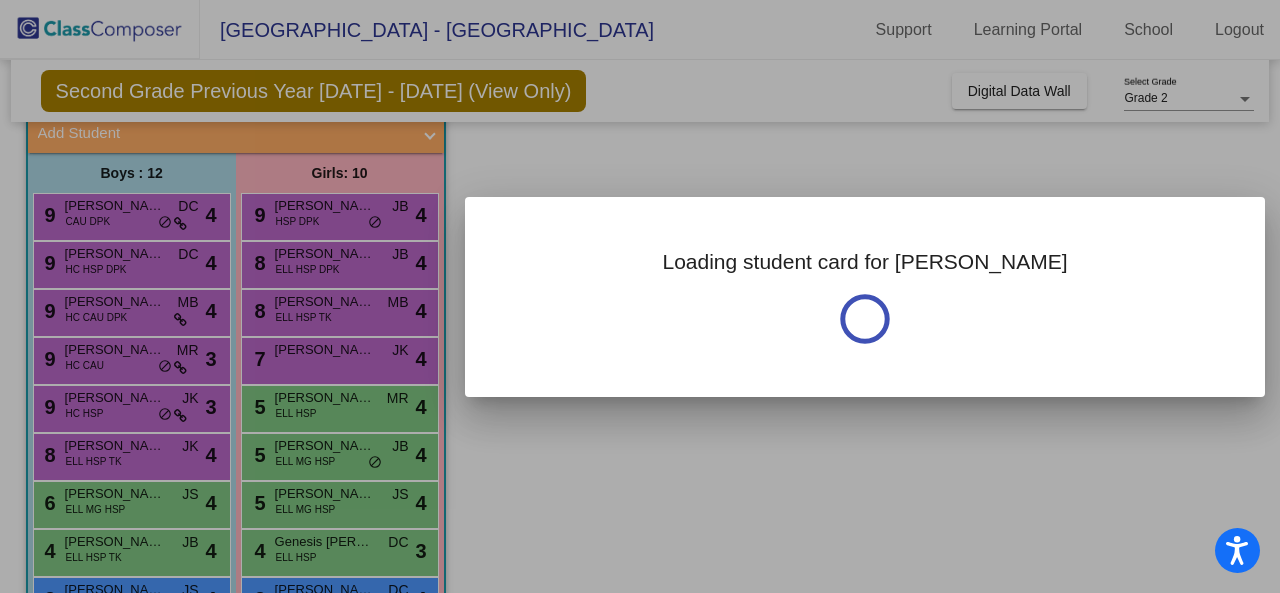 click at bounding box center (640, 296) 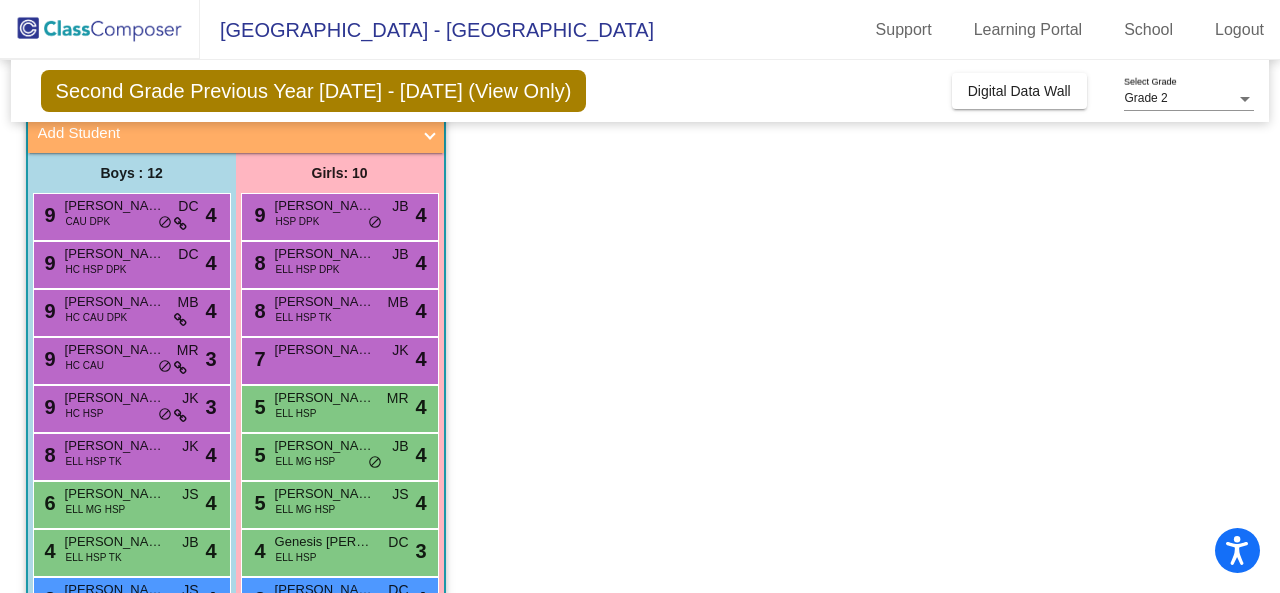 click on "[PERSON_NAME]" at bounding box center (115, 254) 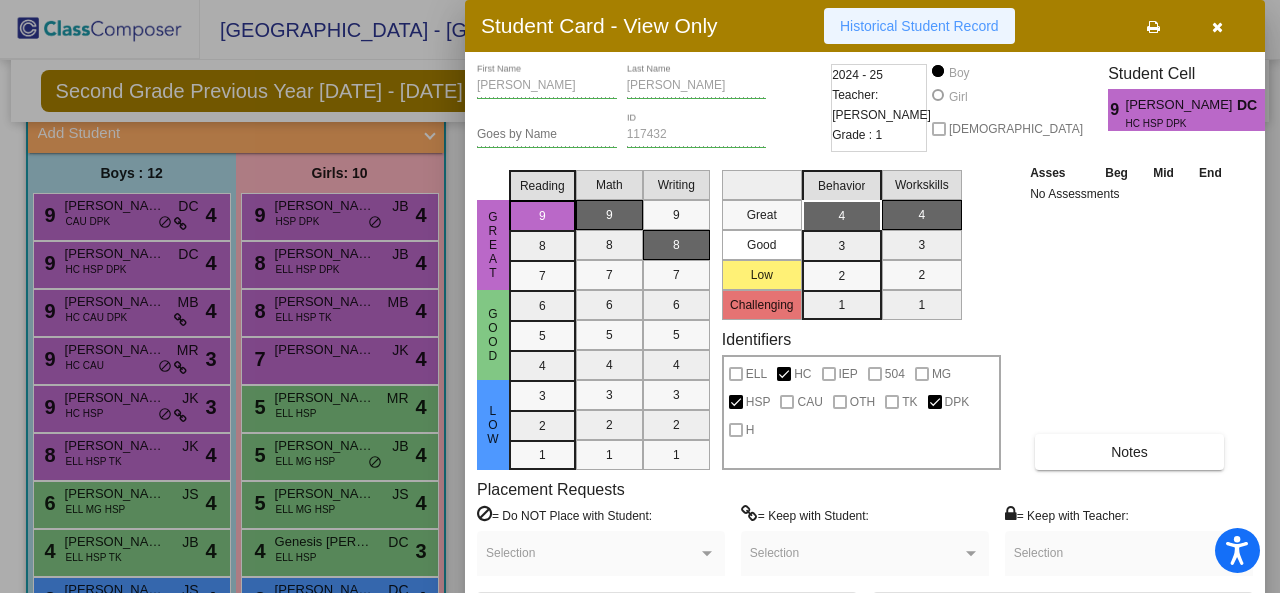 click on "Historical Student Record" at bounding box center [919, 26] 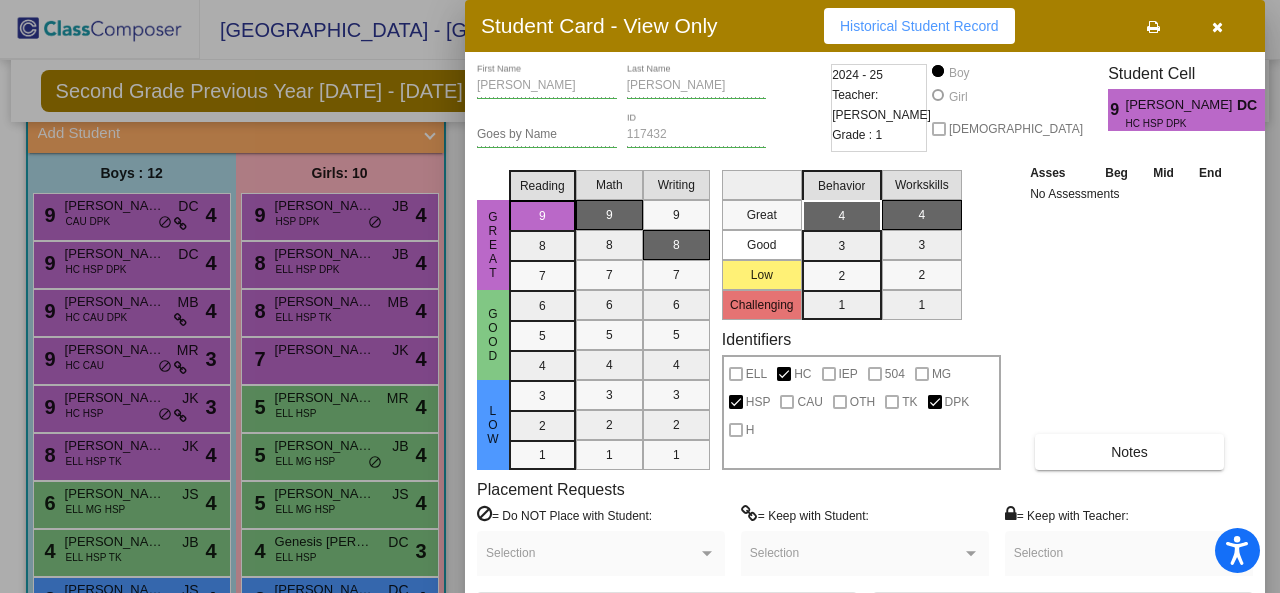 click at bounding box center [640, 296] 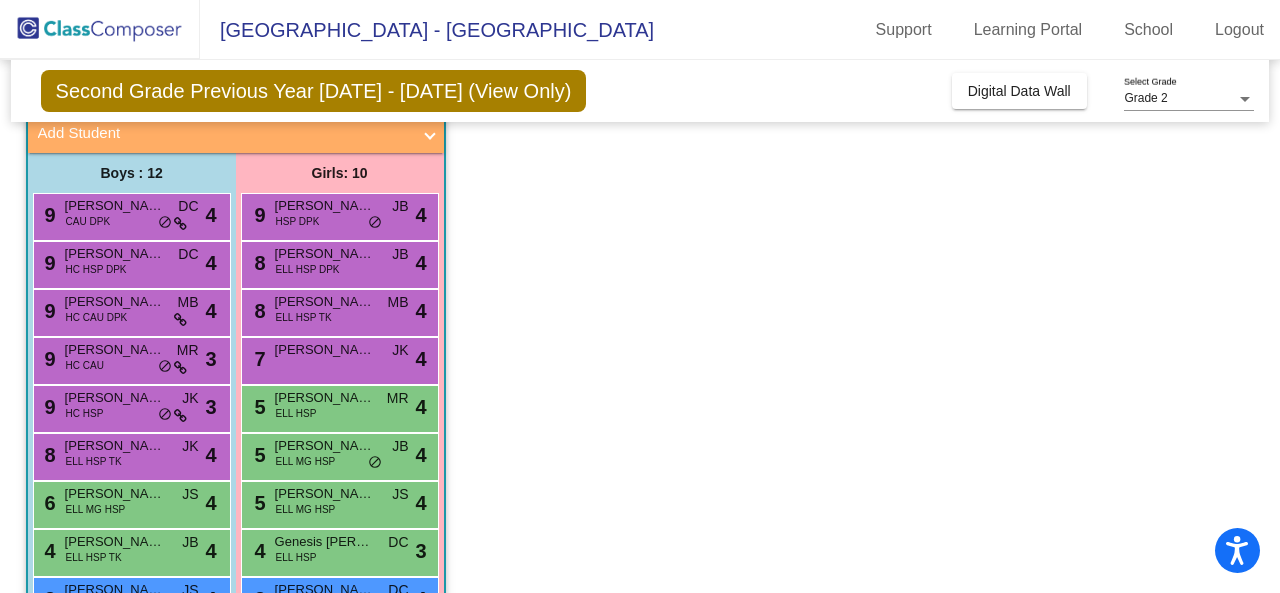 click on "[PERSON_NAME]" at bounding box center [115, 302] 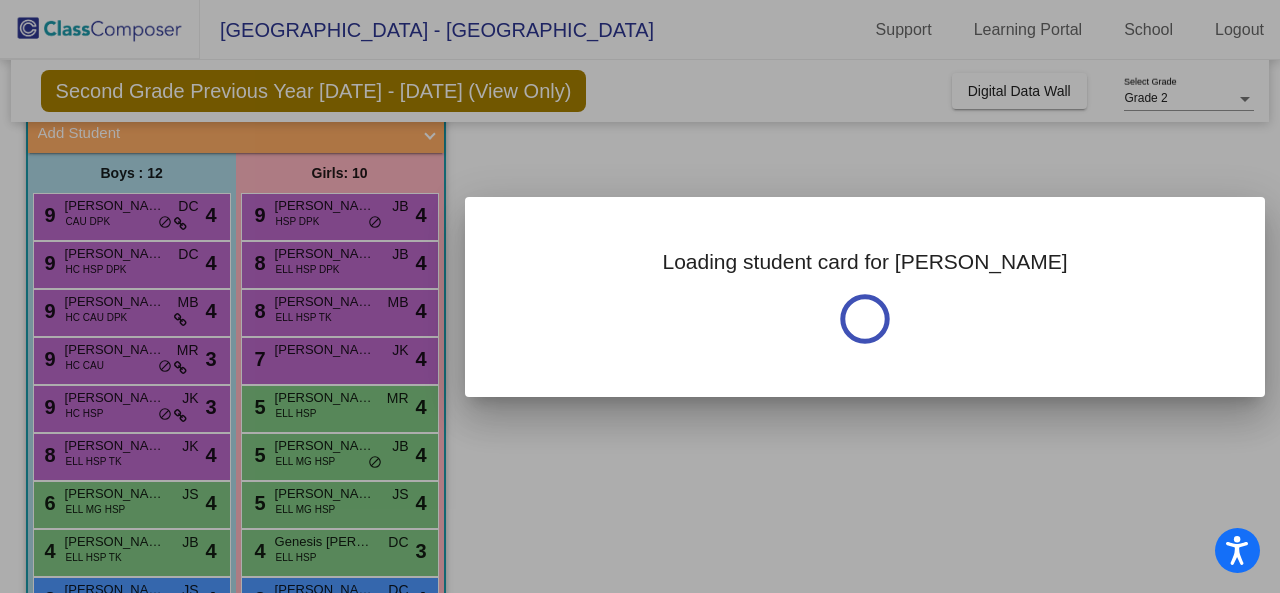 click at bounding box center [640, 296] 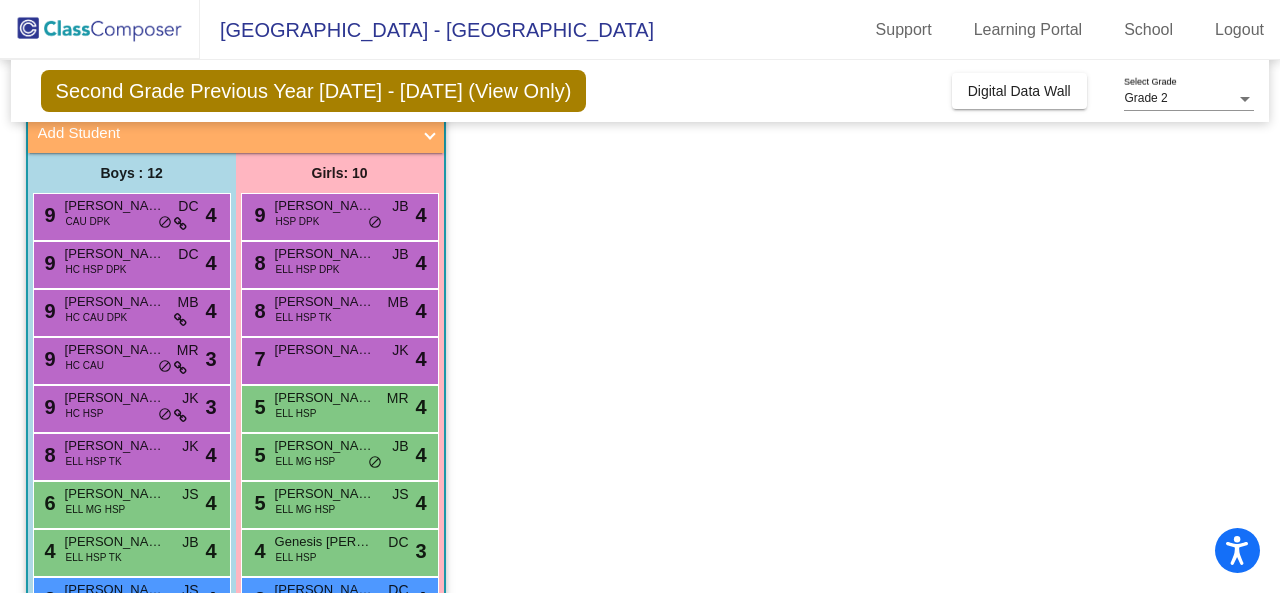 click on "[PERSON_NAME]" at bounding box center [115, 302] 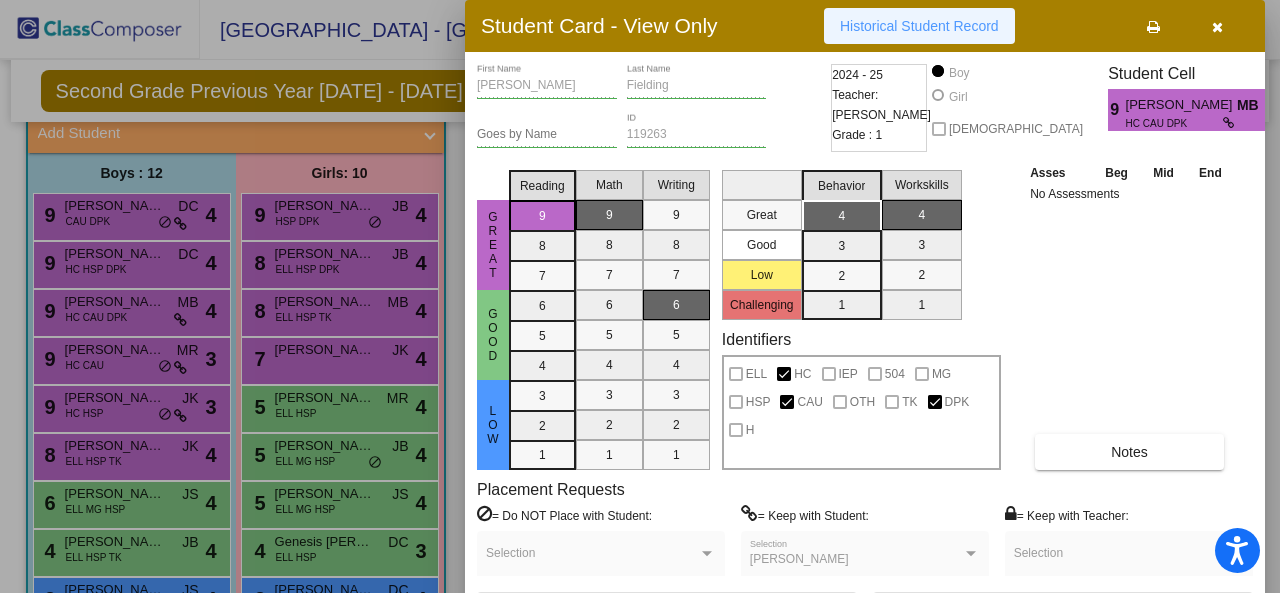 click on "Historical Student Record" at bounding box center (919, 26) 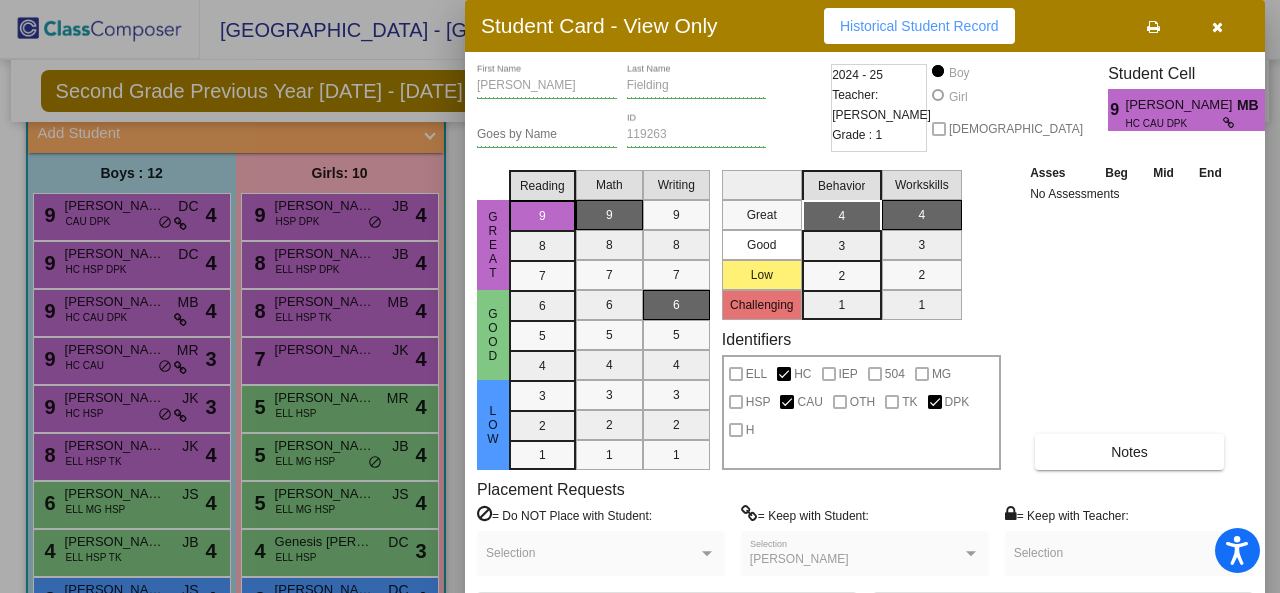 click at bounding box center (640, 296) 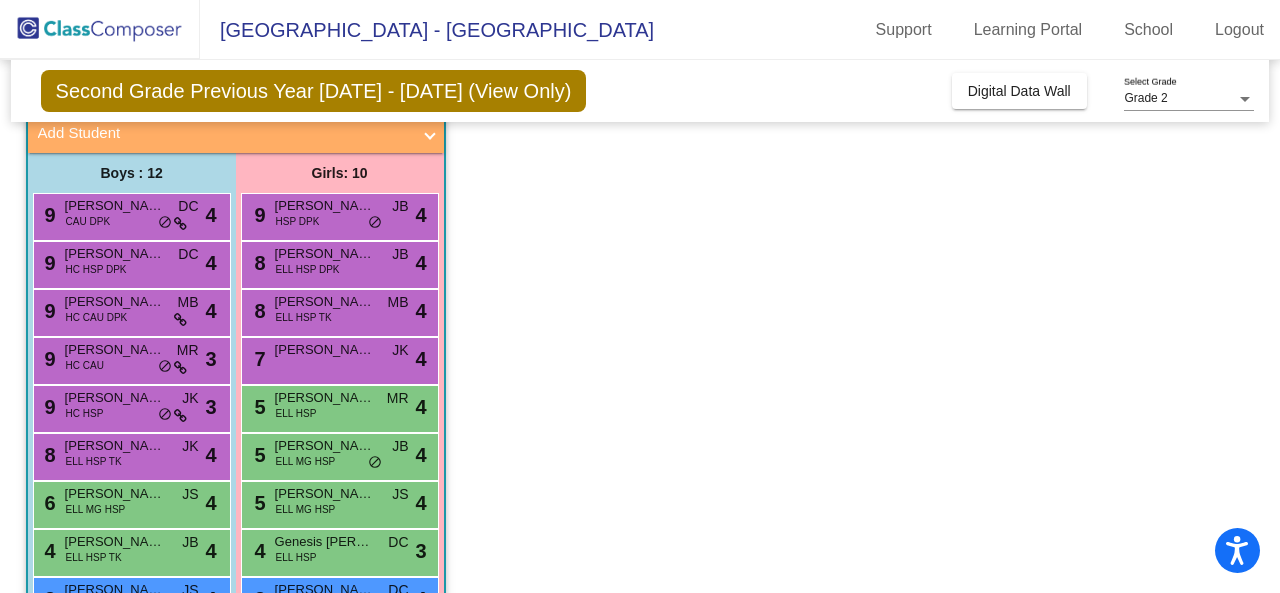 click on "[PERSON_NAME] Dex [PERSON_NAME]" at bounding box center [115, 350] 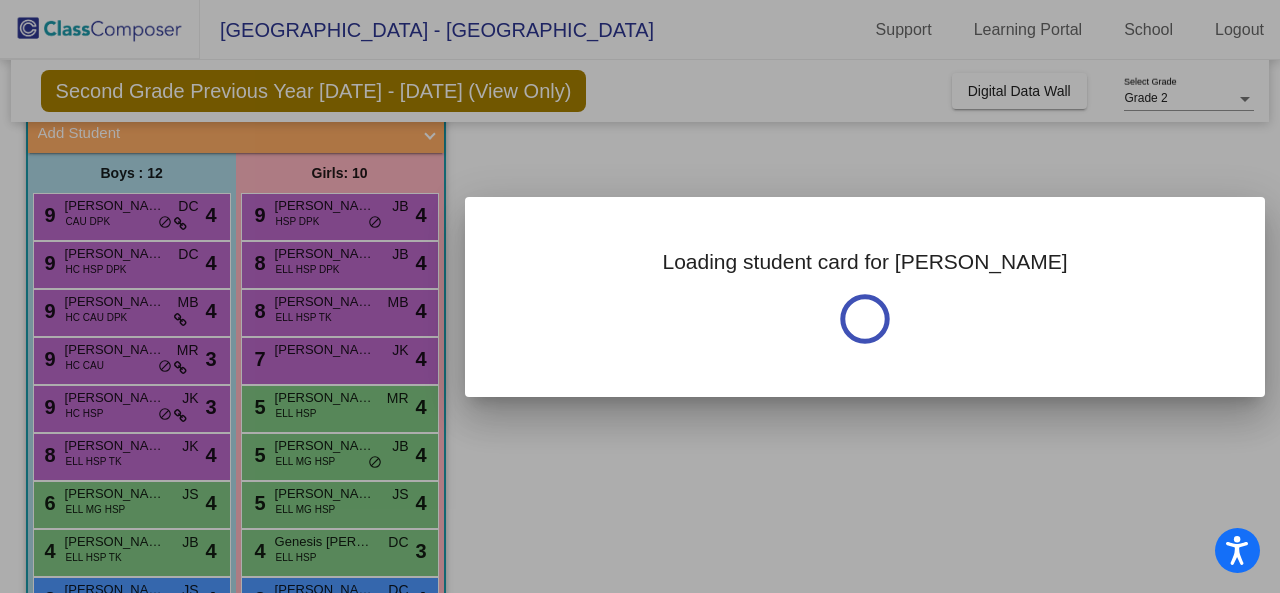 click at bounding box center [640, 296] 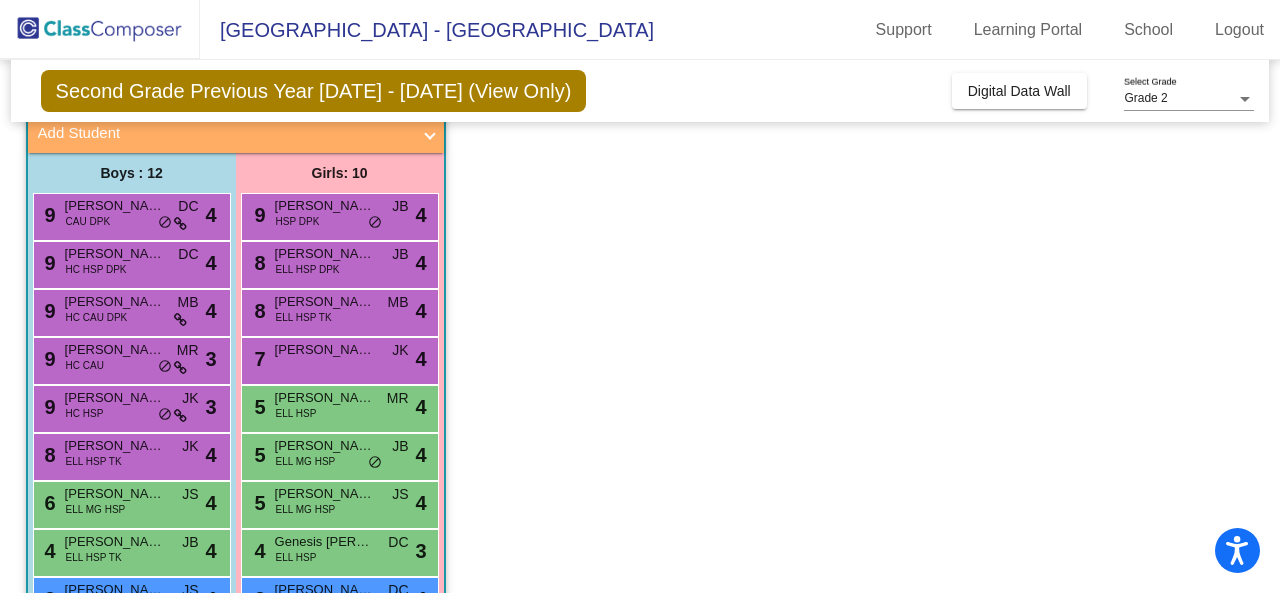 click on "[PERSON_NAME] Dex [PERSON_NAME]" at bounding box center [115, 350] 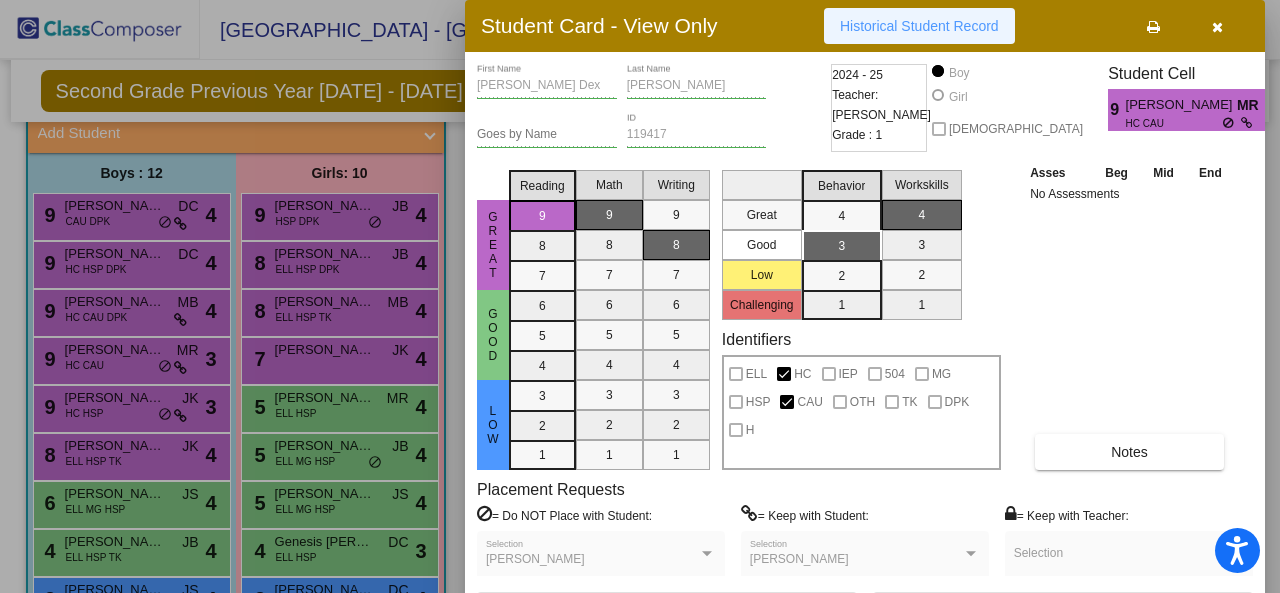 click on "Historical Student Record" at bounding box center (919, 26) 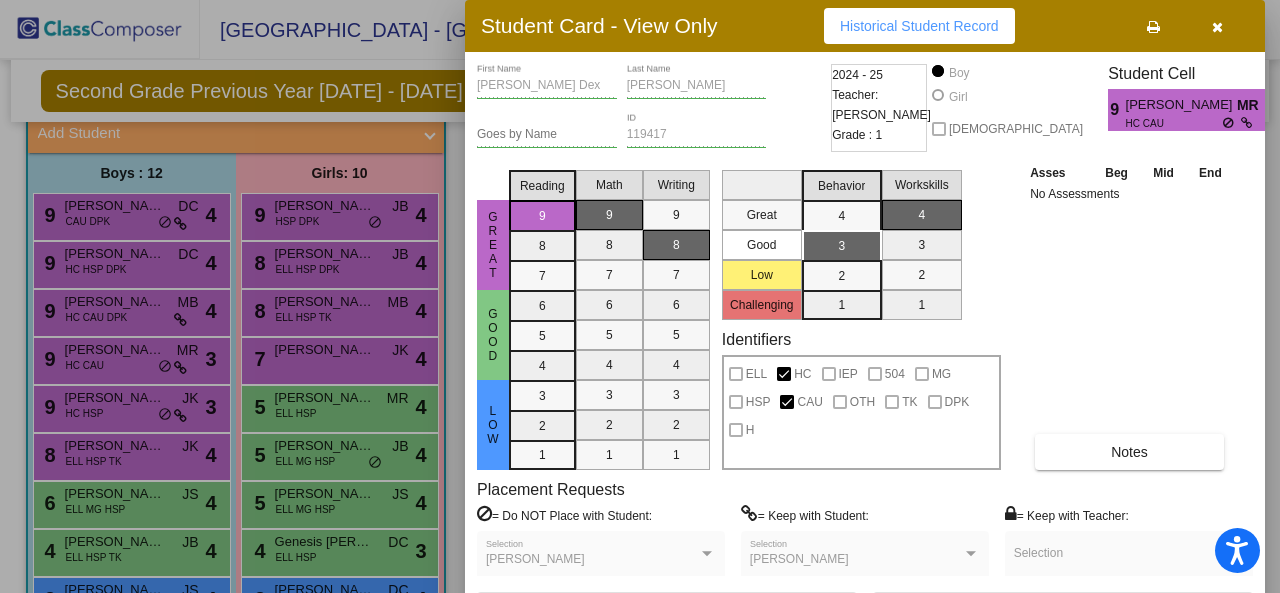 click at bounding box center (640, 296) 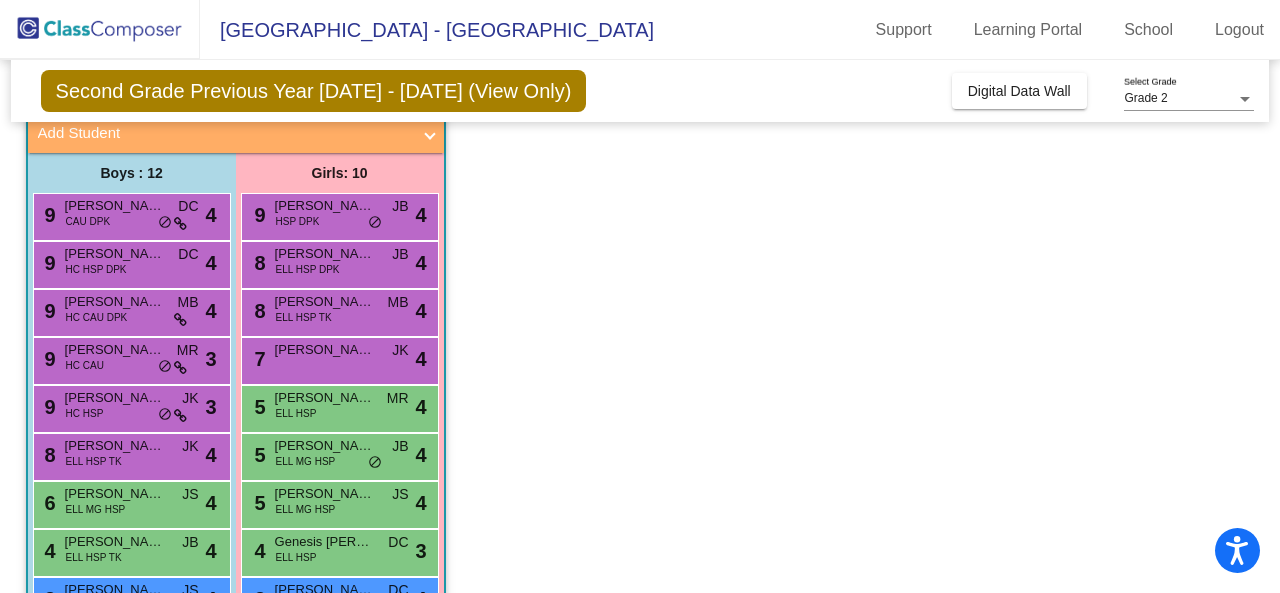 click on "HC HSP" at bounding box center (85, 413) 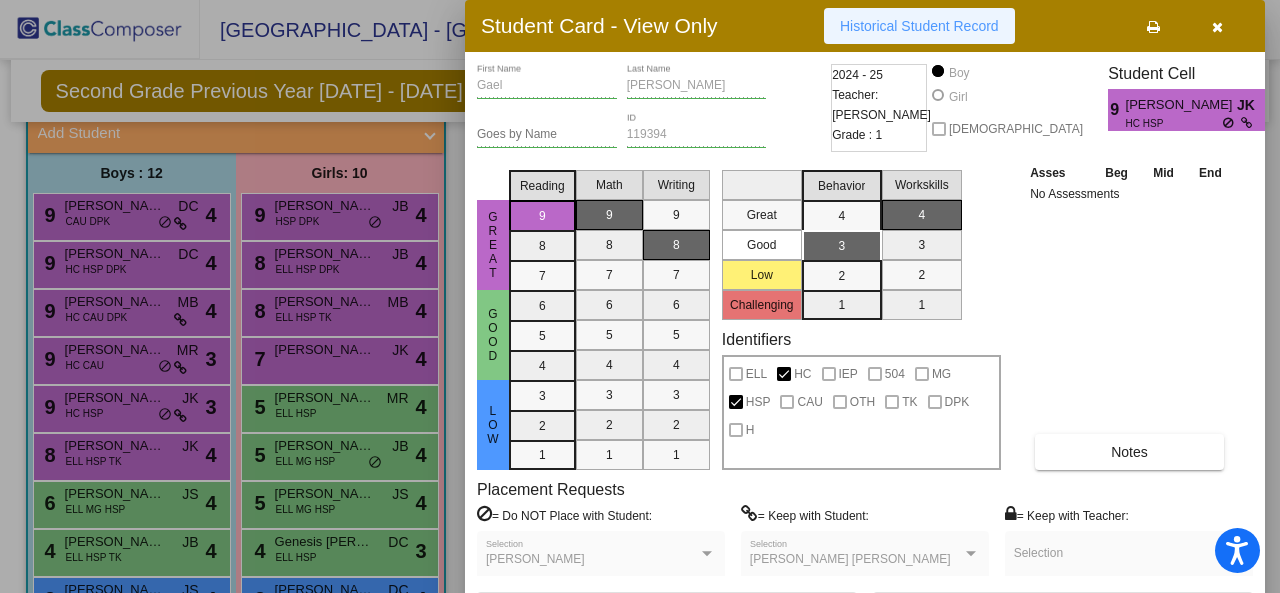 click on "Historical Student Record" at bounding box center [919, 26] 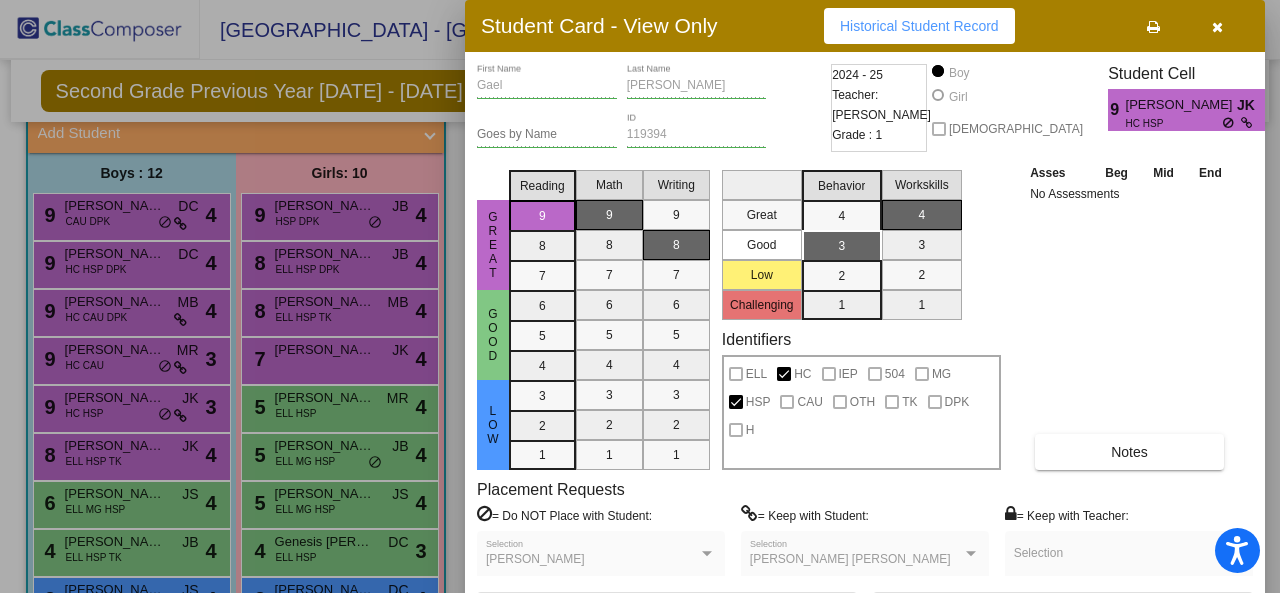 click at bounding box center [640, 296] 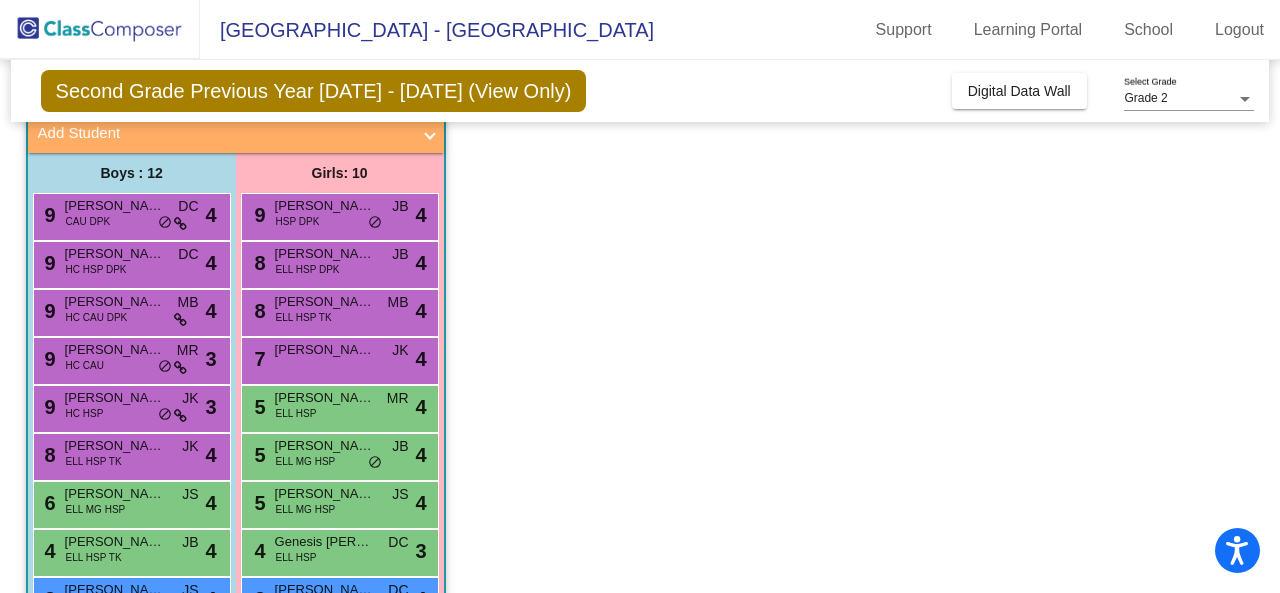 click on "[PERSON_NAME] [PERSON_NAME]" at bounding box center [115, 446] 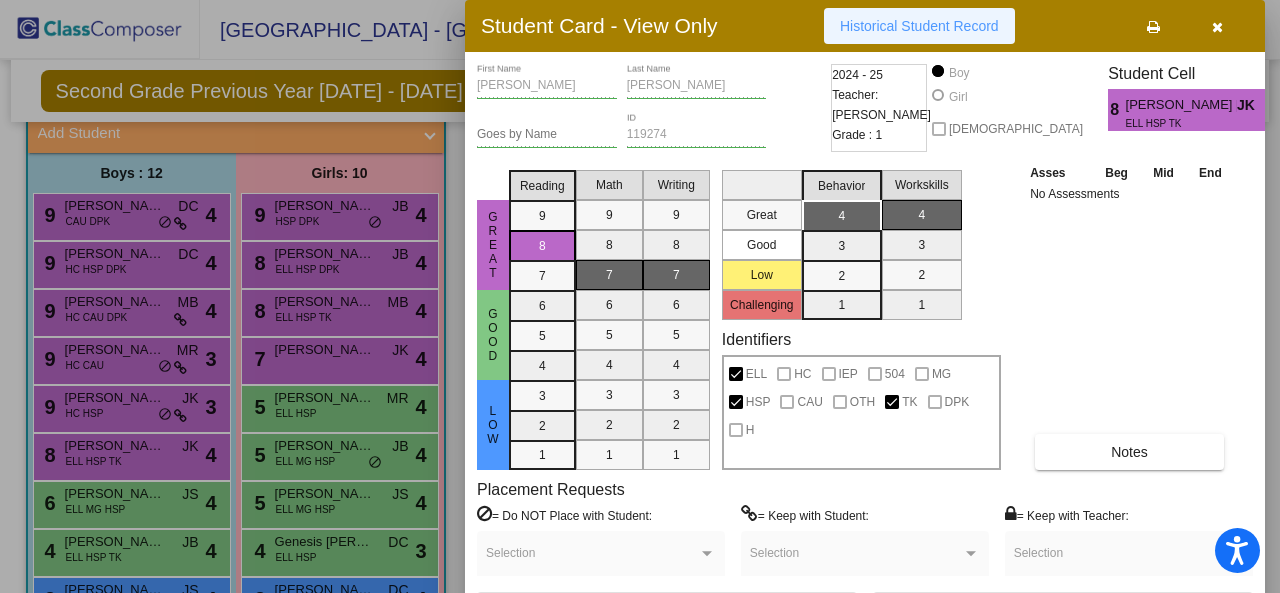click on "Historical Student Record" at bounding box center (919, 26) 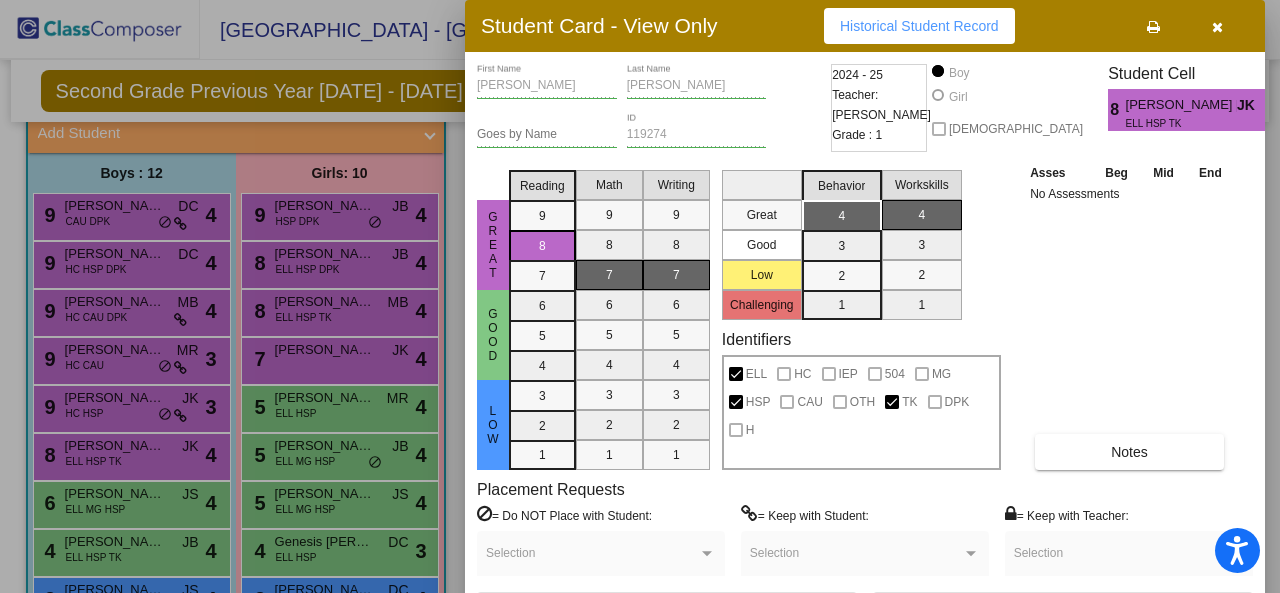 click at bounding box center [640, 296] 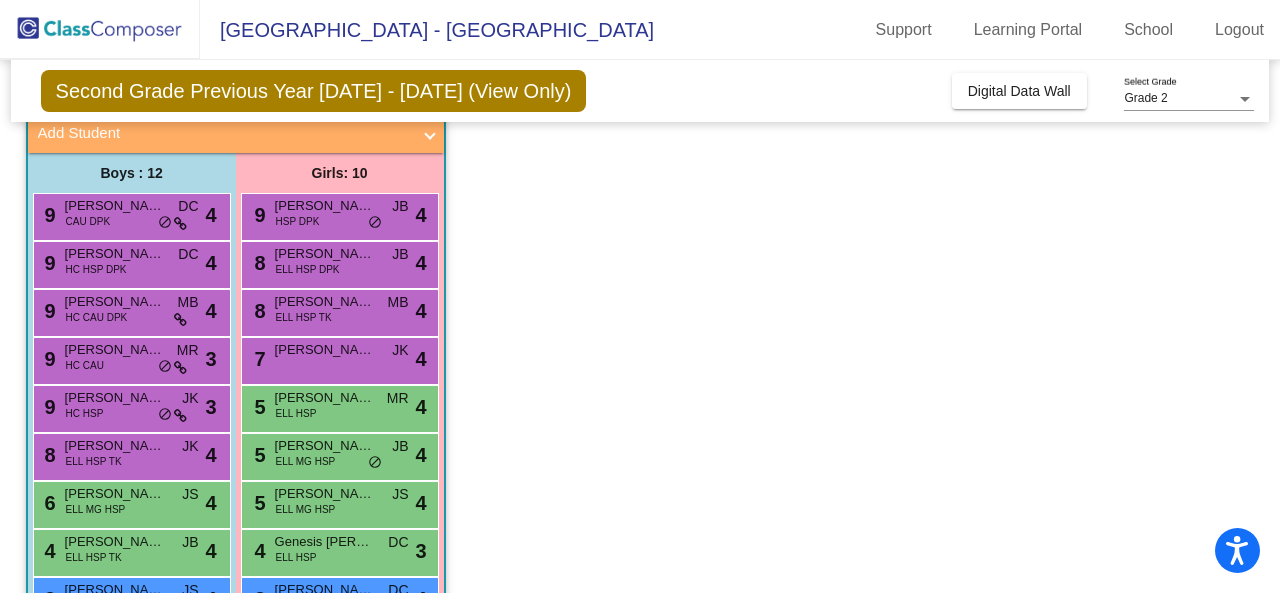 click on "[PERSON_NAME] [PERSON_NAME]" at bounding box center (115, 494) 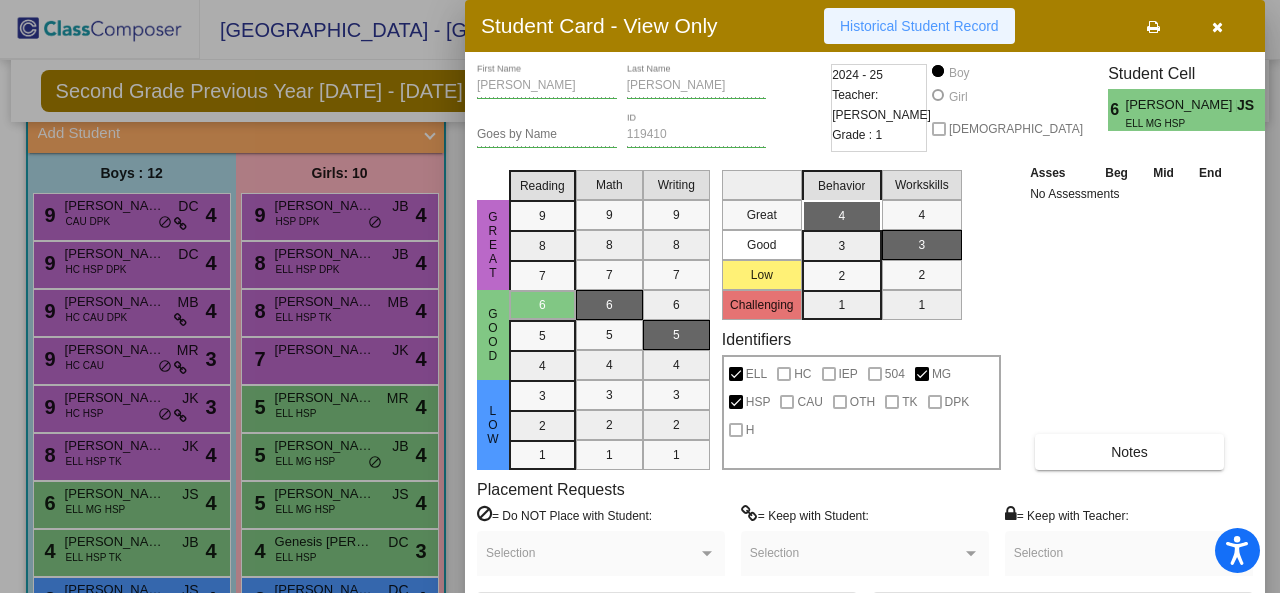 click on "Historical Student Record" at bounding box center (919, 26) 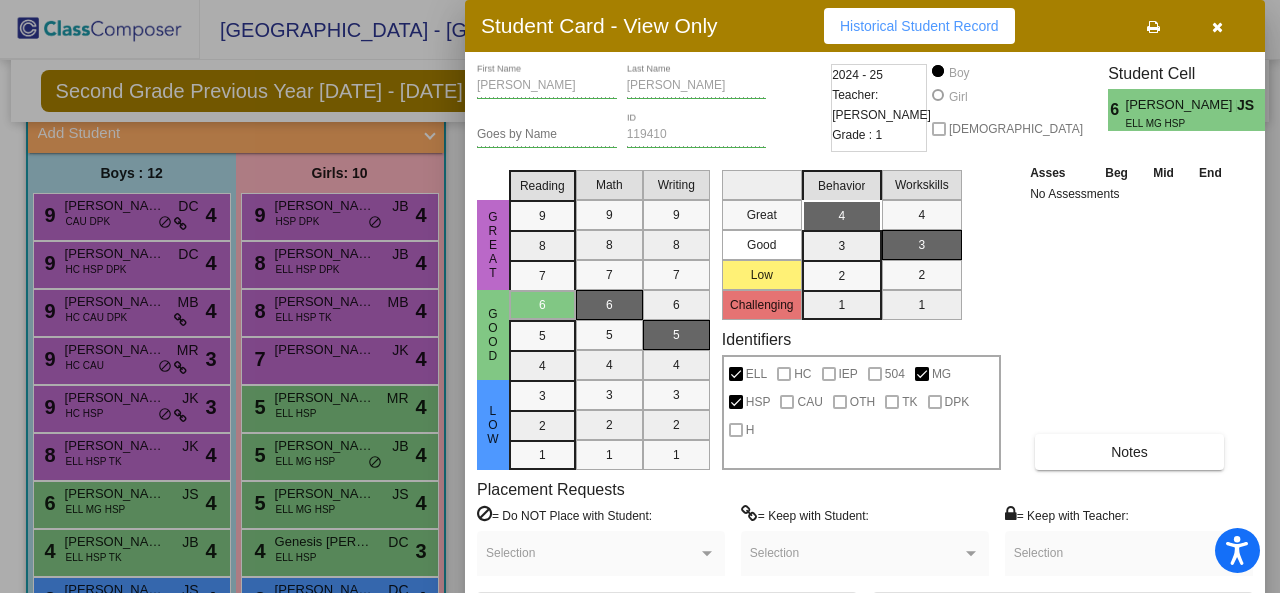 click at bounding box center (640, 296) 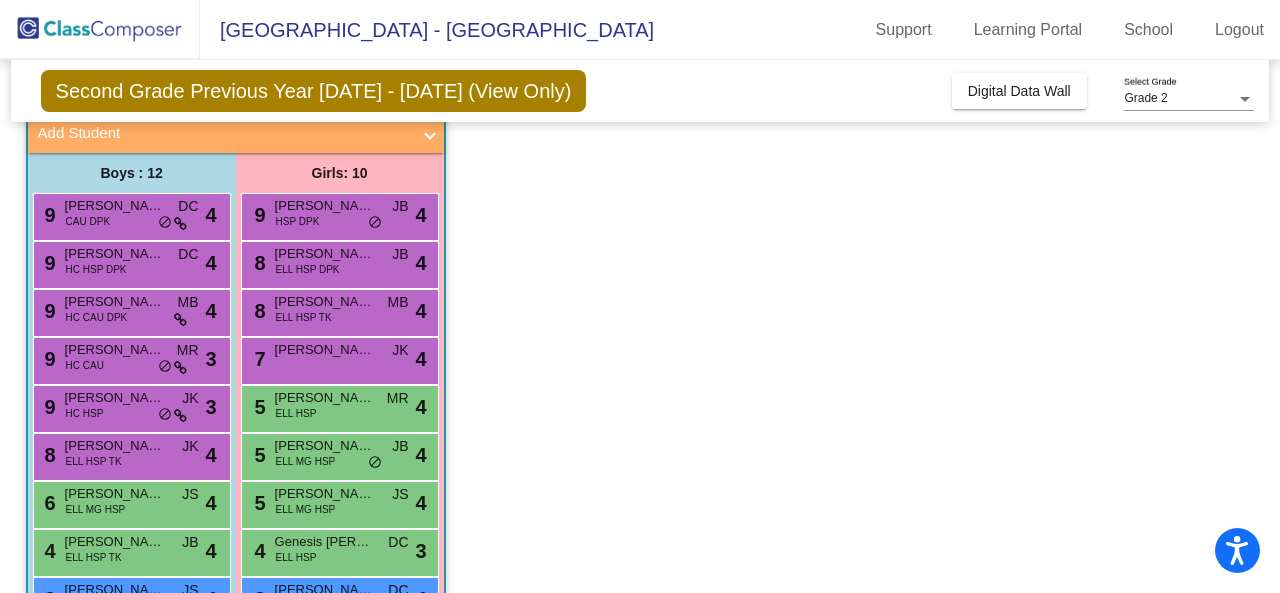 click on "[PERSON_NAME] [PERSON_NAME]" at bounding box center [115, 542] 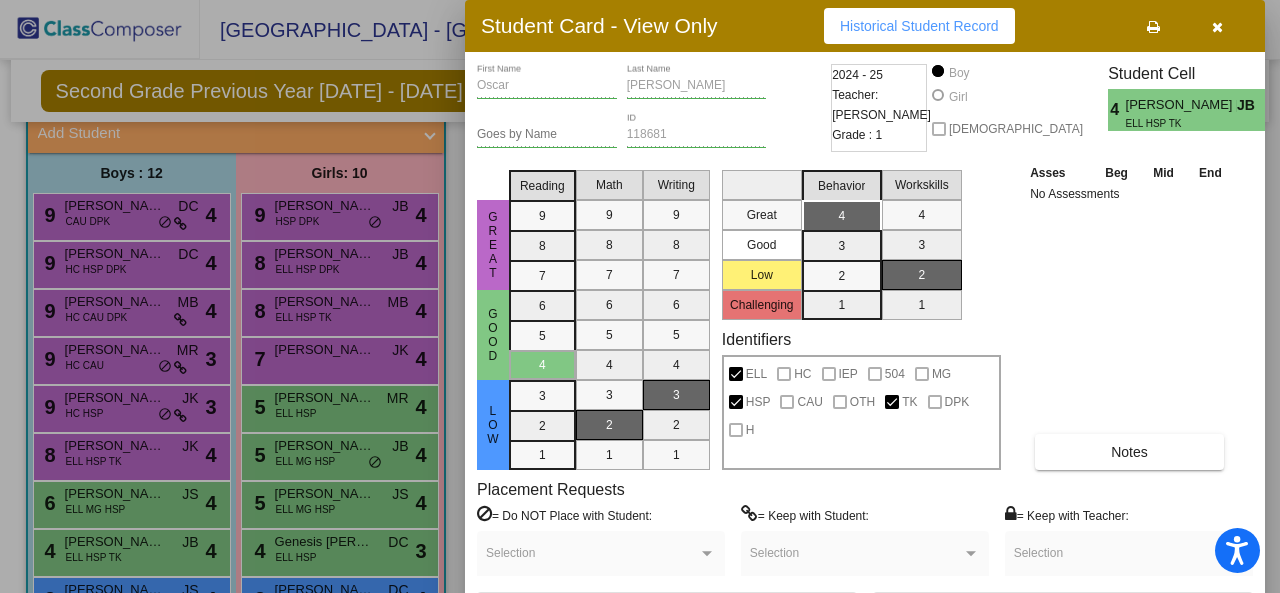 click on "Historical Student Record" at bounding box center [919, 26] 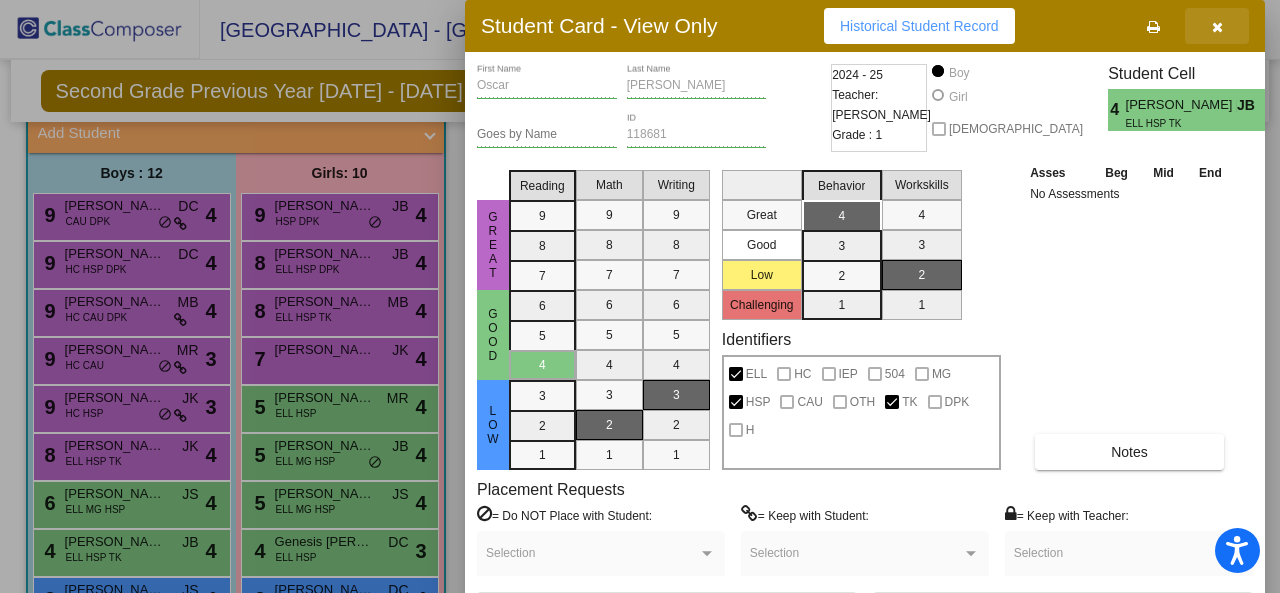 click at bounding box center [1217, 27] 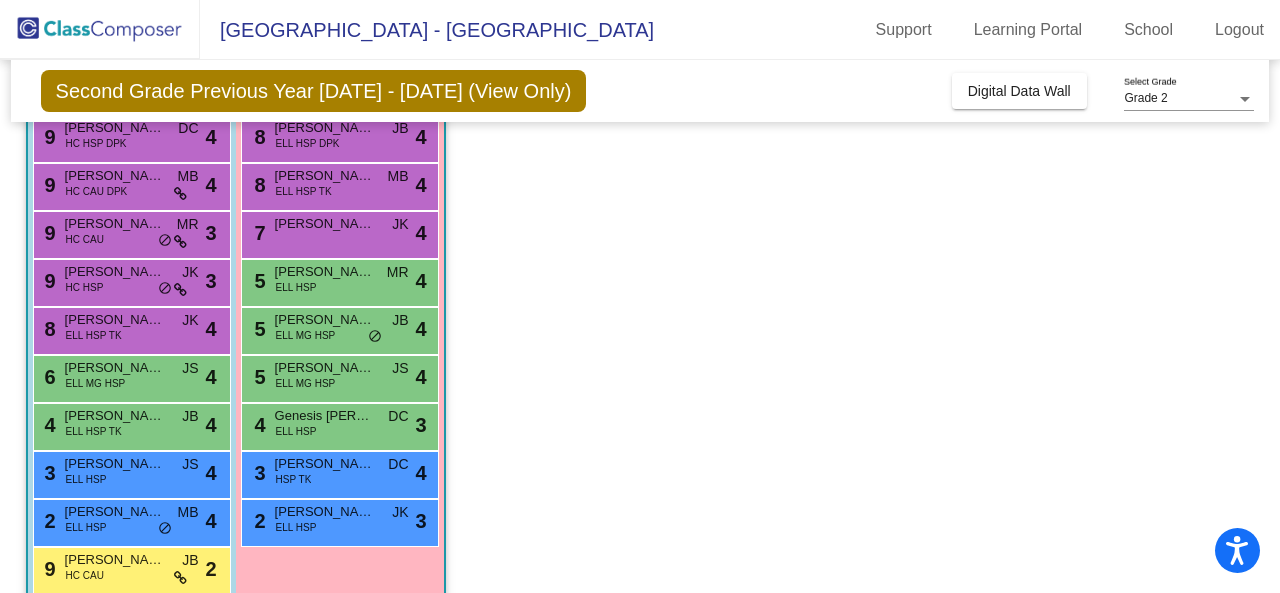 scroll, scrollTop: 334, scrollLeft: 0, axis: vertical 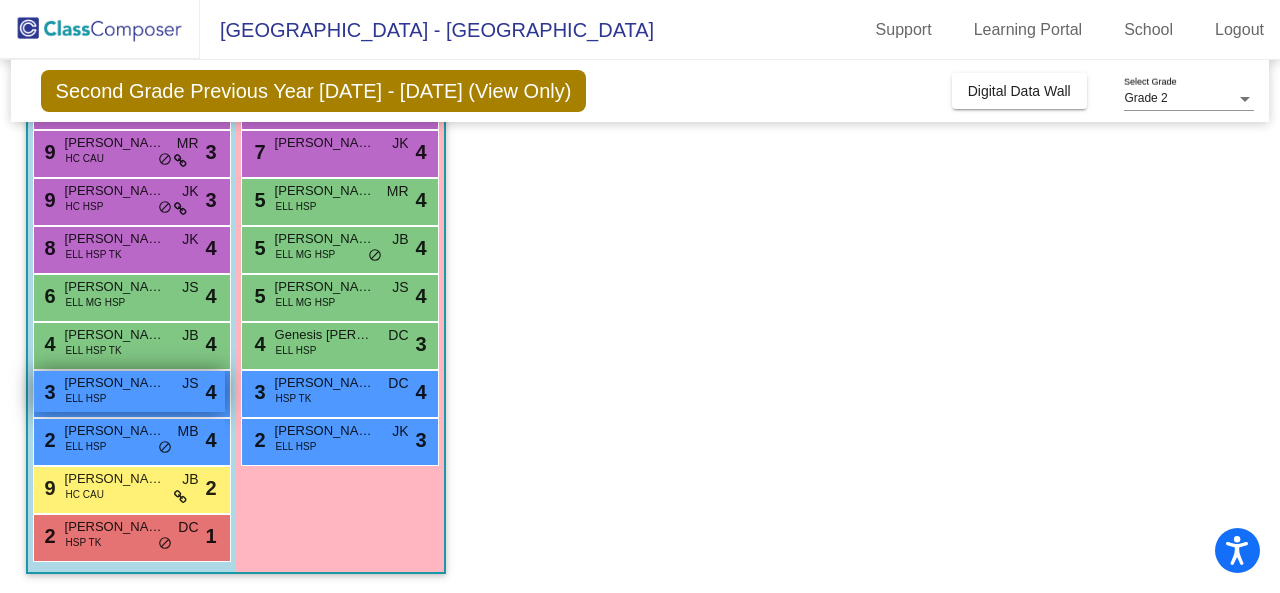 click on "3 [PERSON_NAME] ELL HSP JS lock do_not_disturb_alt 4" at bounding box center (129, 391) 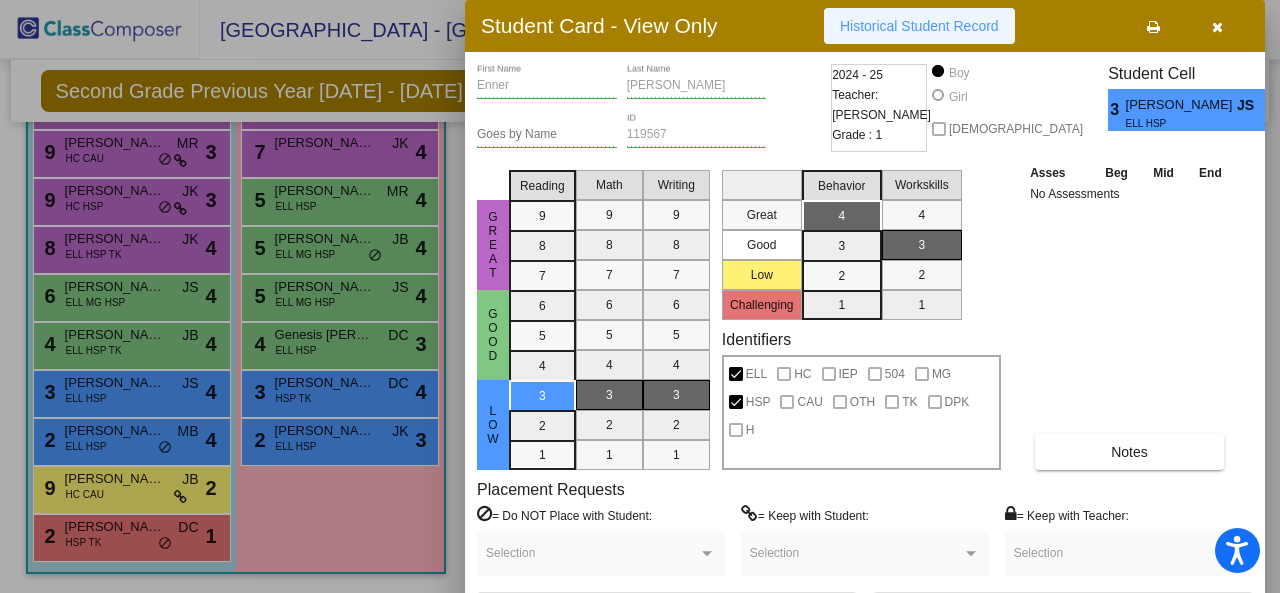 click on "Historical Student Record" at bounding box center [919, 26] 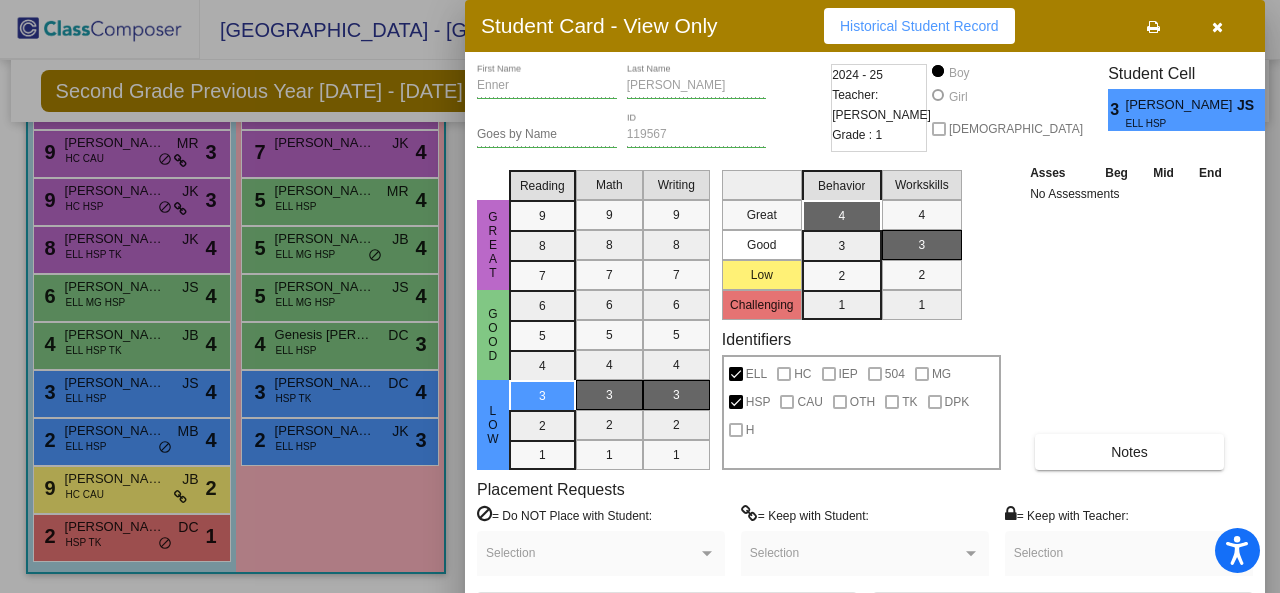 click at bounding box center [640, 296] 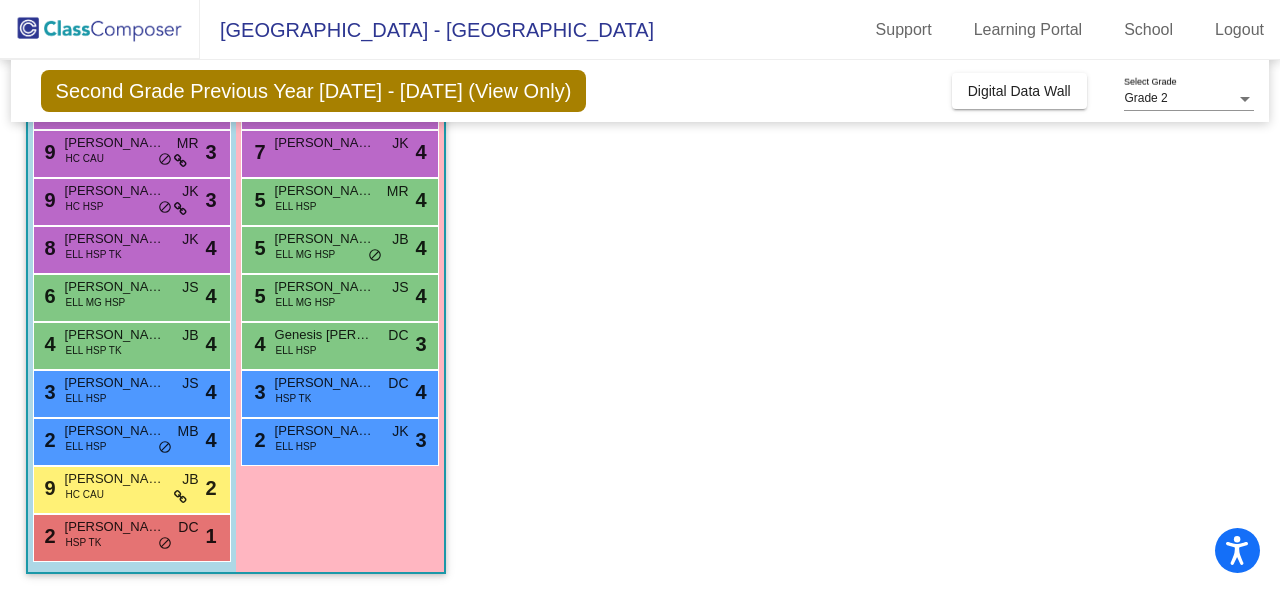 click on "[PERSON_NAME] Ambrosio De La [PERSON_NAME]" at bounding box center [115, 431] 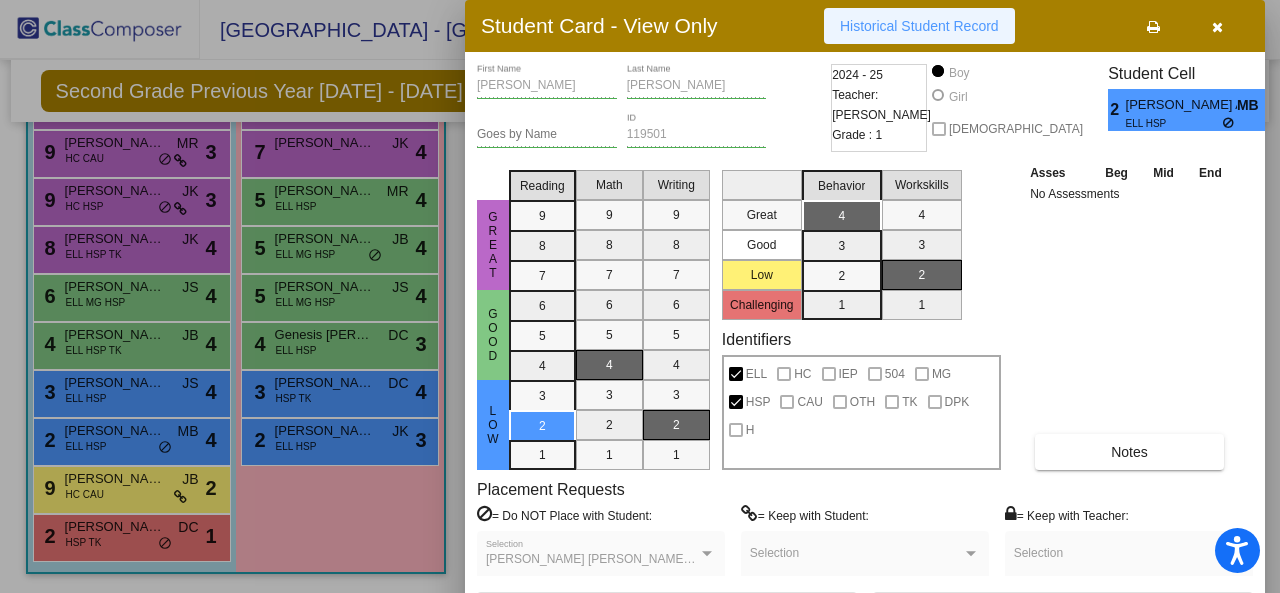 click on "Historical Student Record" at bounding box center [919, 26] 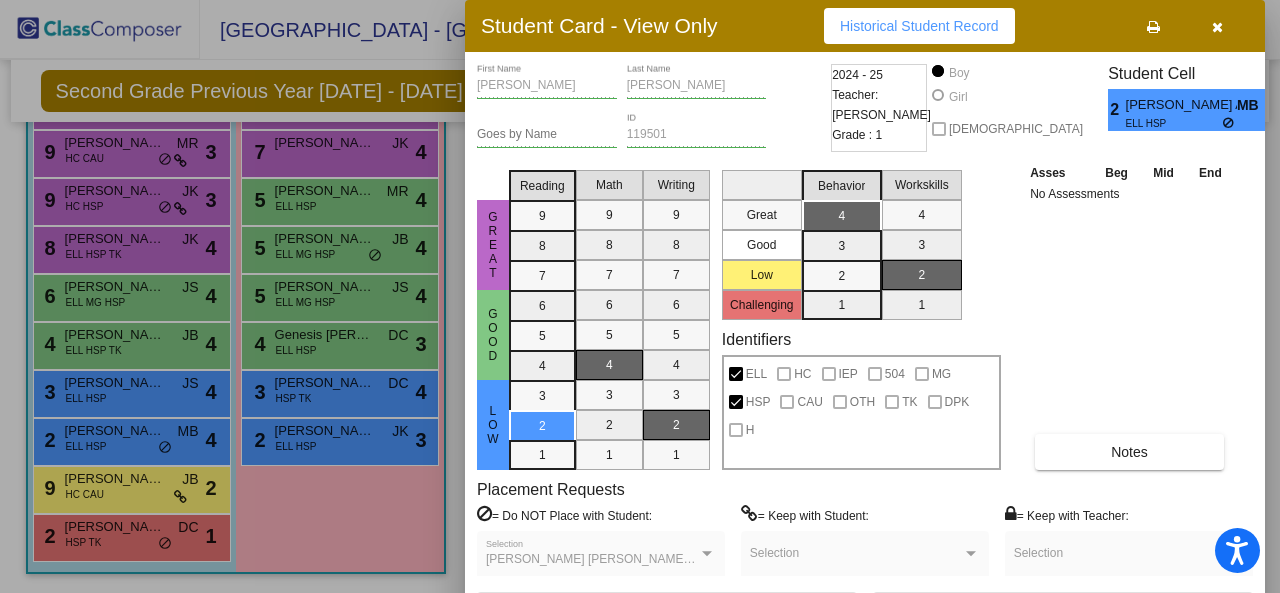 click at bounding box center (640, 296) 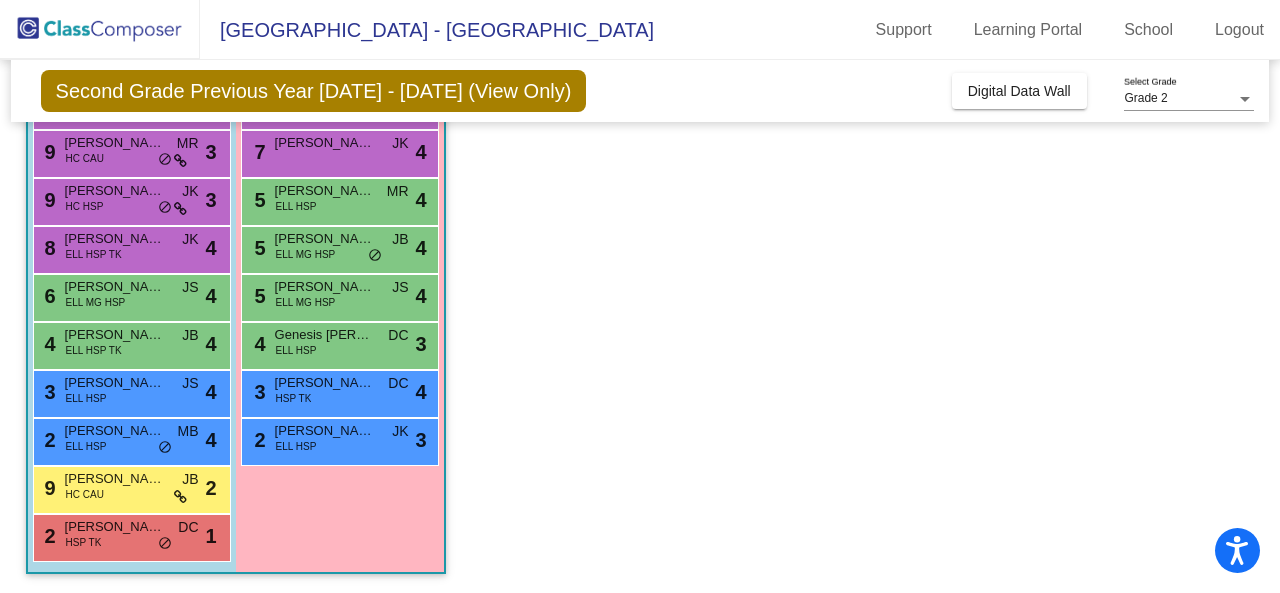 click on "[PERSON_NAME] [PERSON_NAME]" at bounding box center [115, 479] 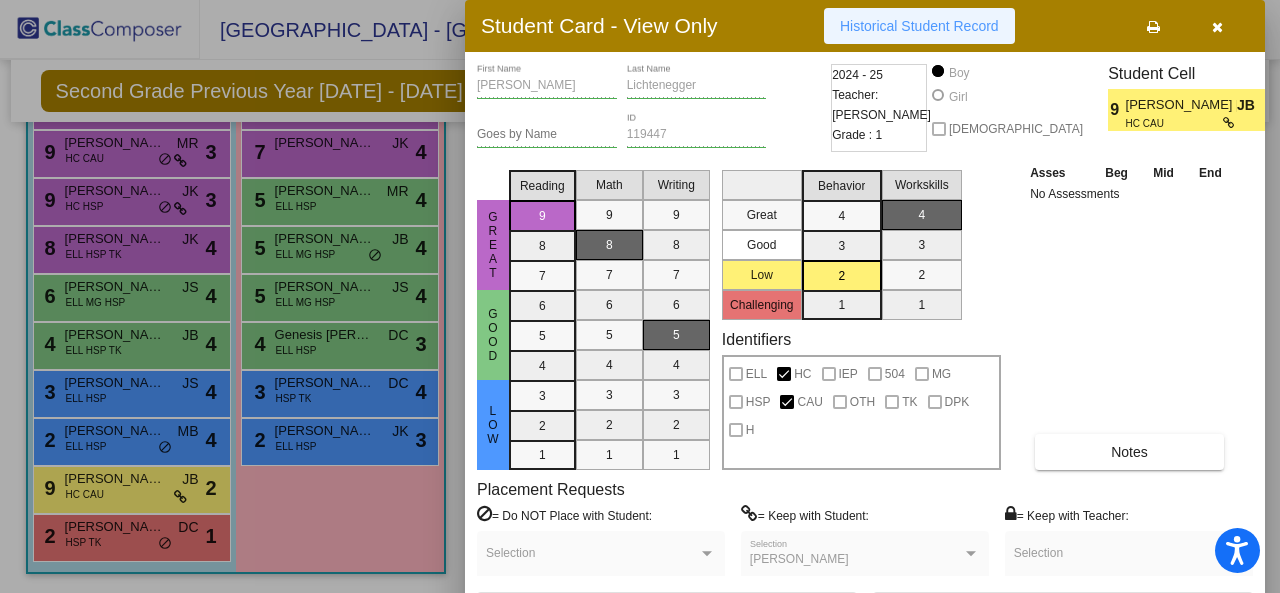 click on "Historical Student Record" at bounding box center [919, 26] 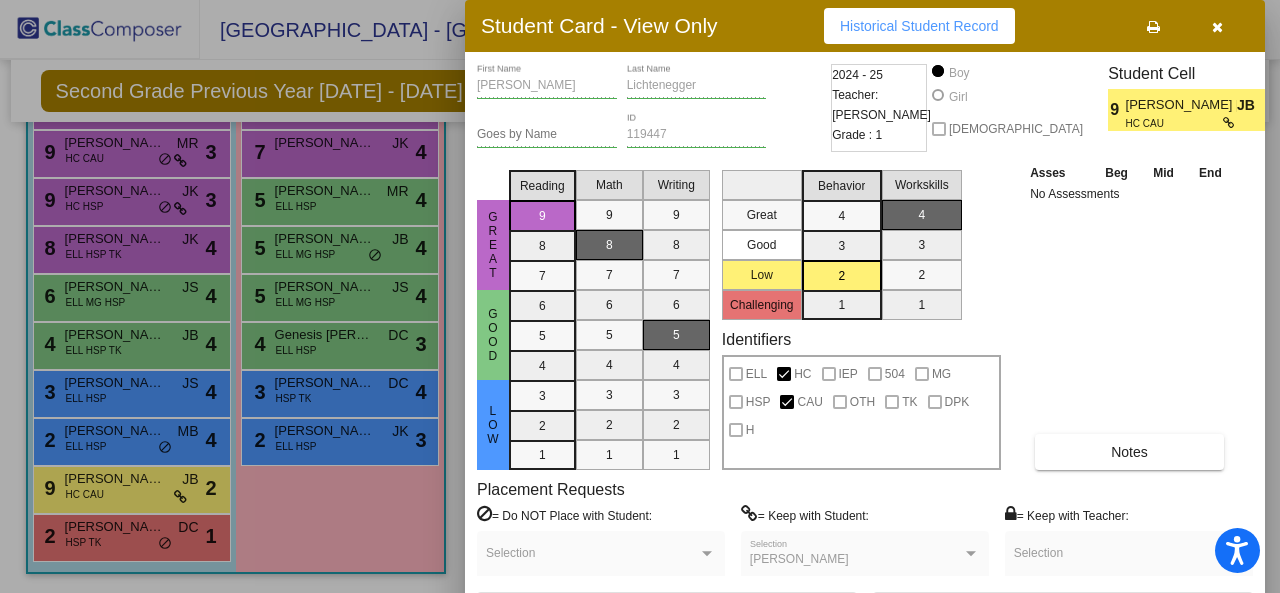 click at bounding box center [640, 296] 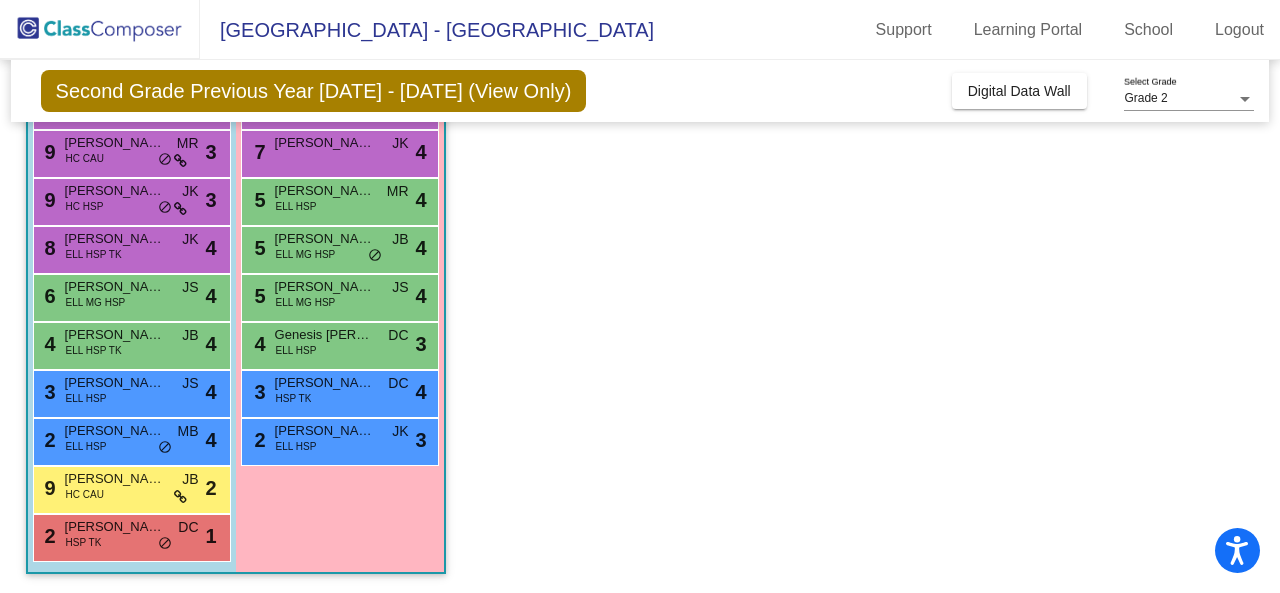 click on "[PERSON_NAME]" at bounding box center (115, 527) 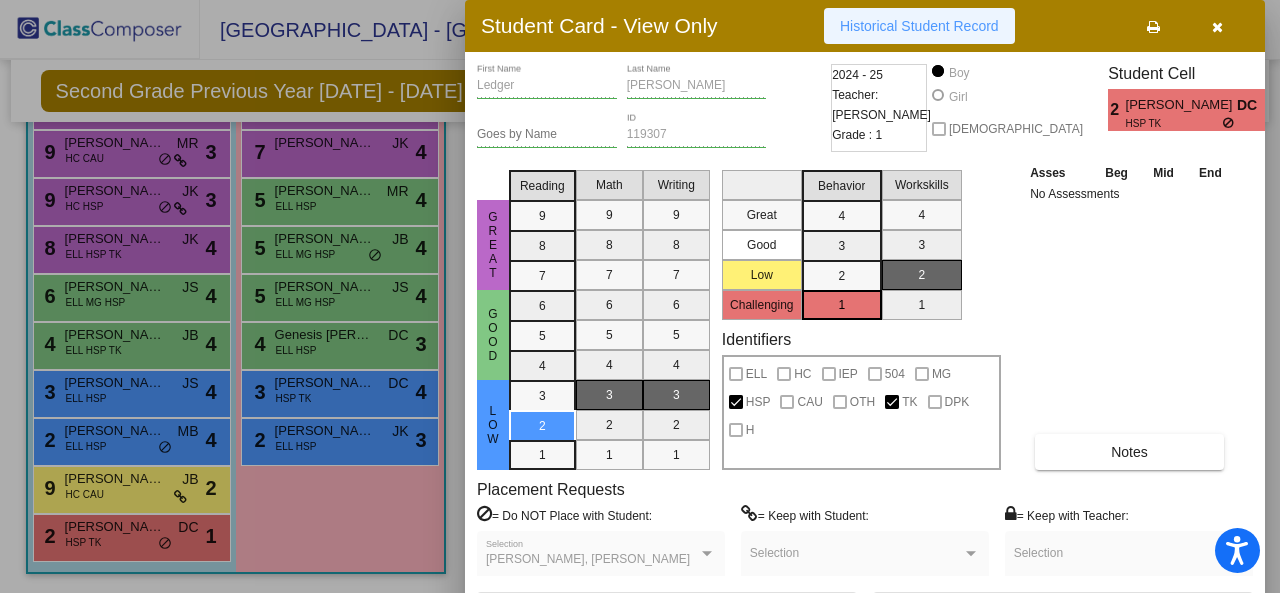 click on "Historical Student Record" at bounding box center (919, 26) 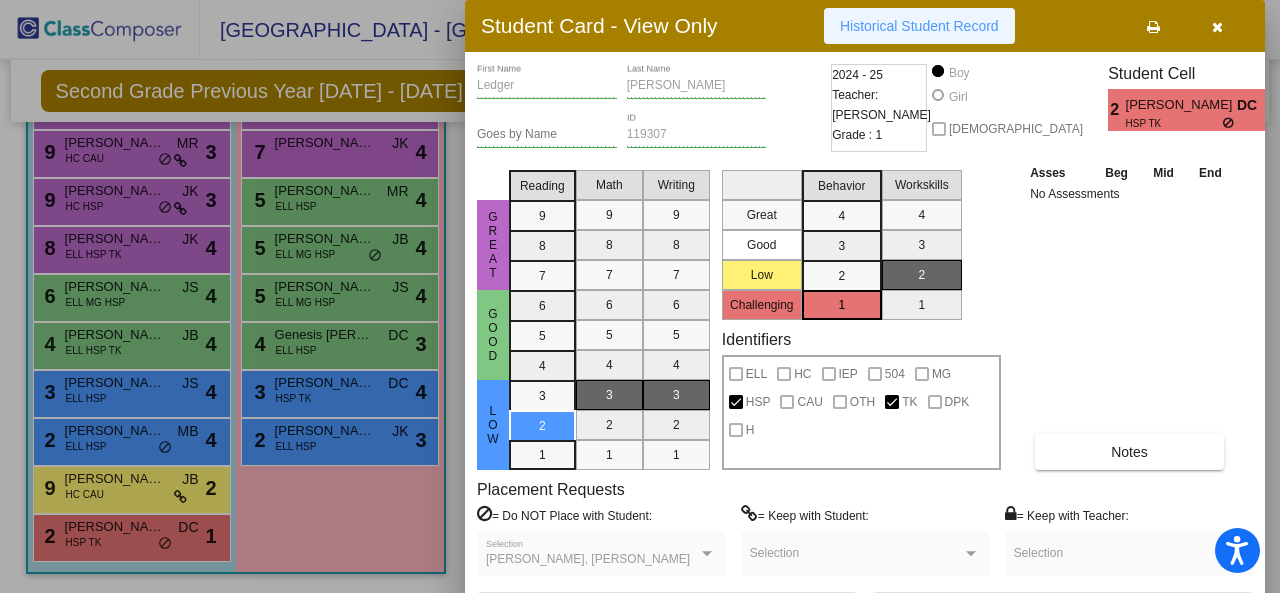 click on "Historical Student Record" at bounding box center (919, 26) 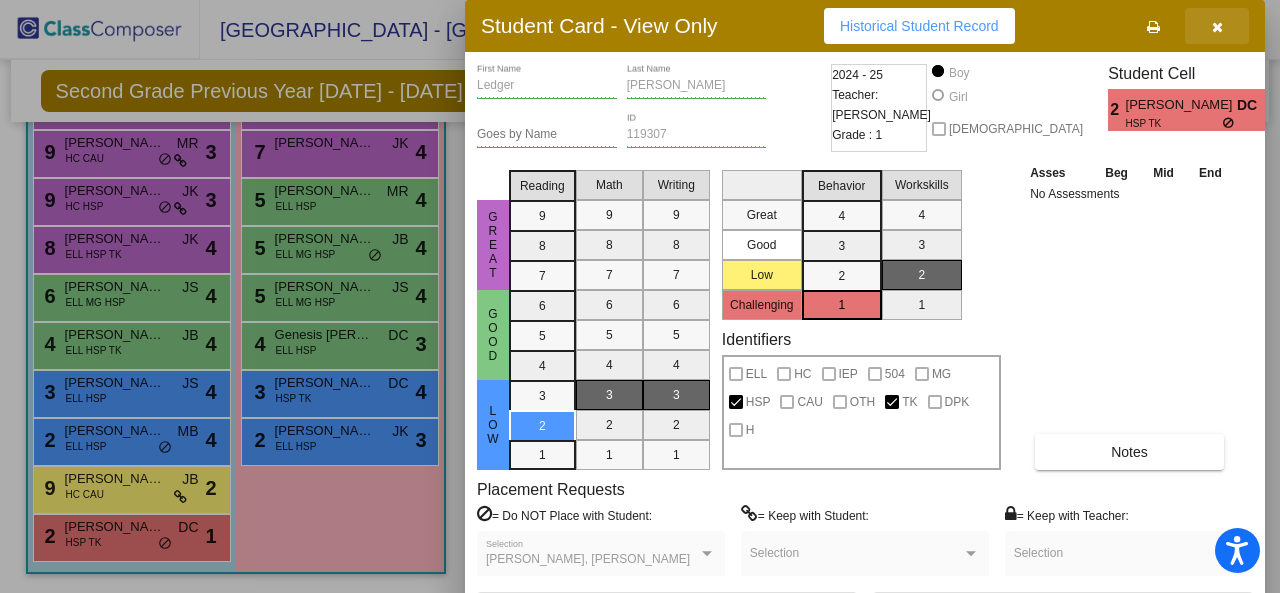 click at bounding box center [1217, 26] 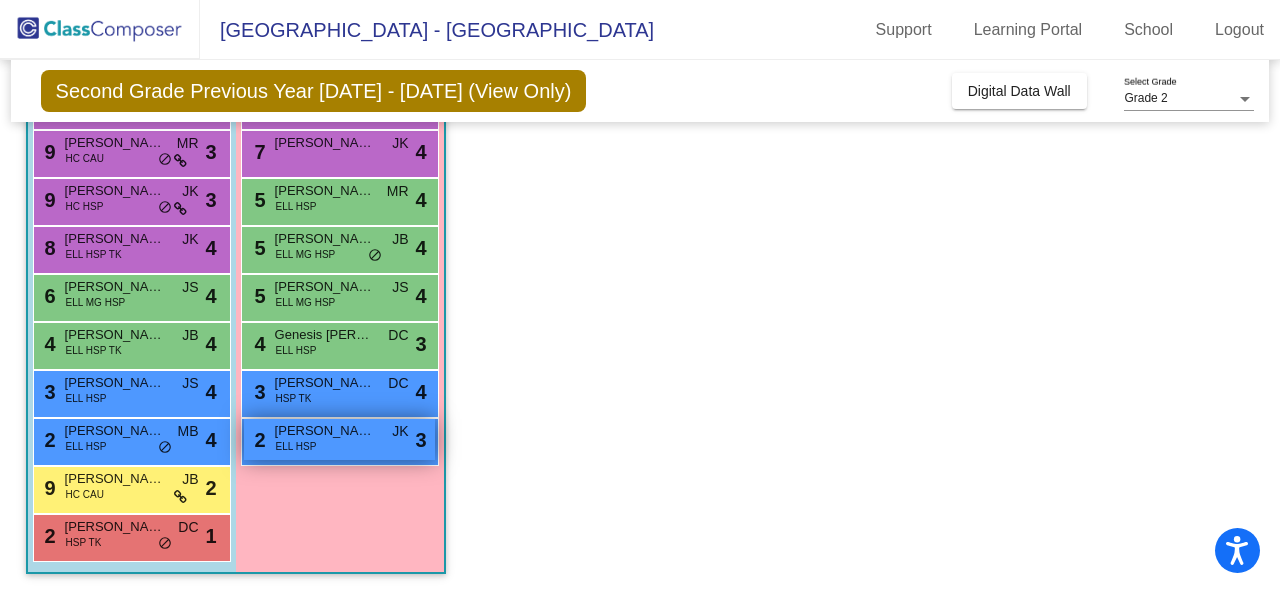 click on "ELL HSP" at bounding box center [296, 446] 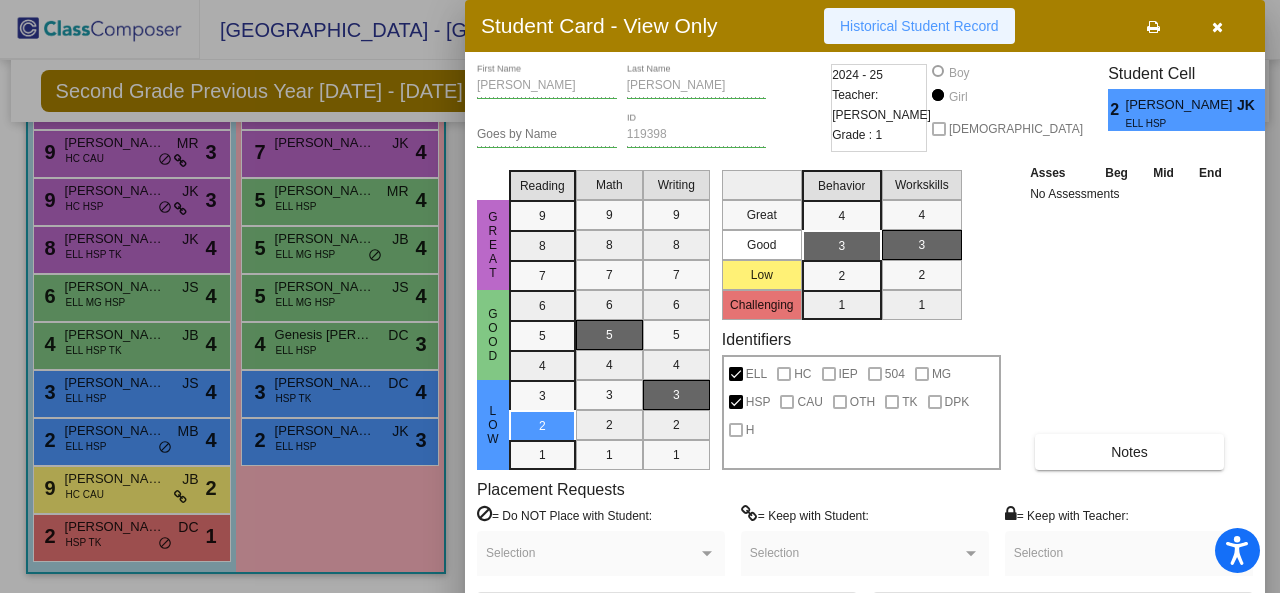 click on "Historical Student Record" at bounding box center [919, 26] 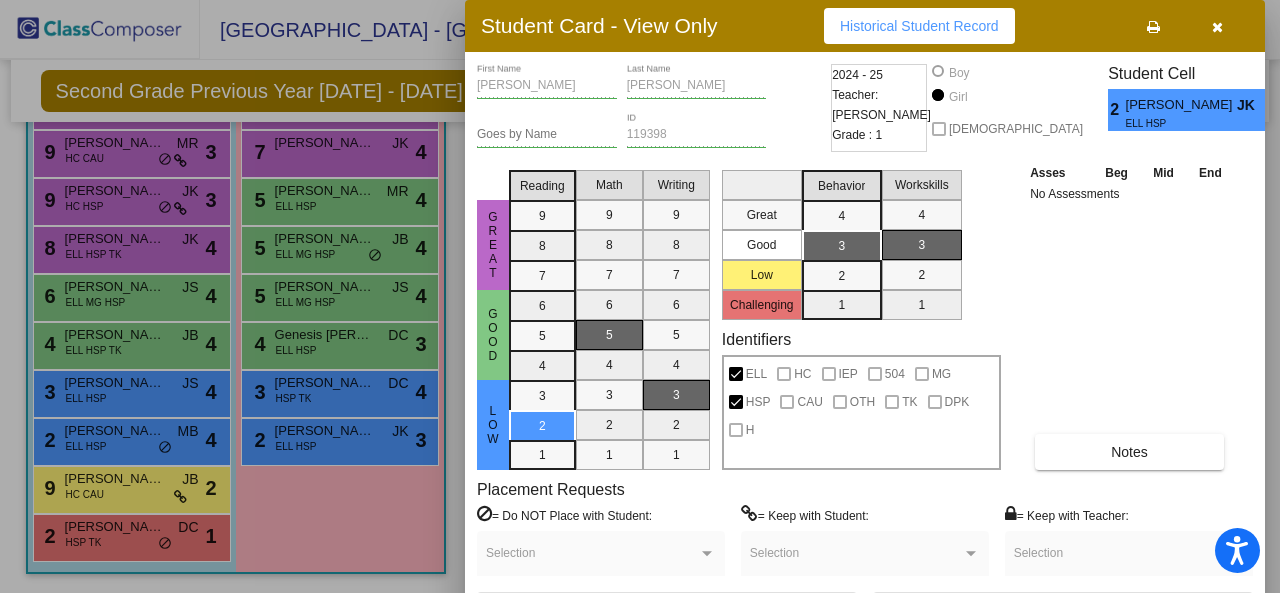 click at bounding box center [640, 296] 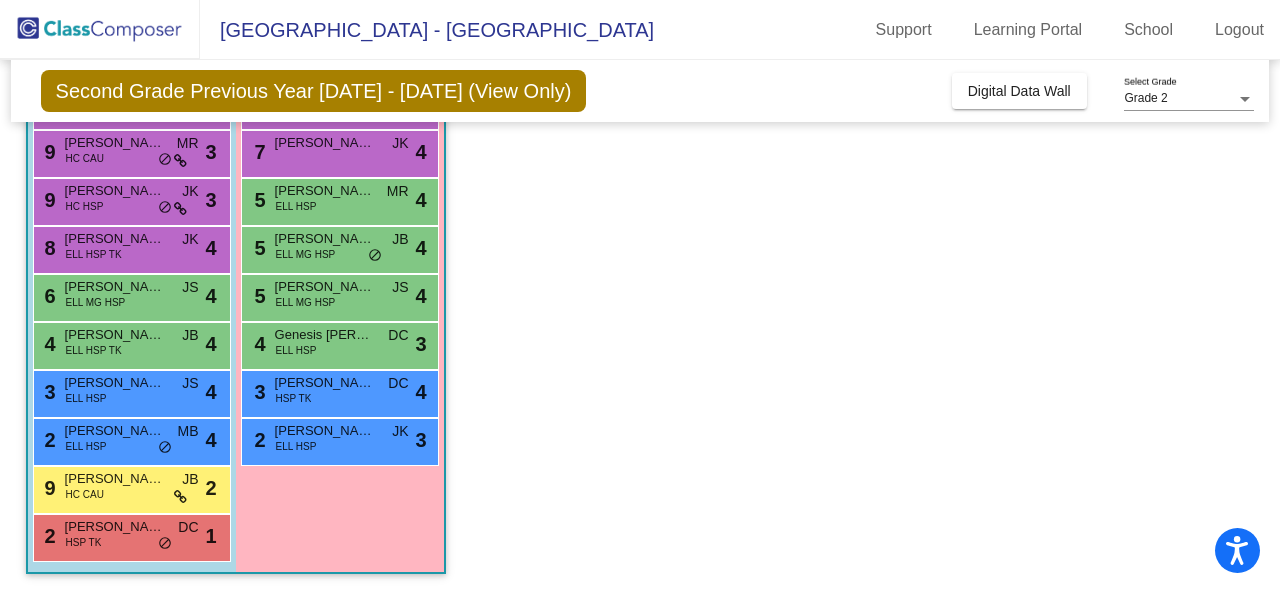 click on "[PERSON_NAME]" at bounding box center [325, 383] 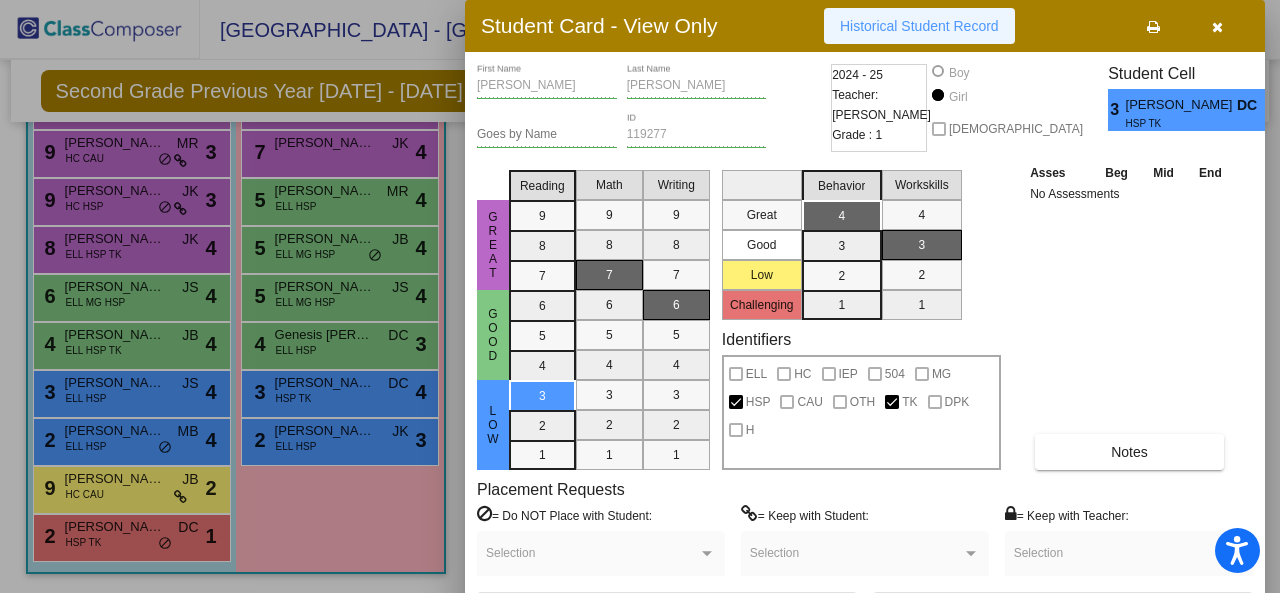 click on "Historical Student Record" at bounding box center (919, 26) 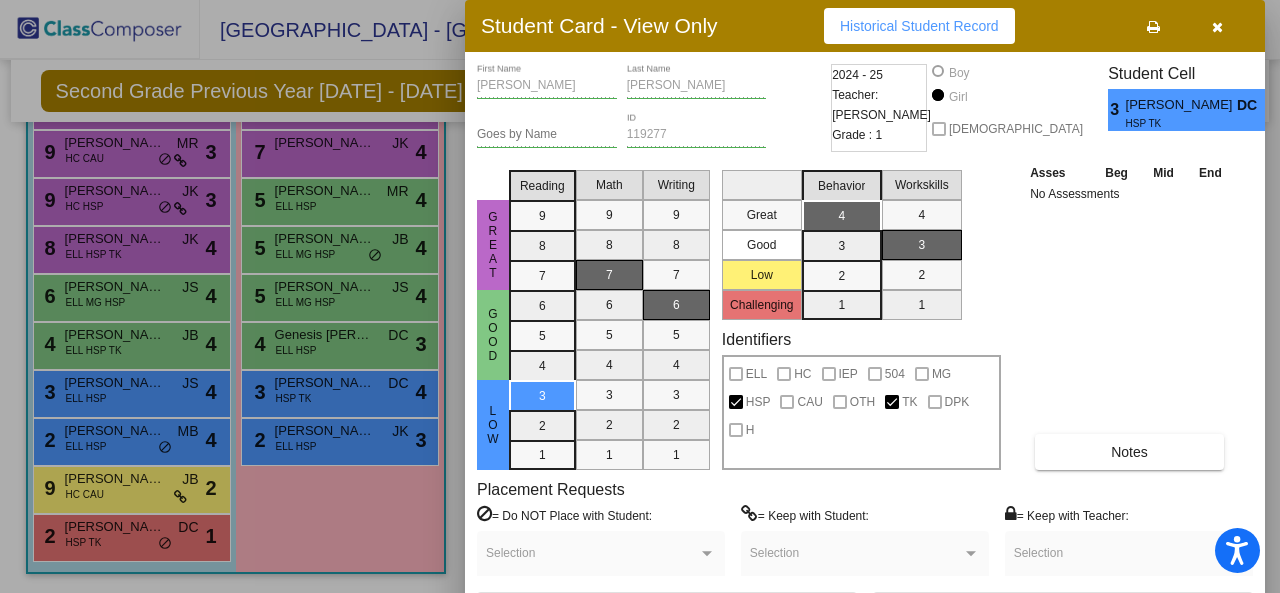 click at bounding box center [640, 296] 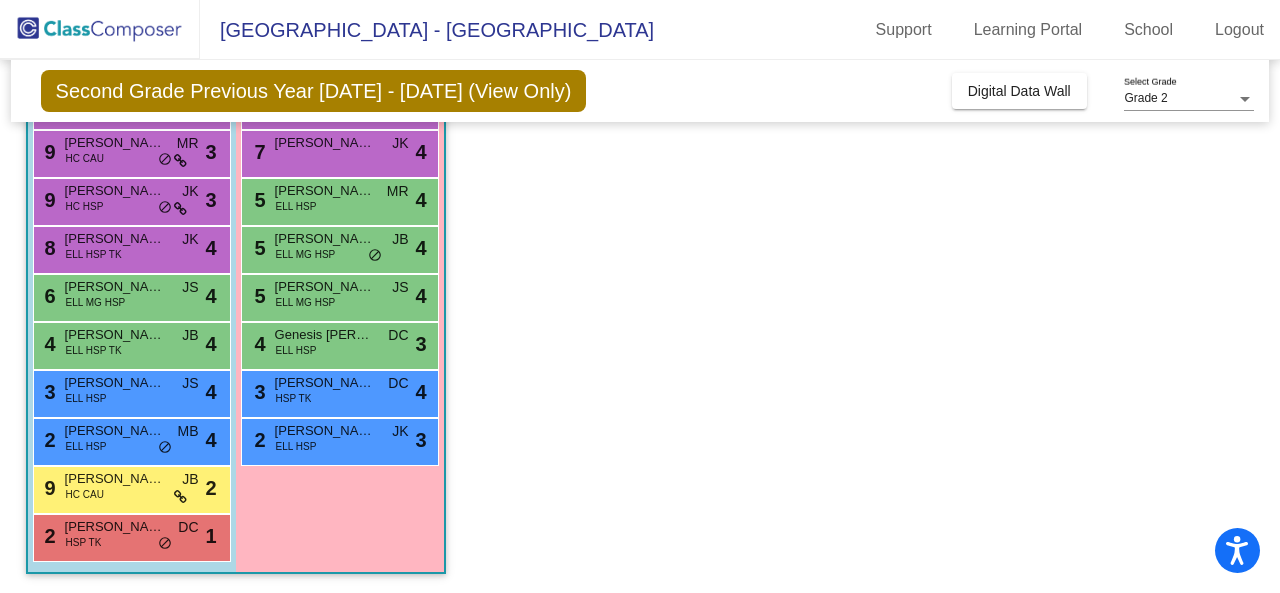 click on "Genesis [PERSON_NAME]" at bounding box center (325, 335) 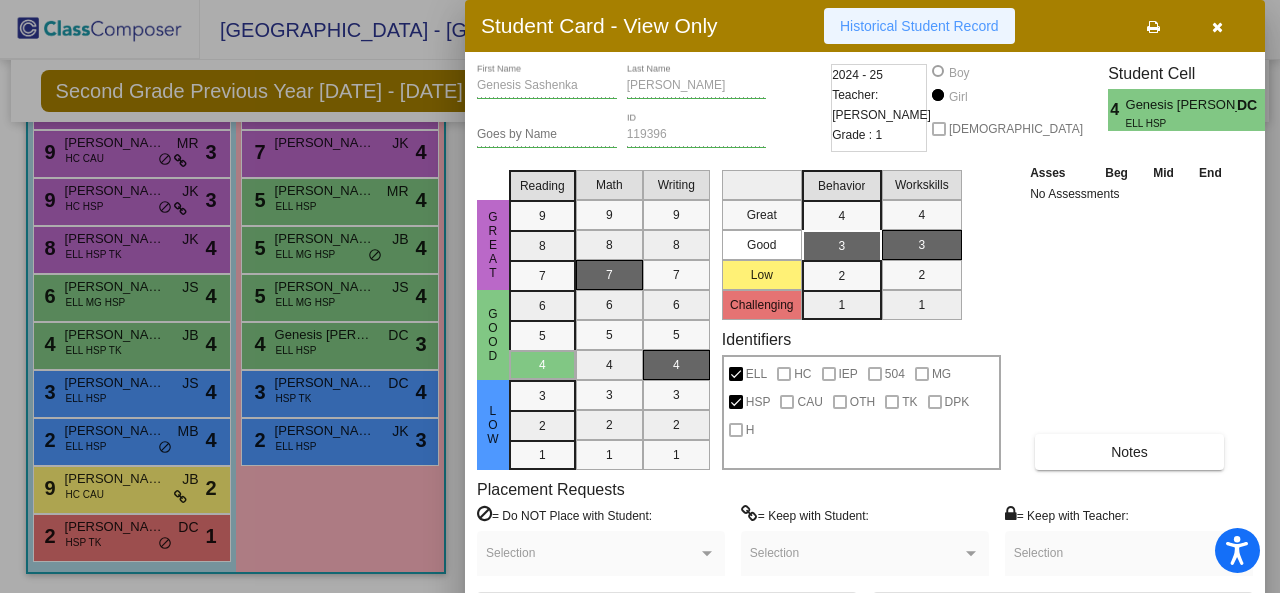 click on "Historical Student Record" at bounding box center [919, 26] 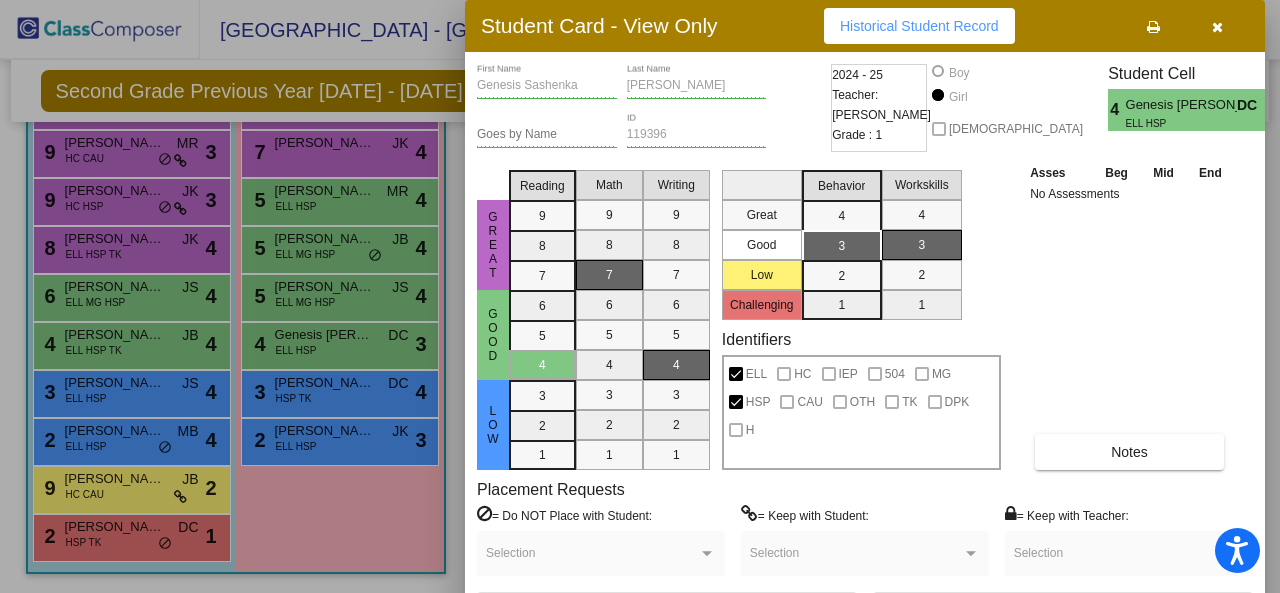 click at bounding box center [640, 296] 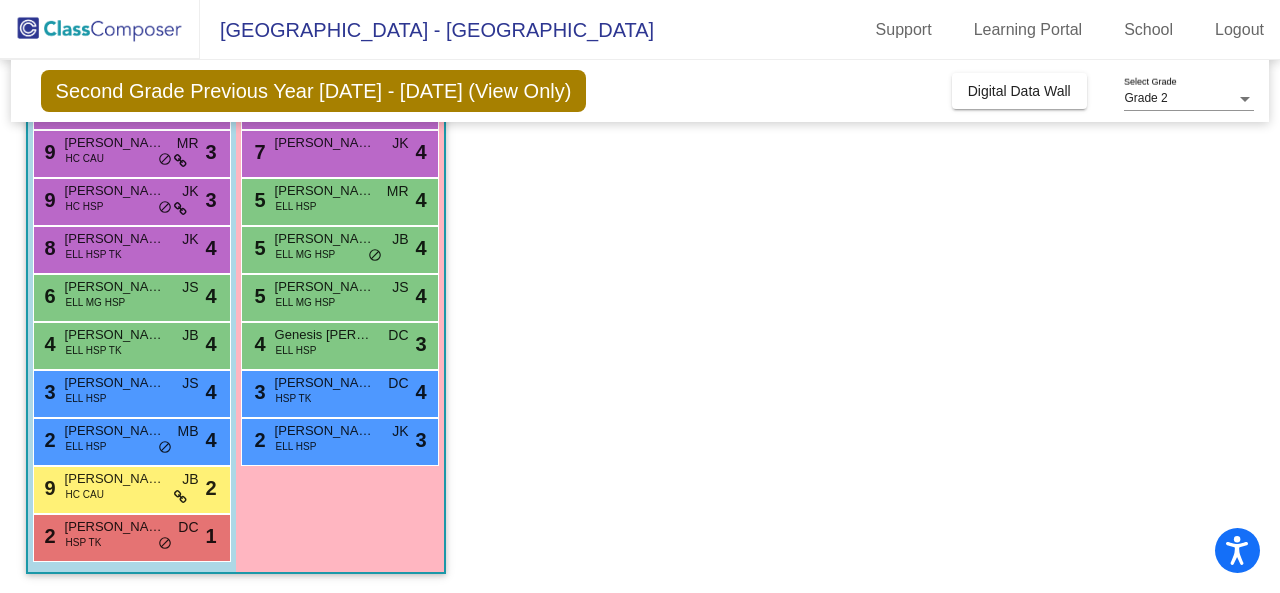 click on "[PERSON_NAME]" at bounding box center (325, 287) 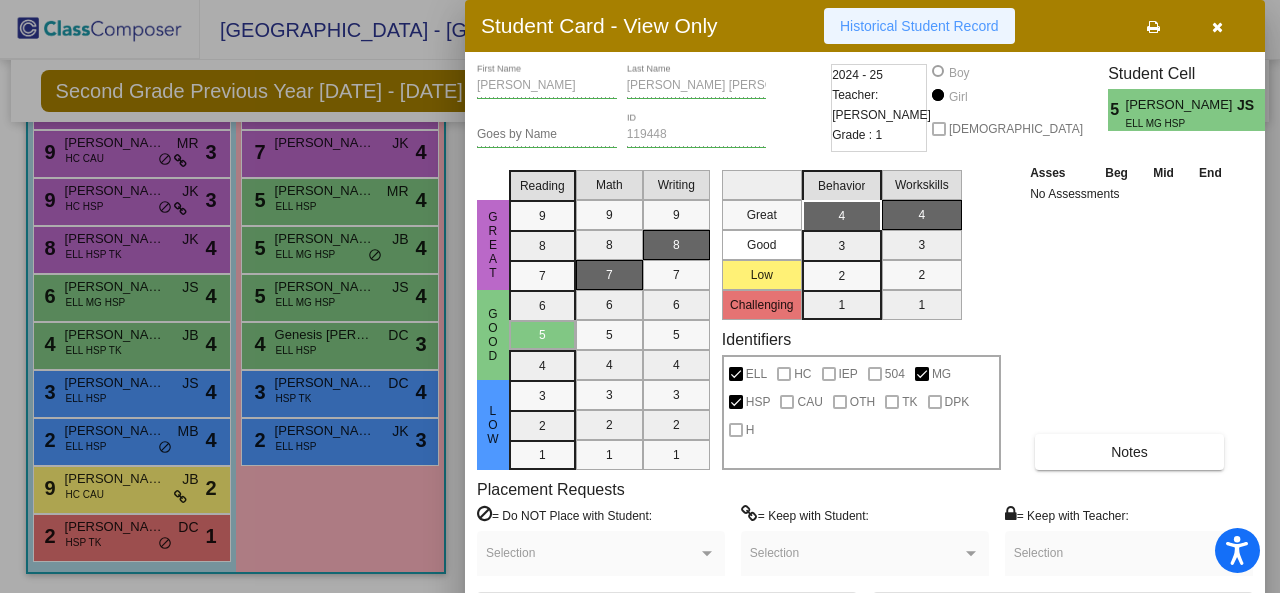 click on "Historical Student Record" at bounding box center (919, 26) 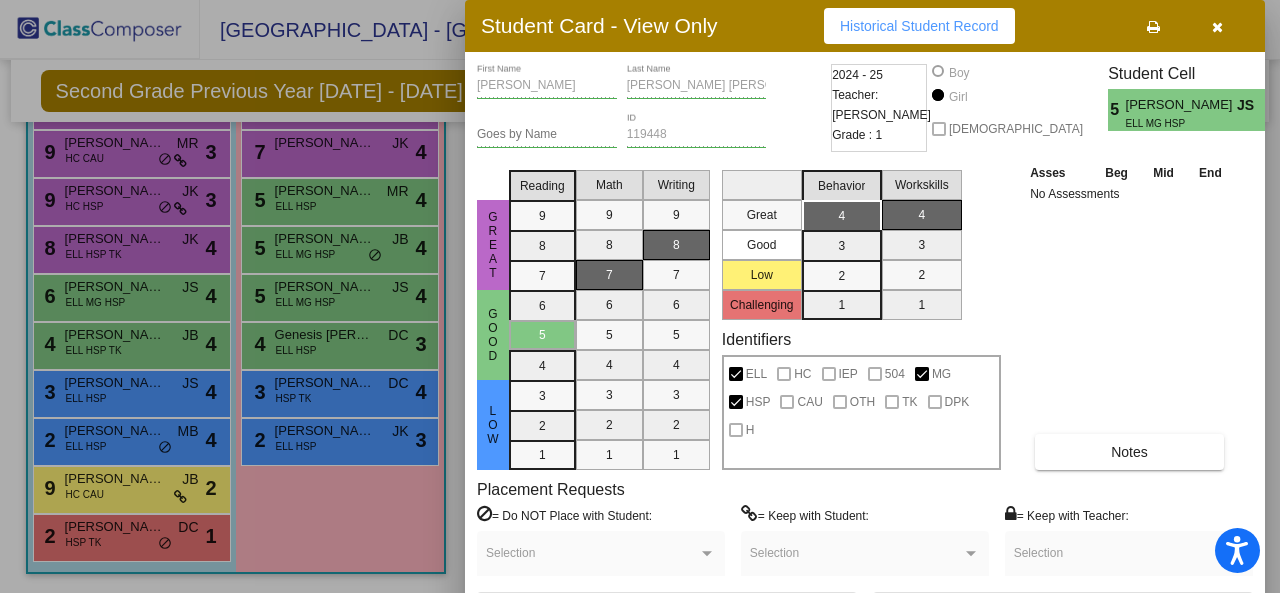 click at bounding box center [640, 296] 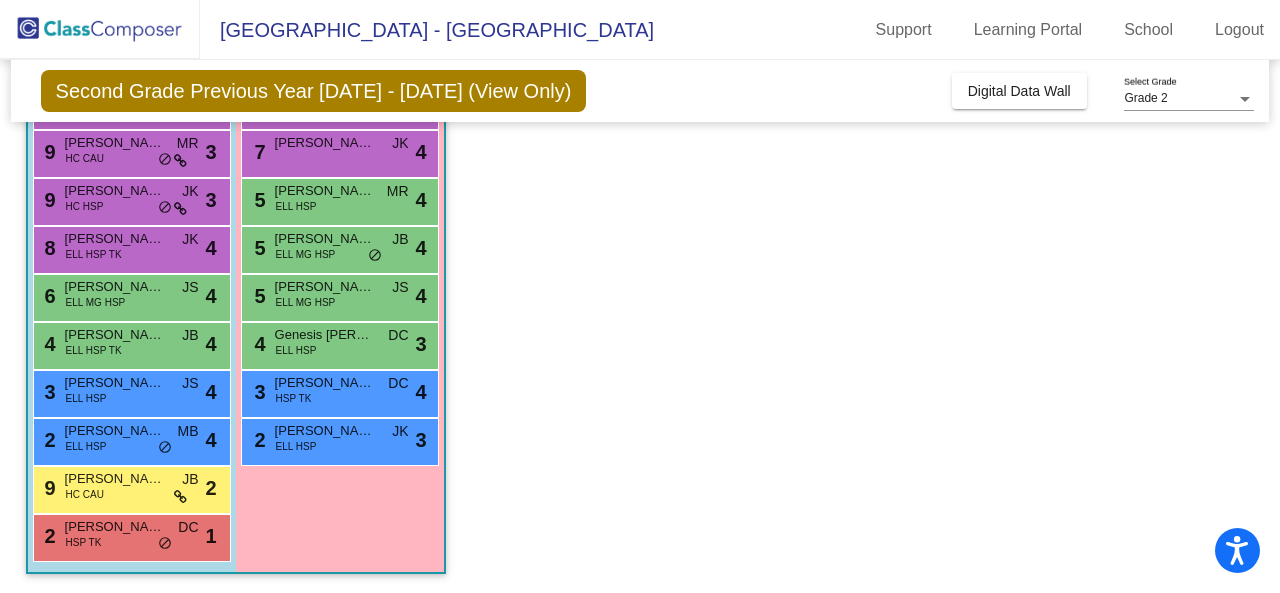 click on "ELL MG HSP" at bounding box center [306, 254] 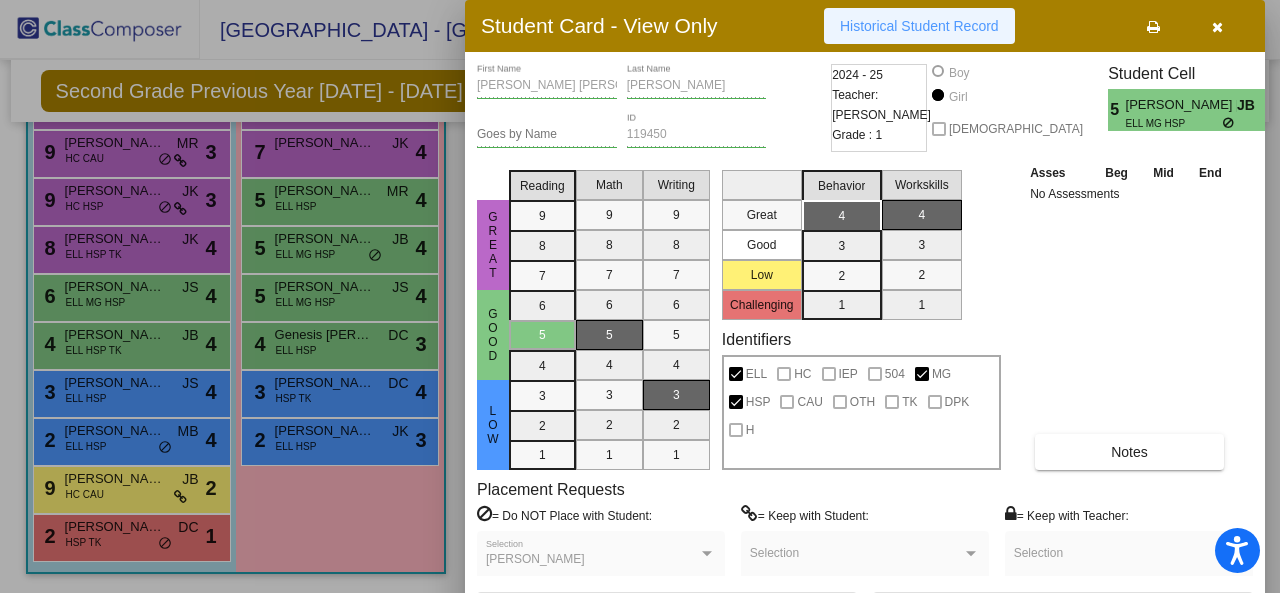 click on "Historical Student Record" at bounding box center [919, 26] 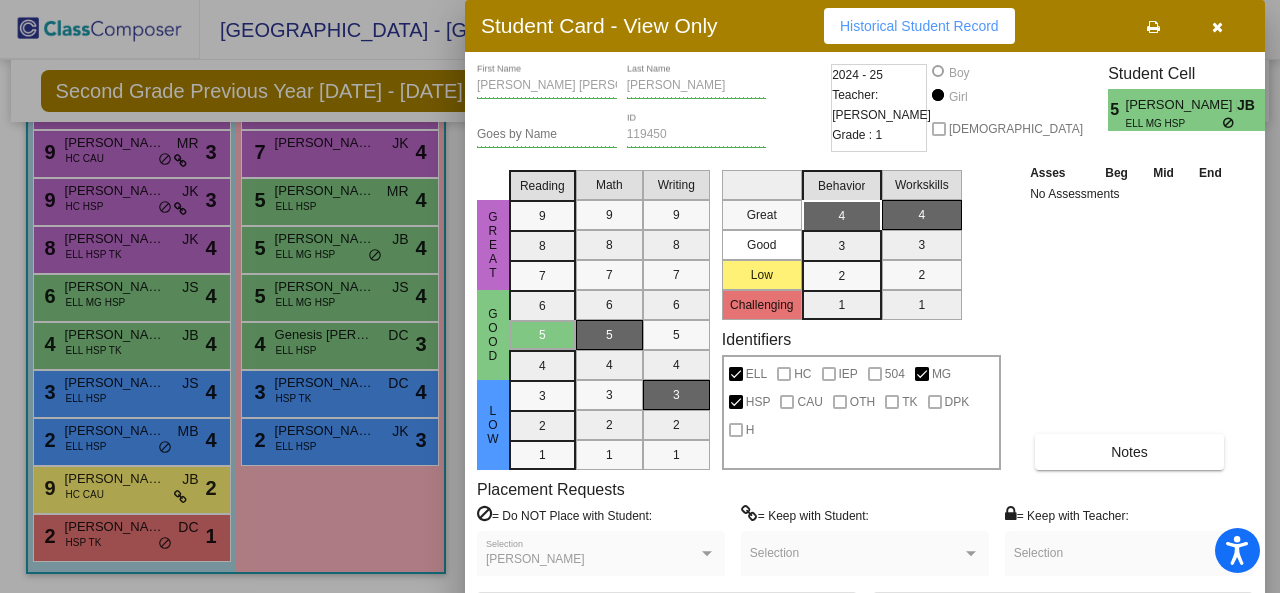 click at bounding box center (640, 296) 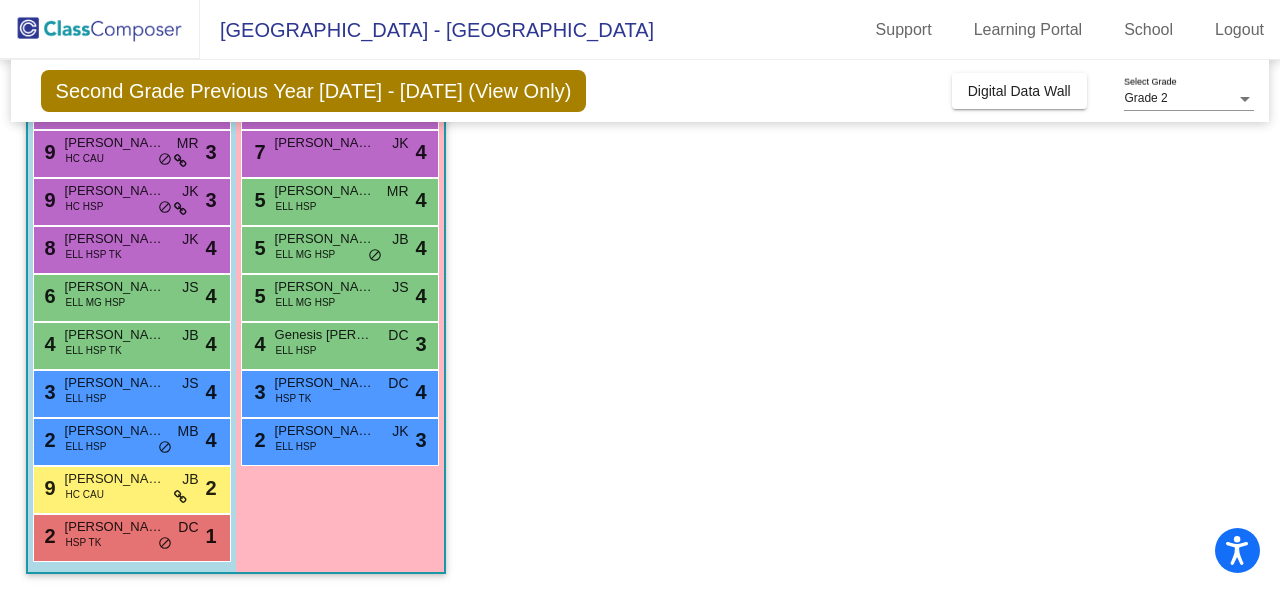 click on "5 [PERSON_NAME] Cumpl ELL HSP MR [PERSON_NAME] do_not_disturb_alt 4" at bounding box center (339, 199) 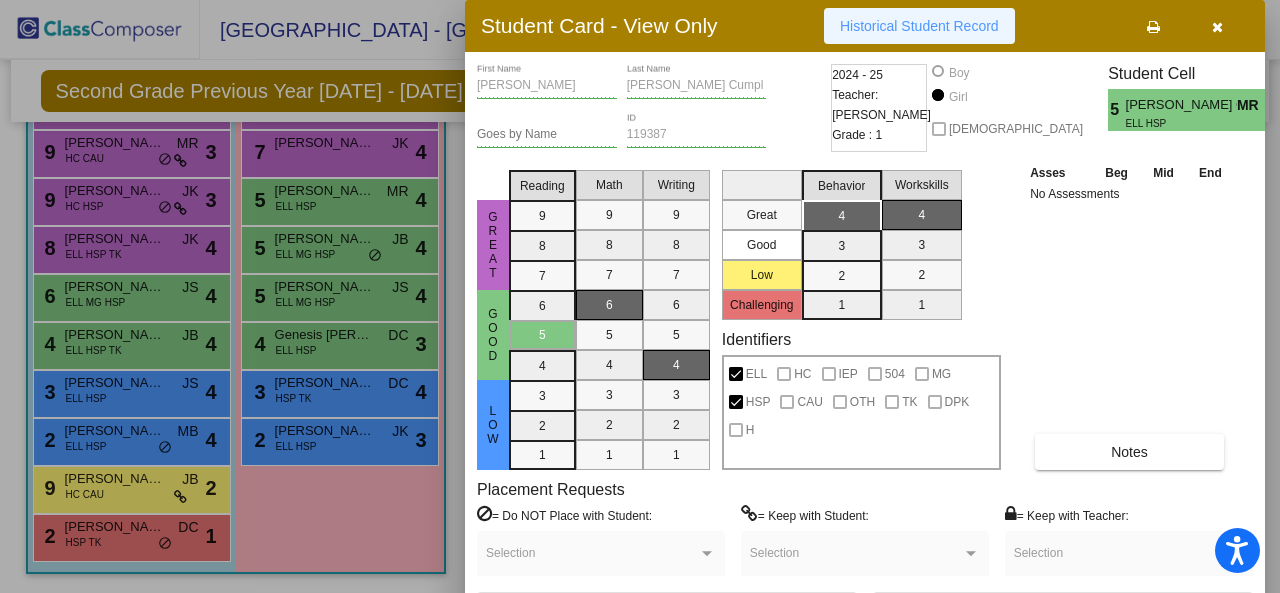 click on "Historical Student Record" at bounding box center (919, 26) 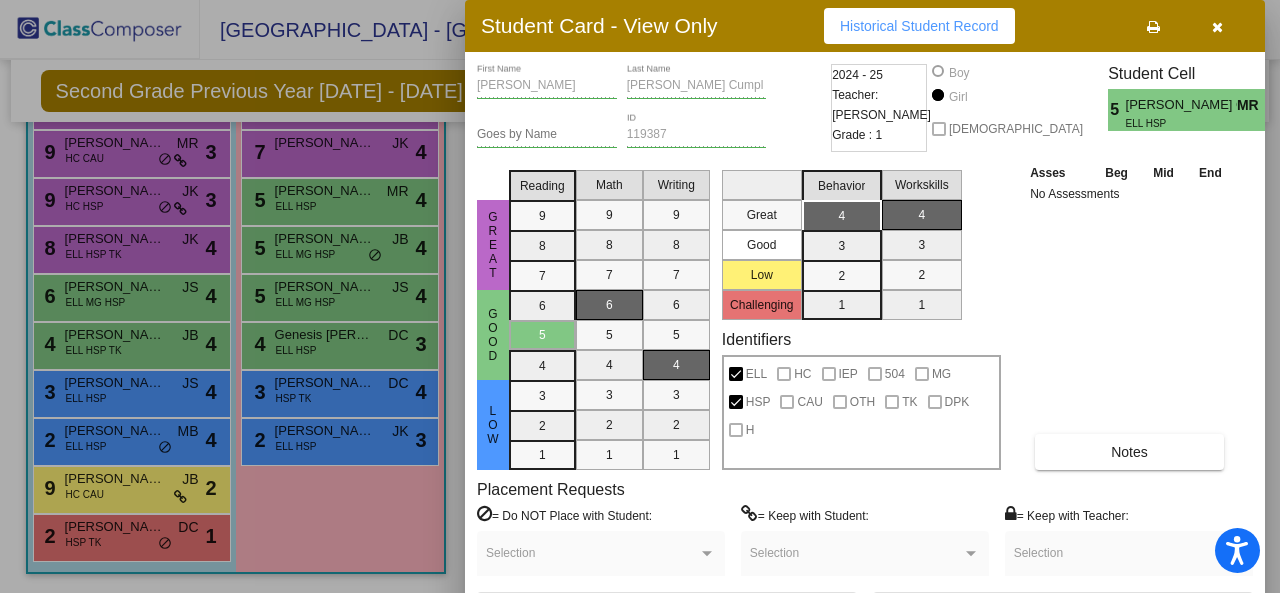 click at bounding box center [640, 296] 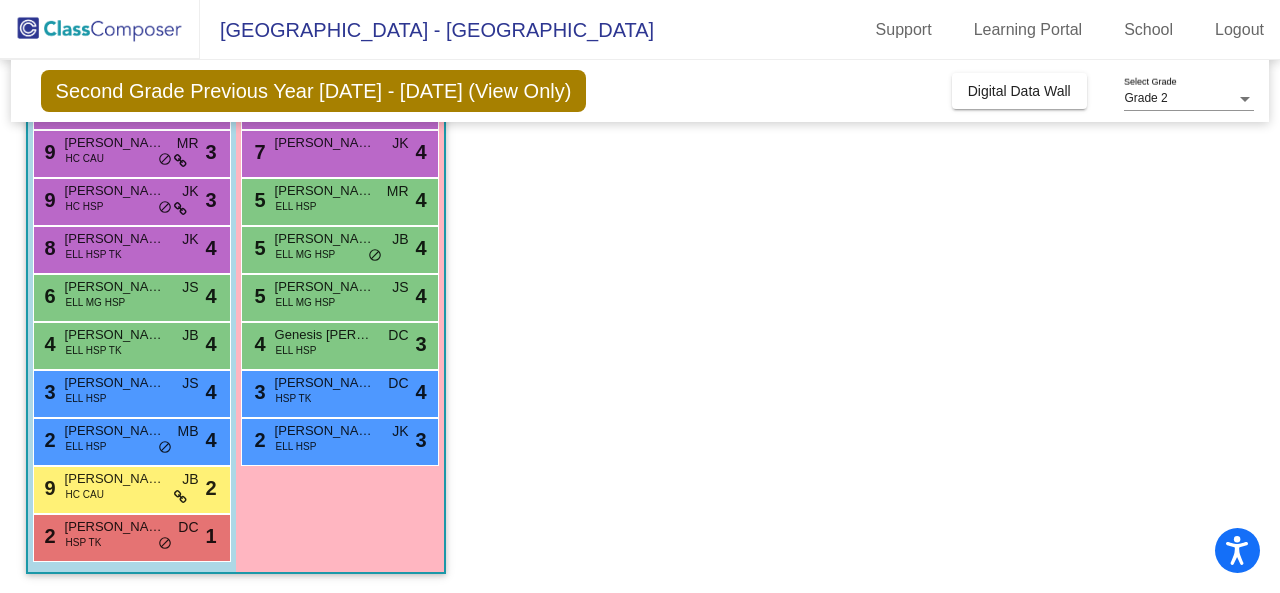 click on "[PERSON_NAME]" at bounding box center [325, 143] 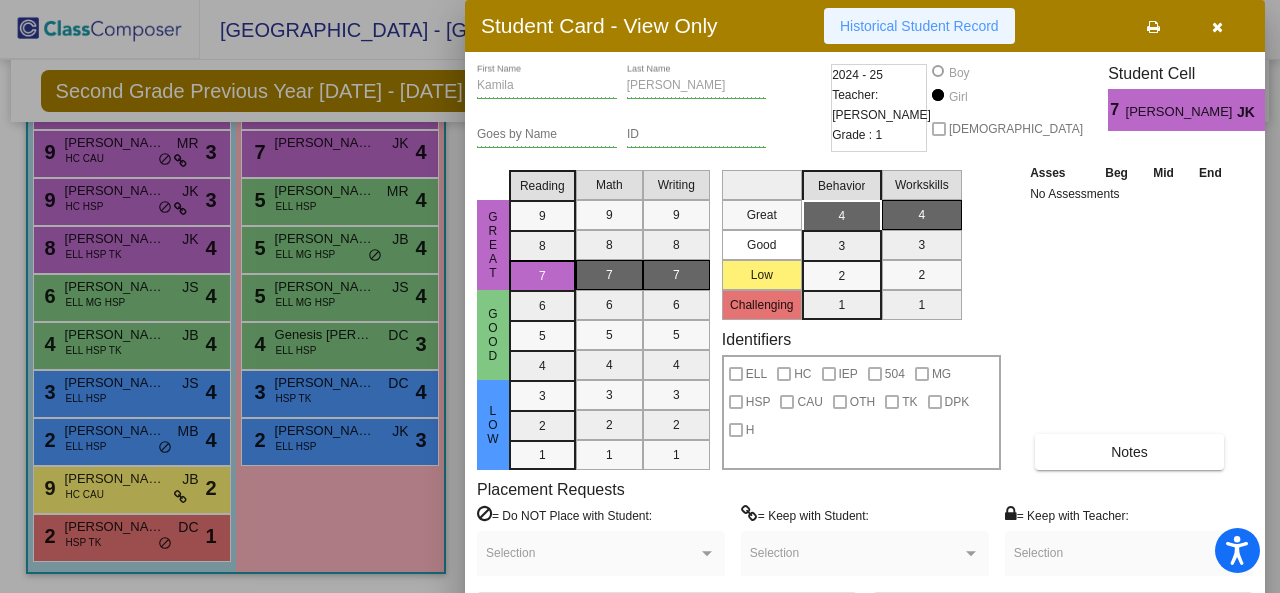 click on "Historical Student Record" at bounding box center (919, 26) 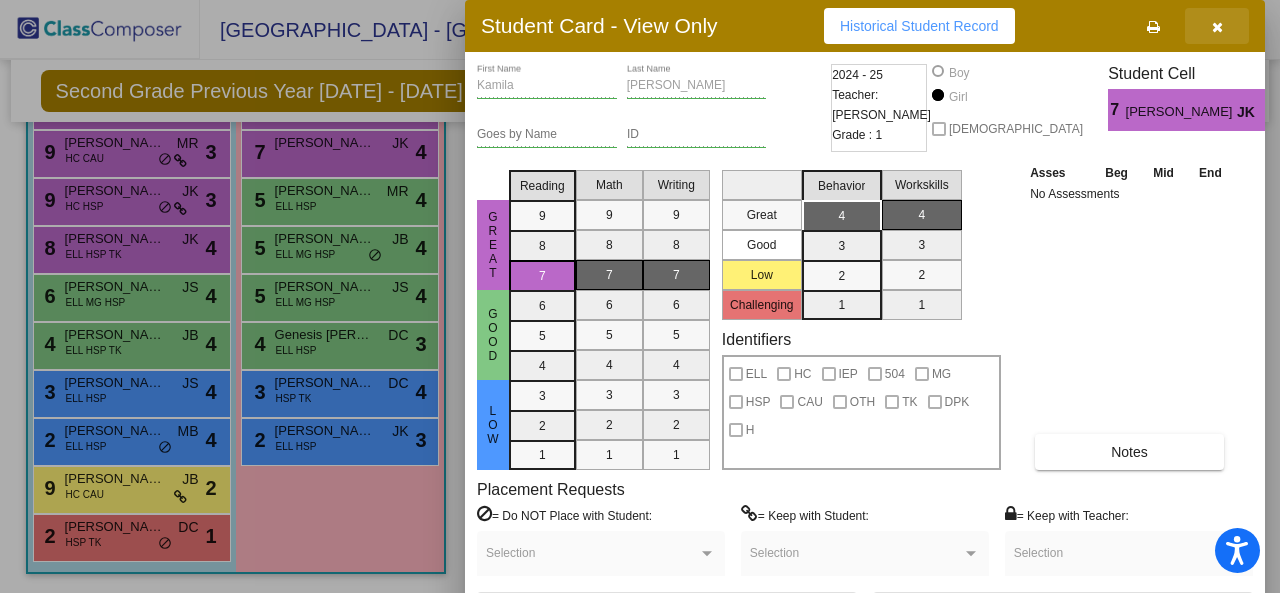 click at bounding box center (1217, 27) 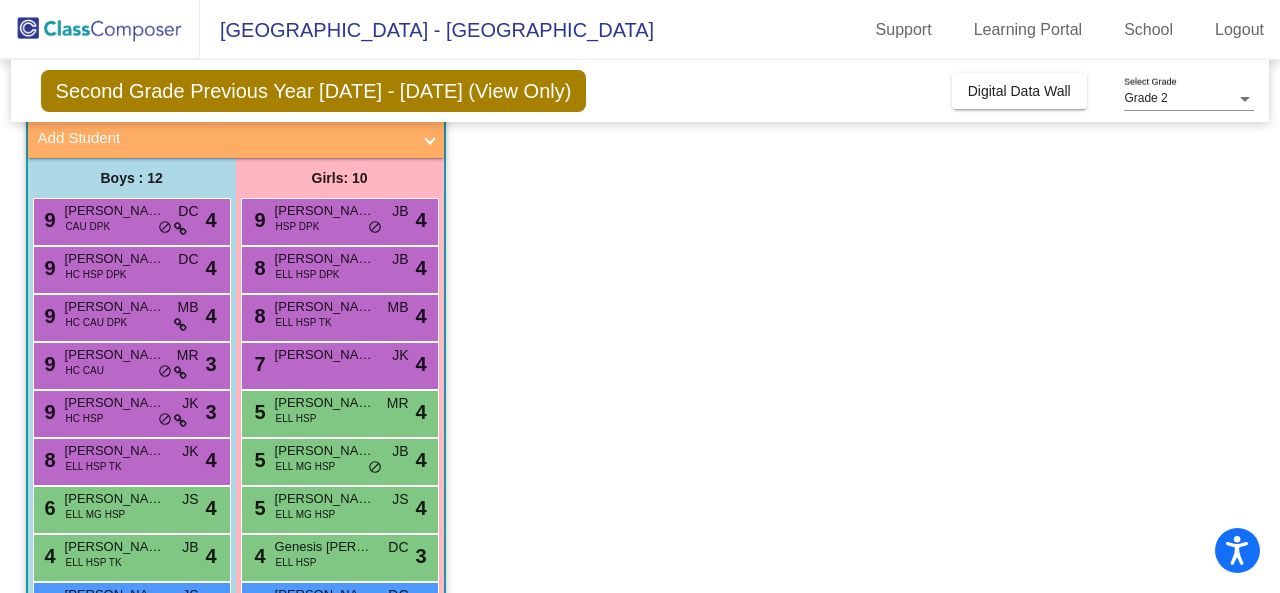 scroll, scrollTop: 95, scrollLeft: 0, axis: vertical 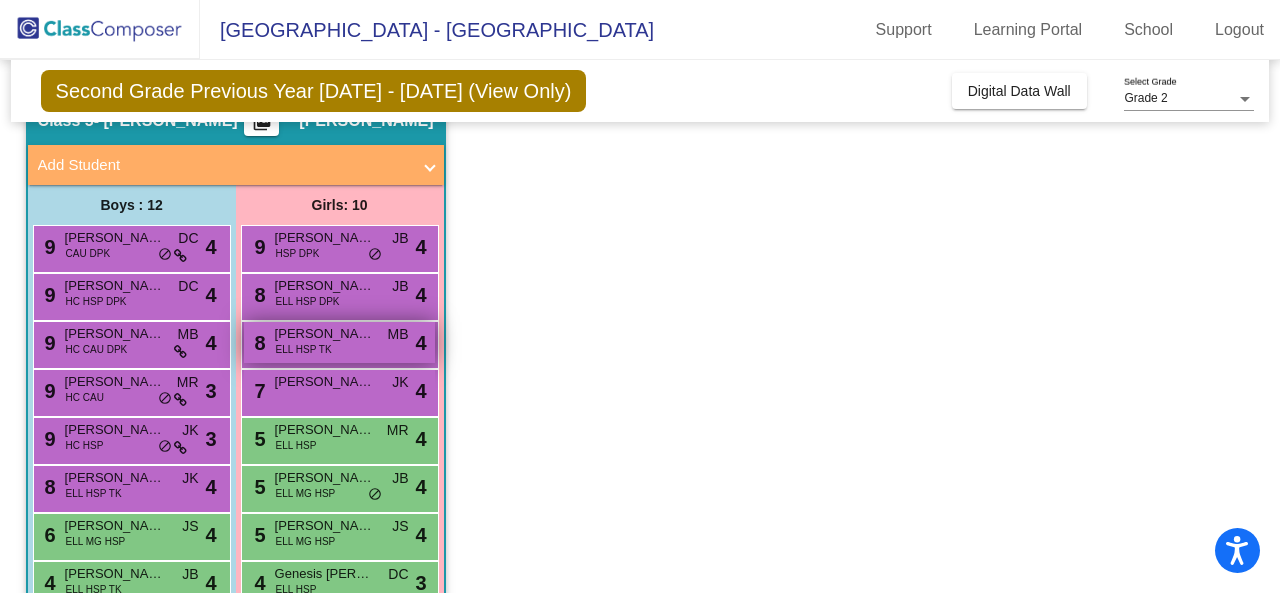 click on "ELL HSP TK" at bounding box center [304, 349] 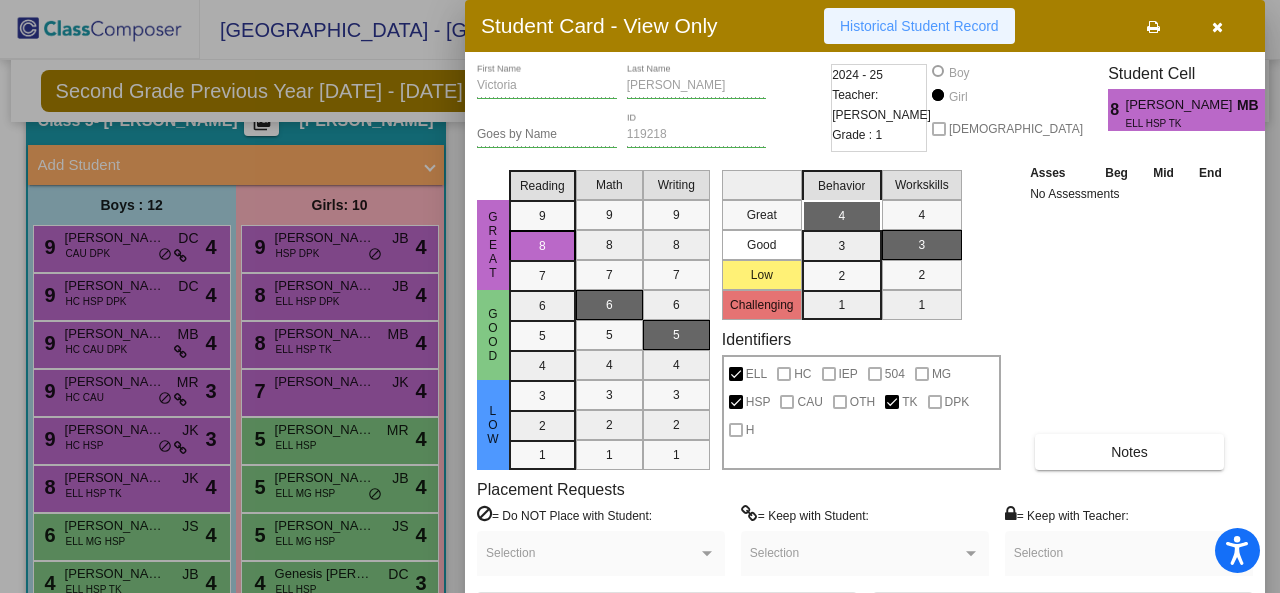 click on "Historical Student Record" at bounding box center [919, 26] 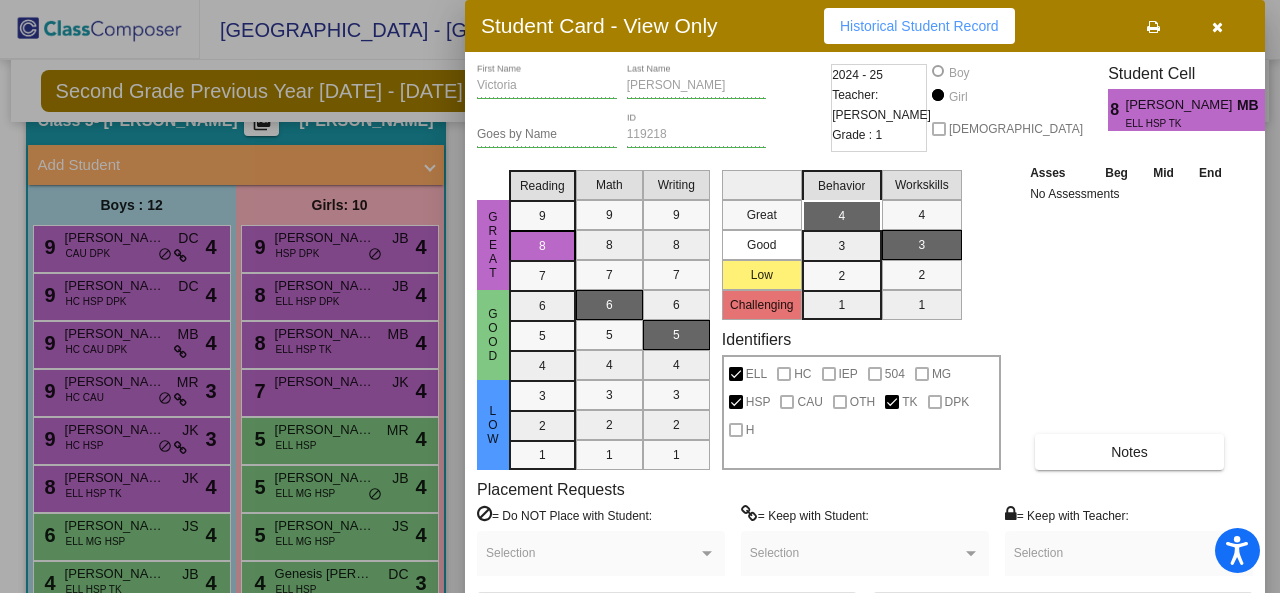 click at bounding box center [640, 296] 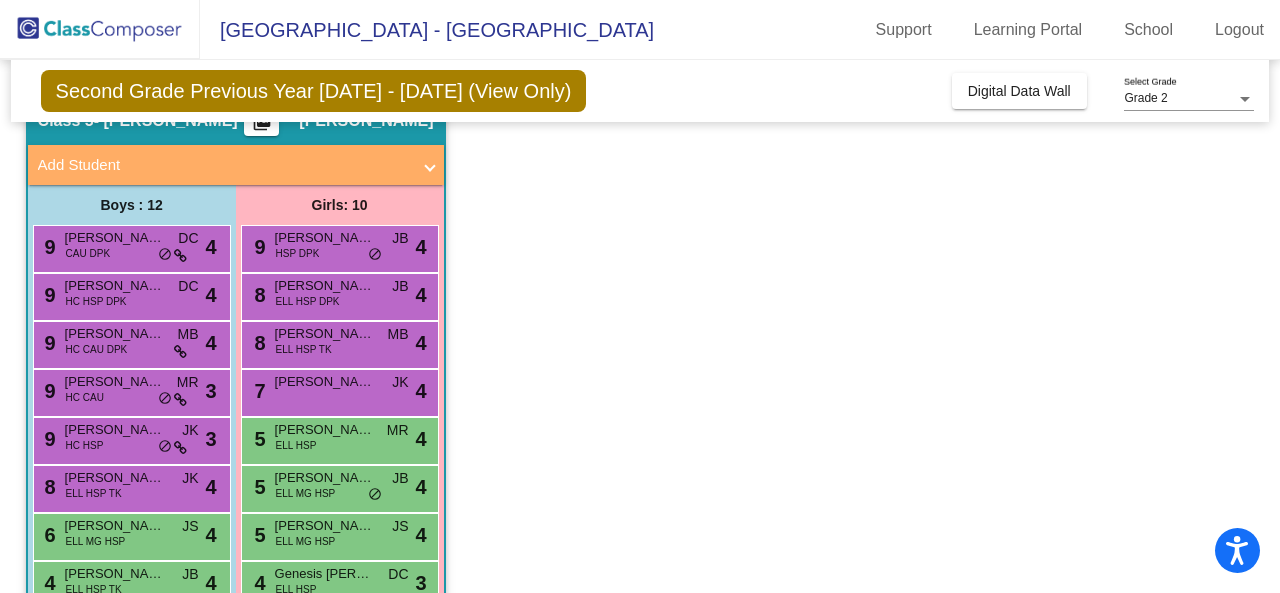 click on "[PERSON_NAME]" at bounding box center (325, 286) 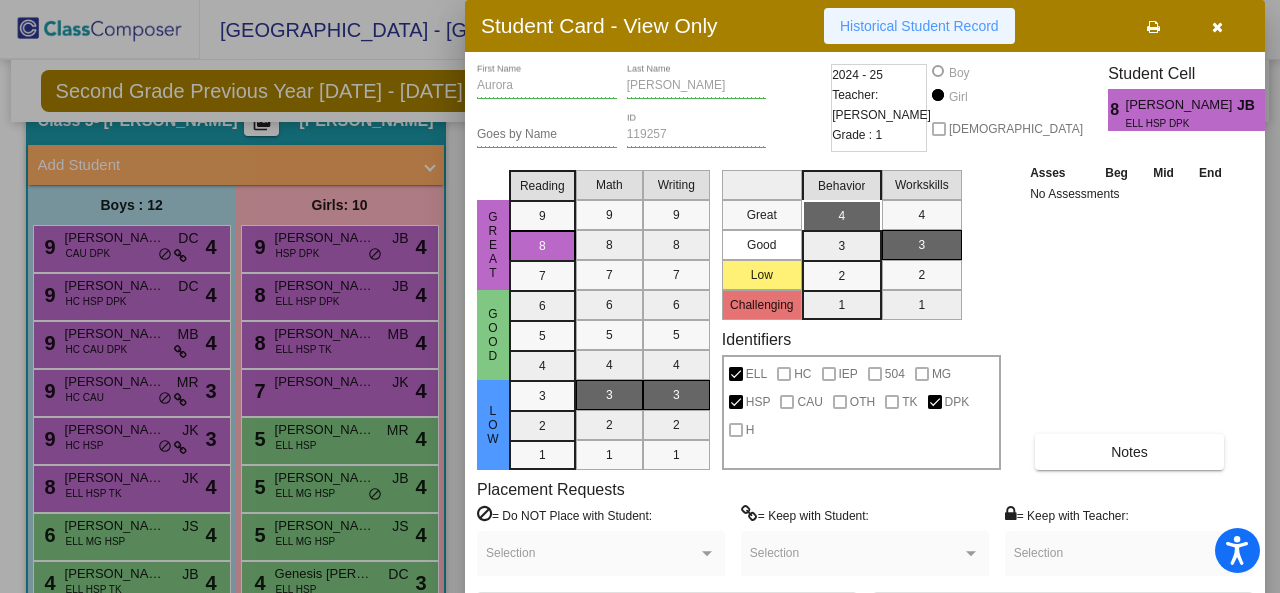 click on "Historical Student Record" at bounding box center [919, 26] 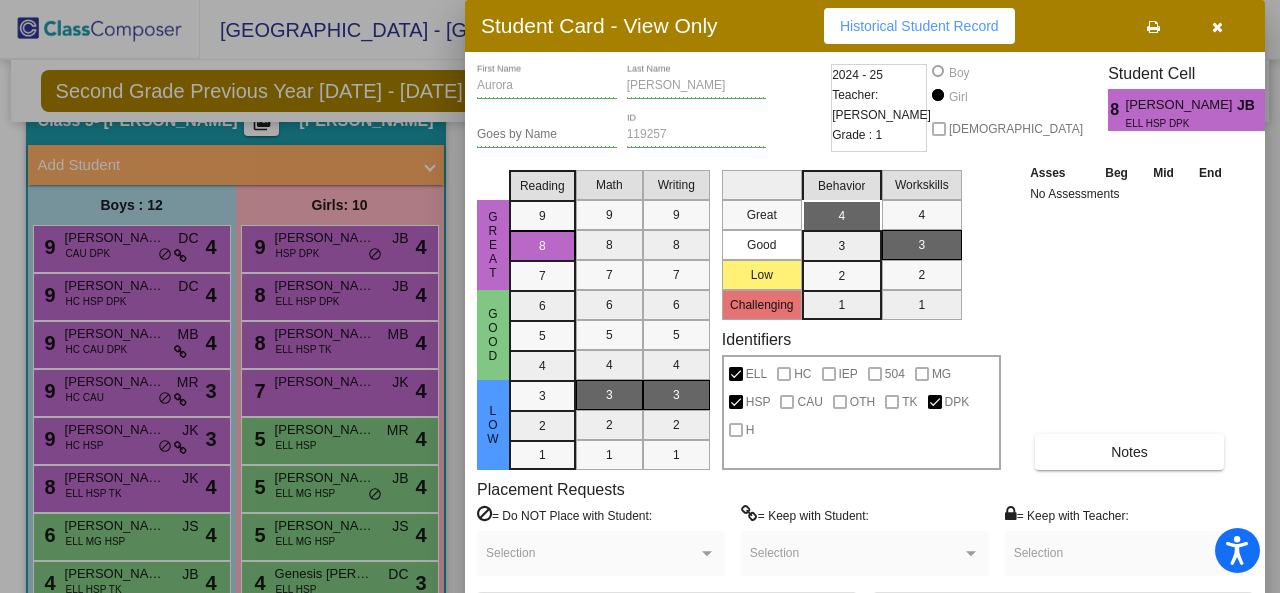 click at bounding box center (640, 296) 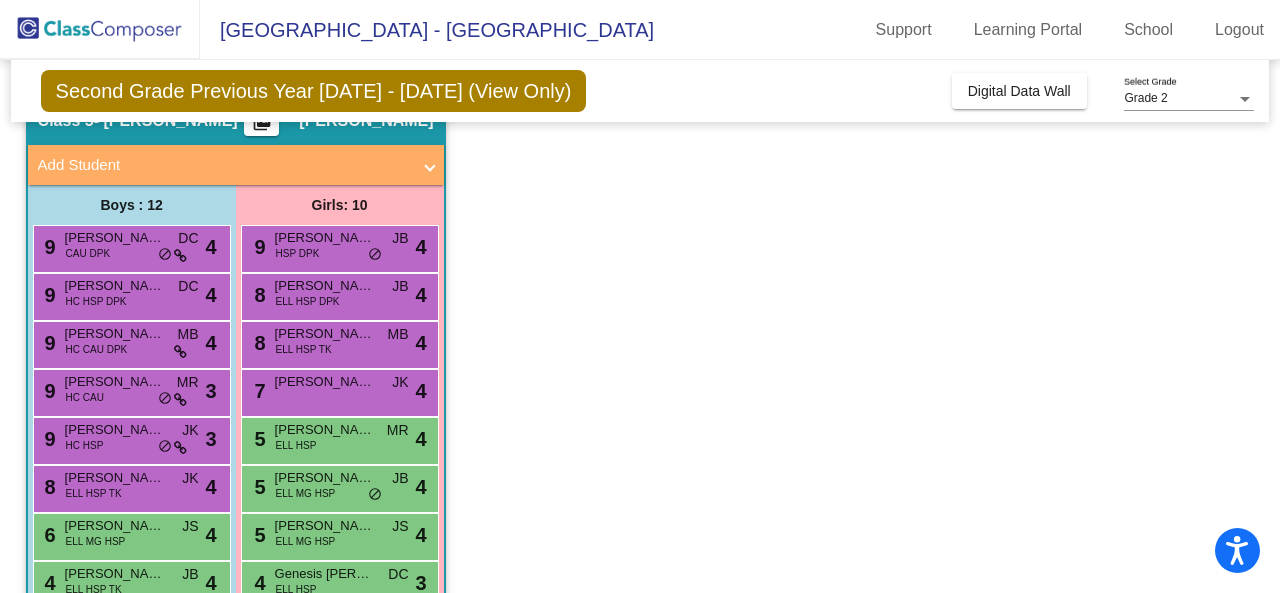 click on "9 [PERSON_NAME] HSP DPK JB lock do_not_disturb_alt 4" at bounding box center [339, 246] 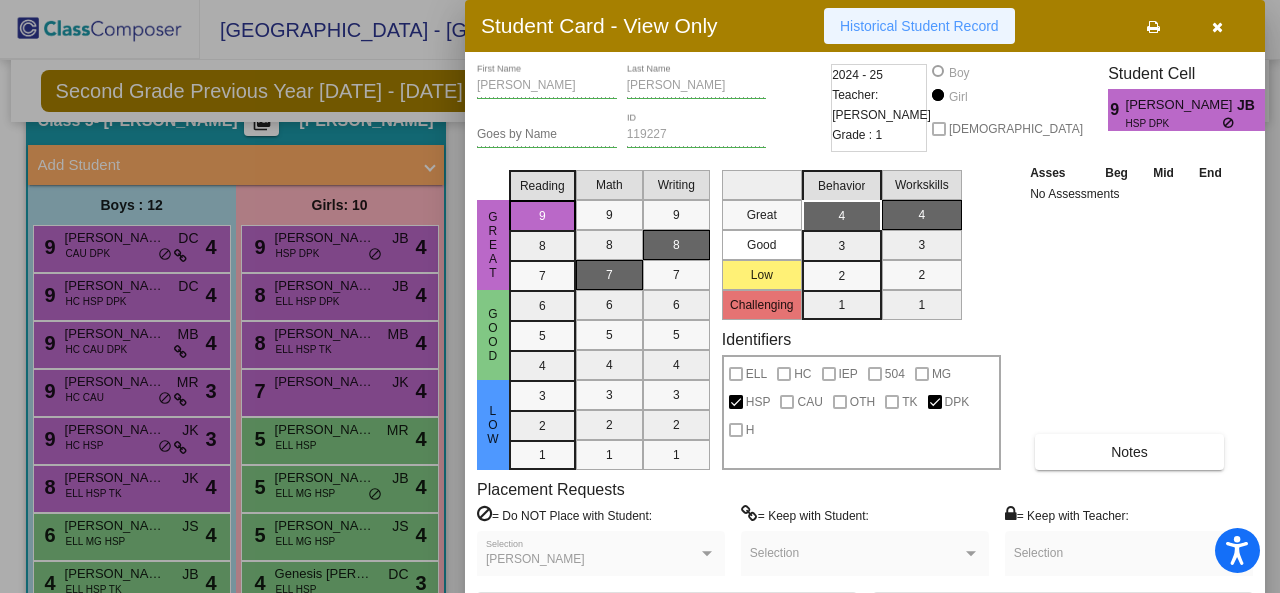 click on "Historical Student Record" at bounding box center (919, 26) 